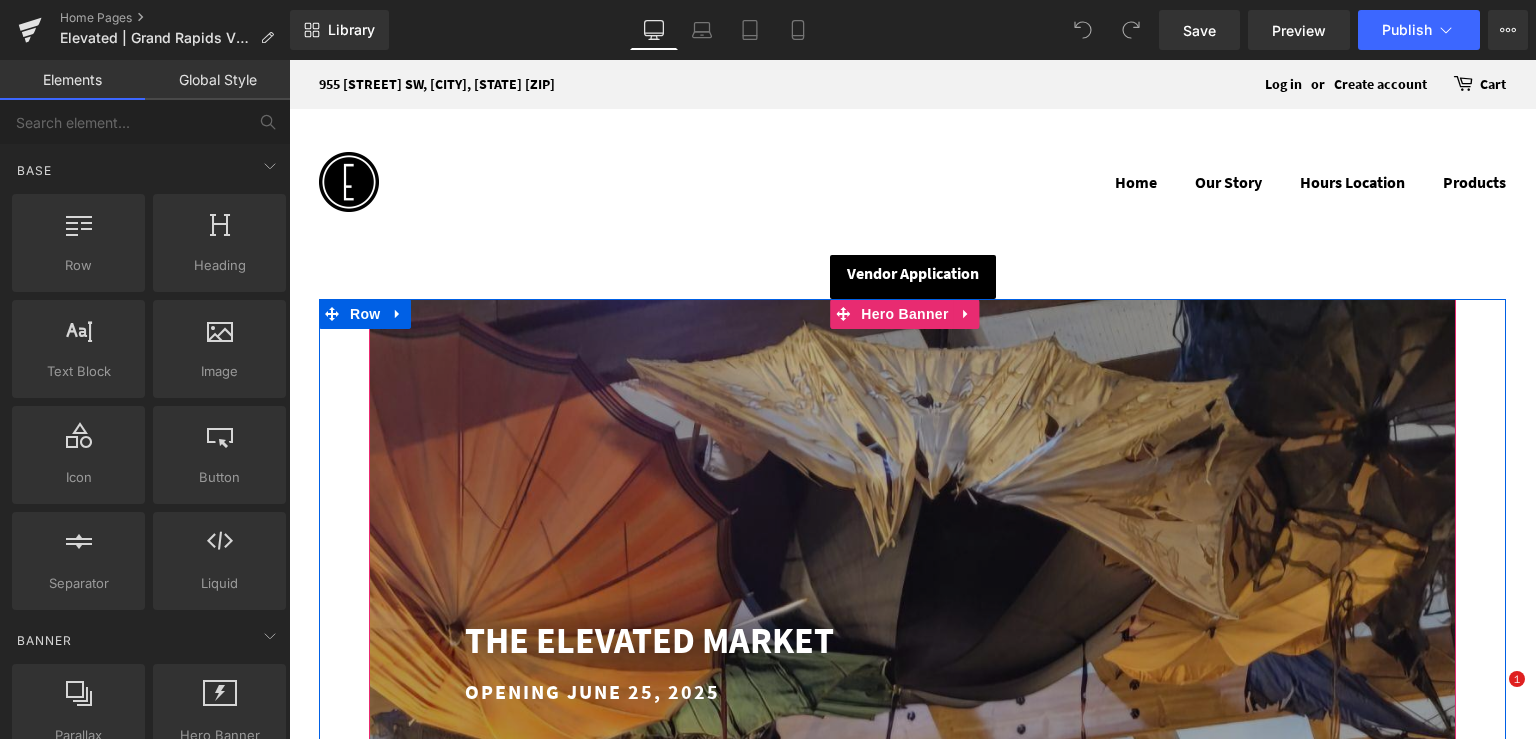 scroll, scrollTop: 0, scrollLeft: 0, axis: both 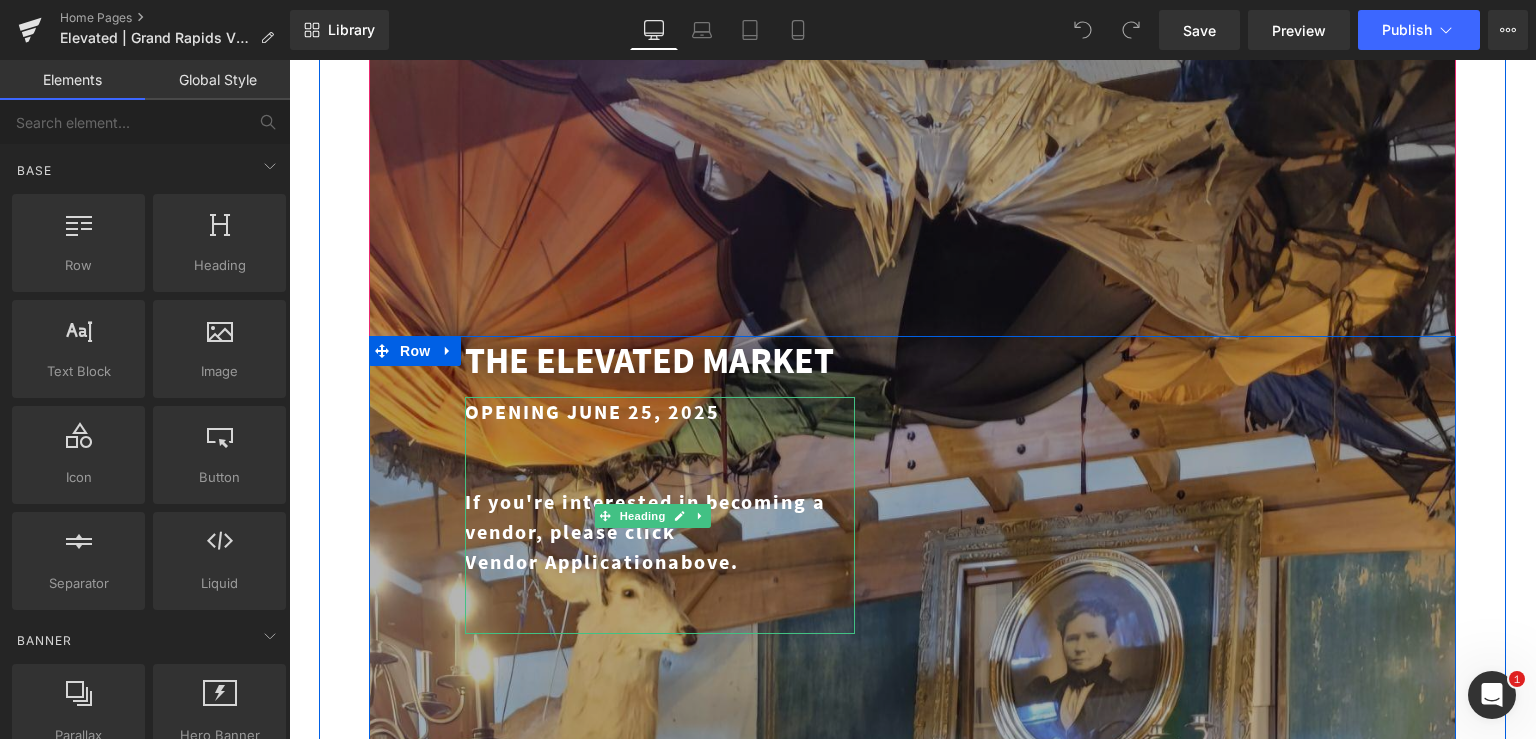 click on "OPENING JUNE 25, 2025" at bounding box center [660, 412] 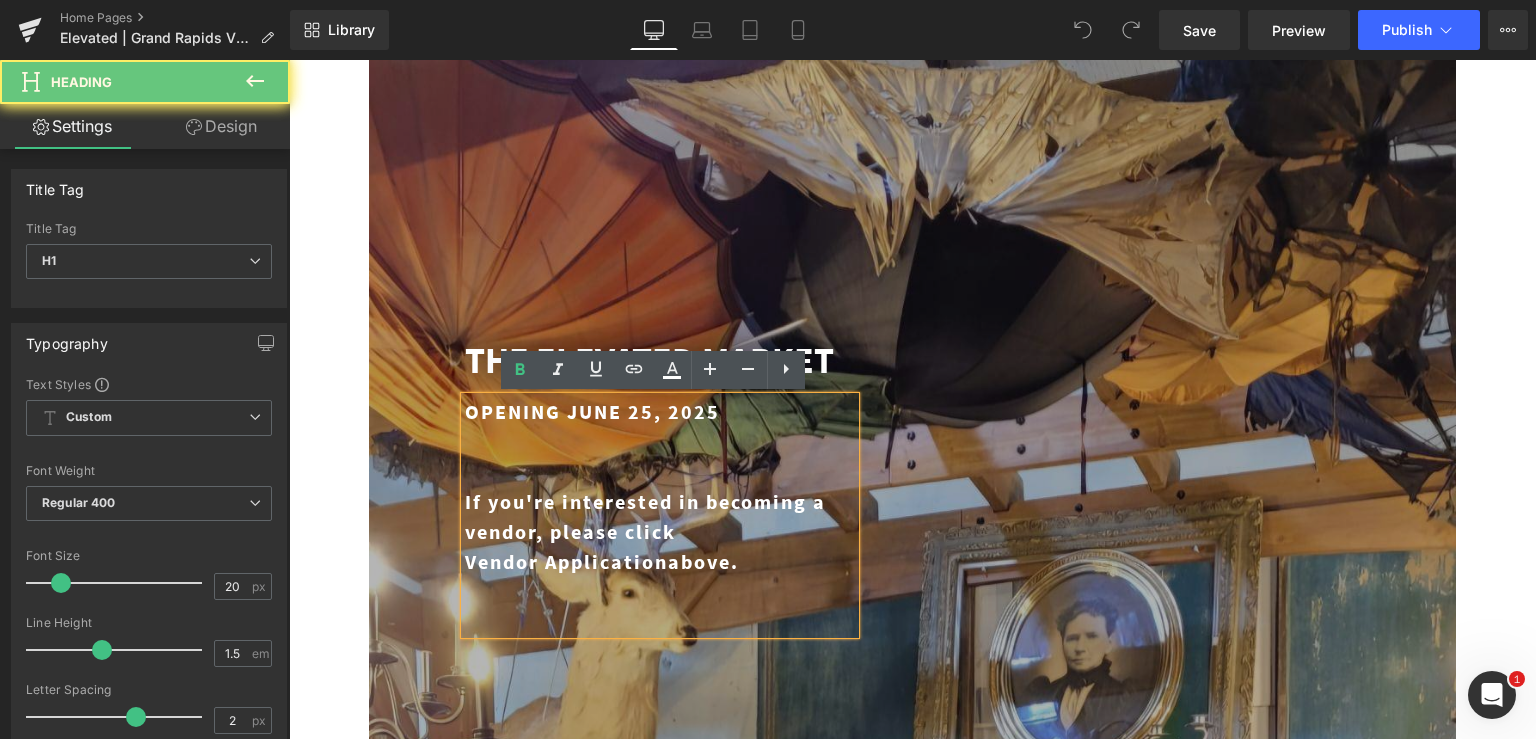 click on "OPENING JUNE 25, 2025" at bounding box center (660, 412) 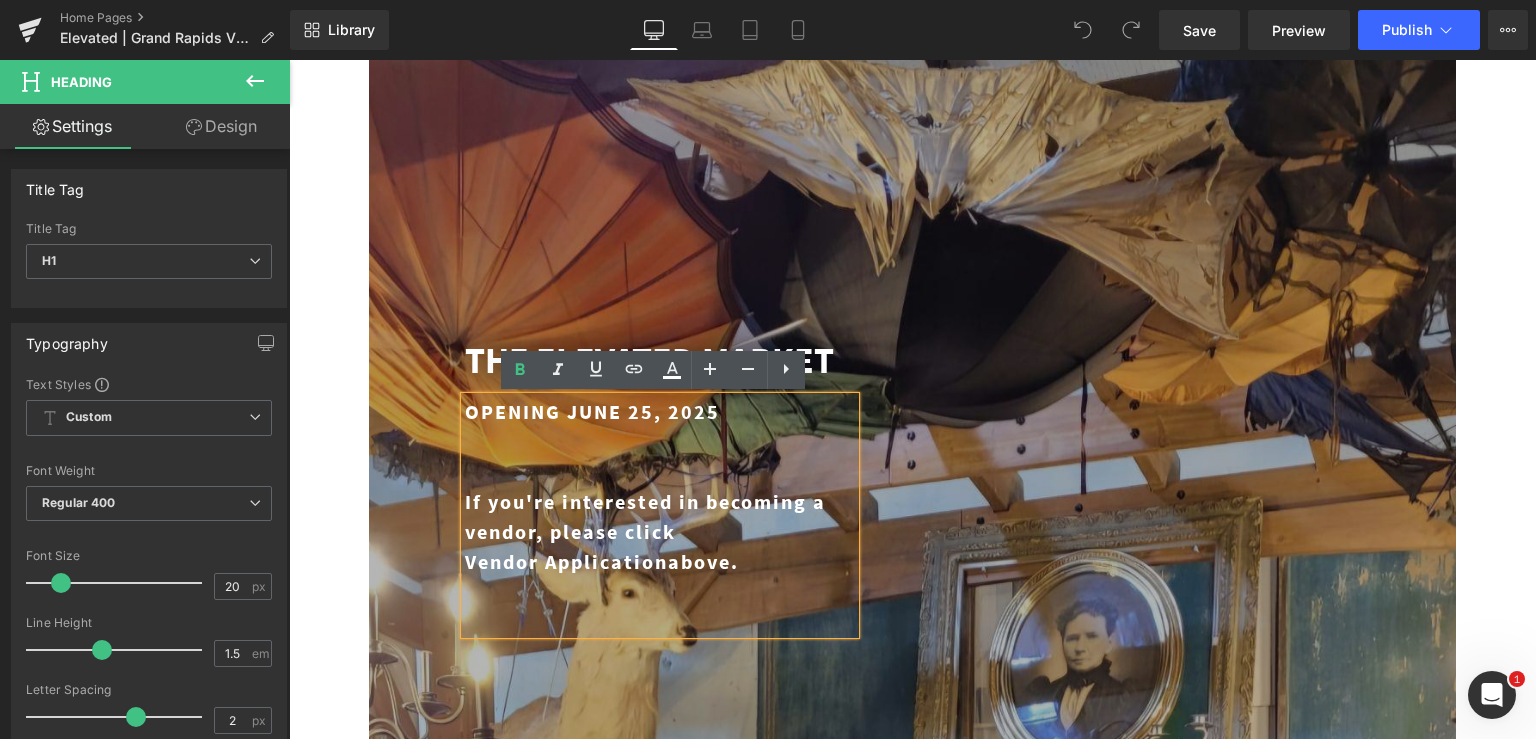 type 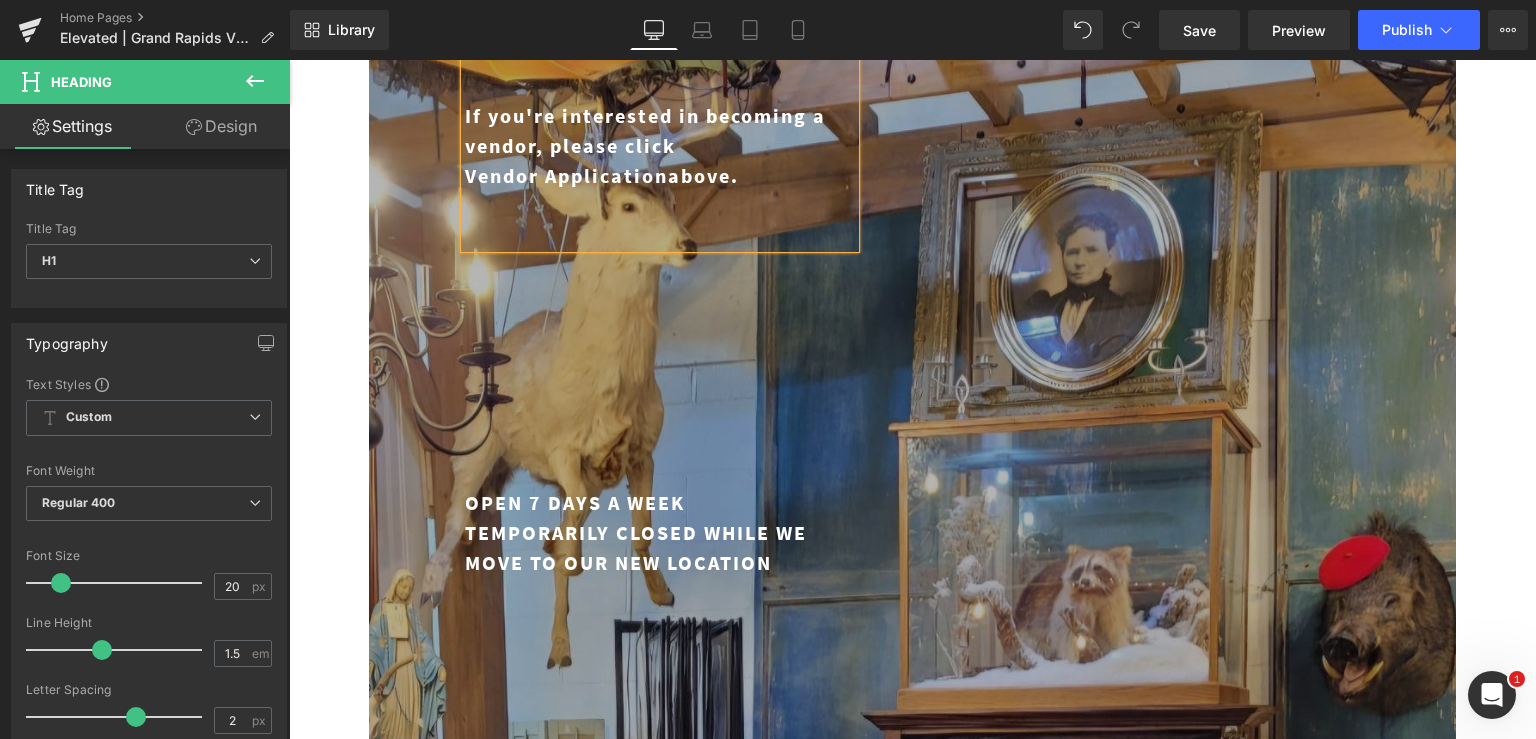 scroll, scrollTop: 322, scrollLeft: 0, axis: vertical 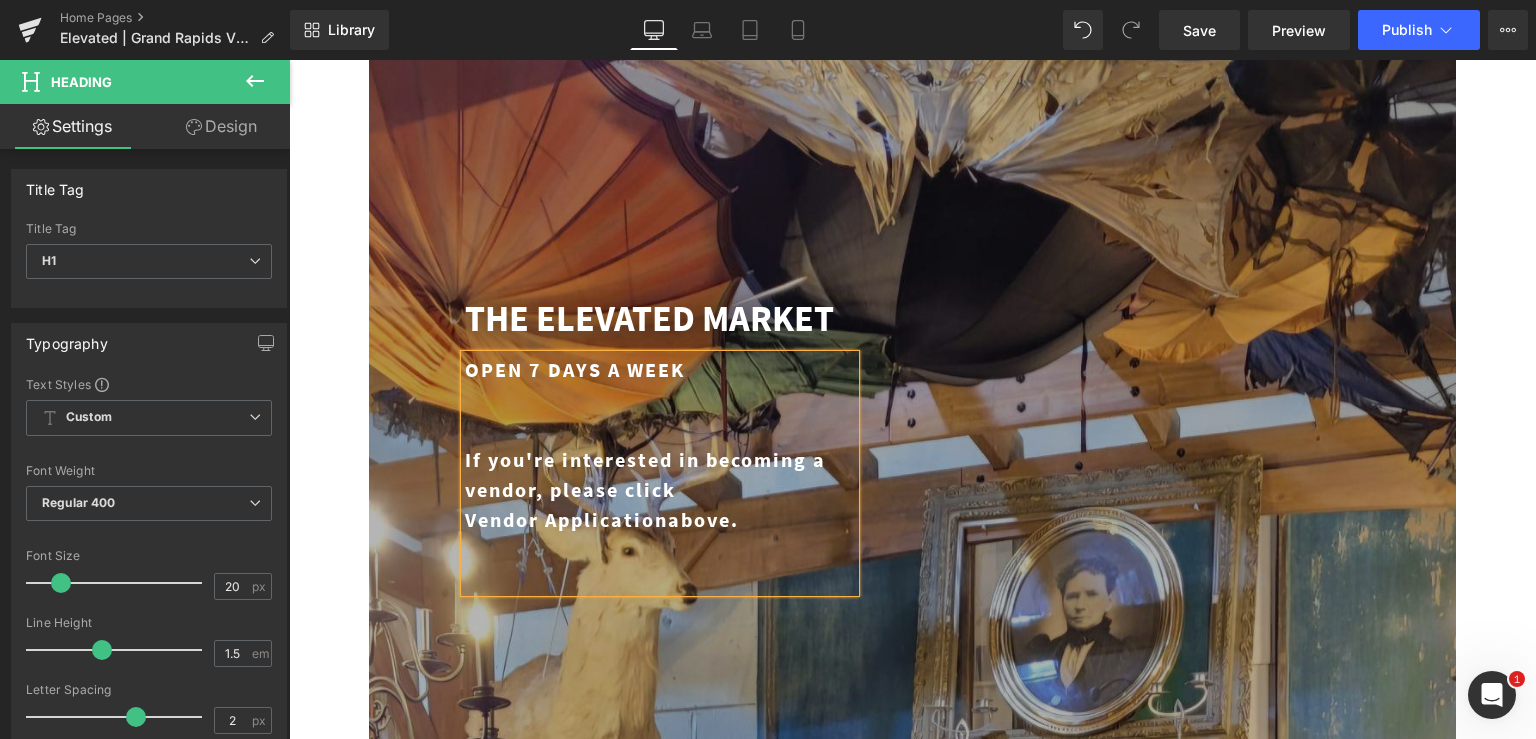 click on "Vendor Application above." at bounding box center (660, 520) 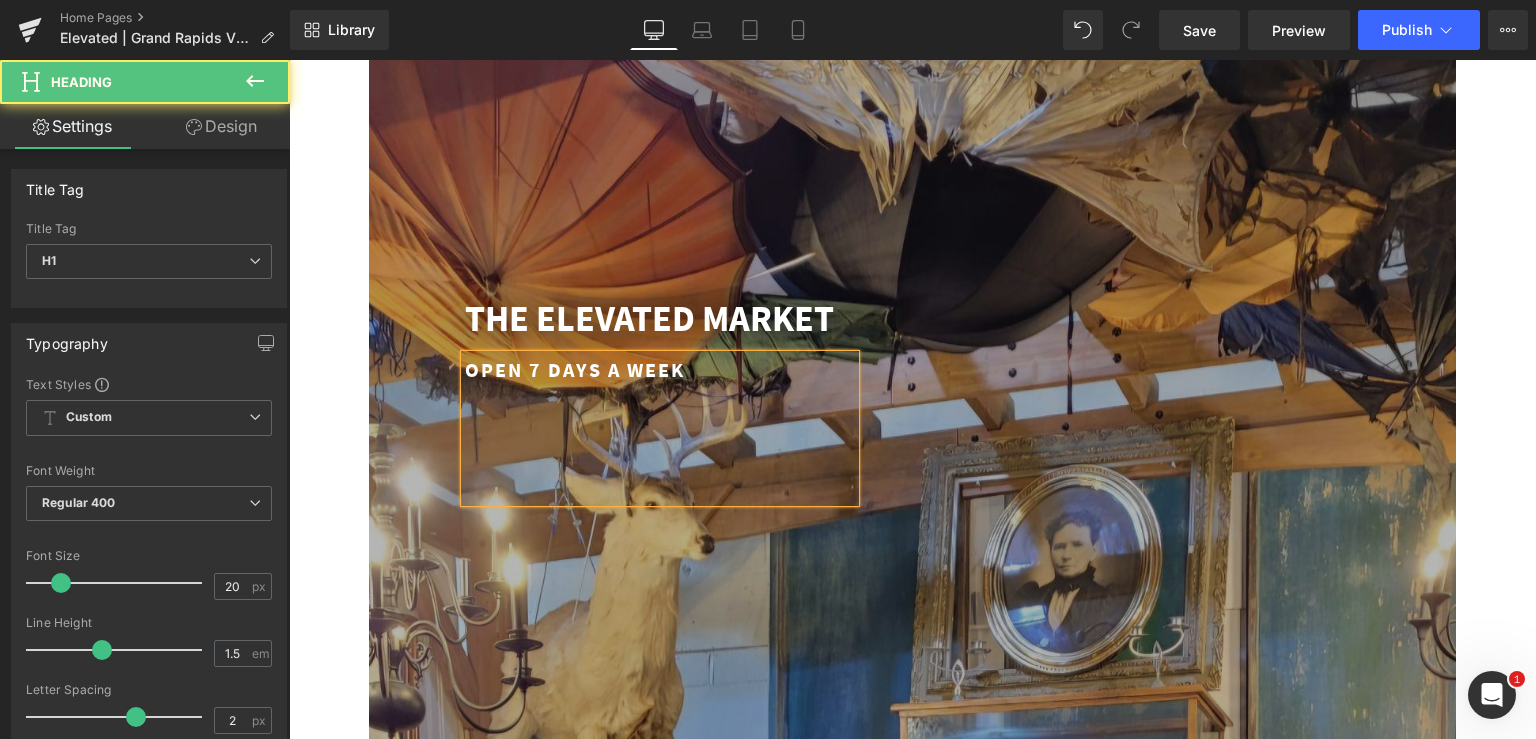 click on "OPEN 7 DAYS A WEEK" at bounding box center (660, 370) 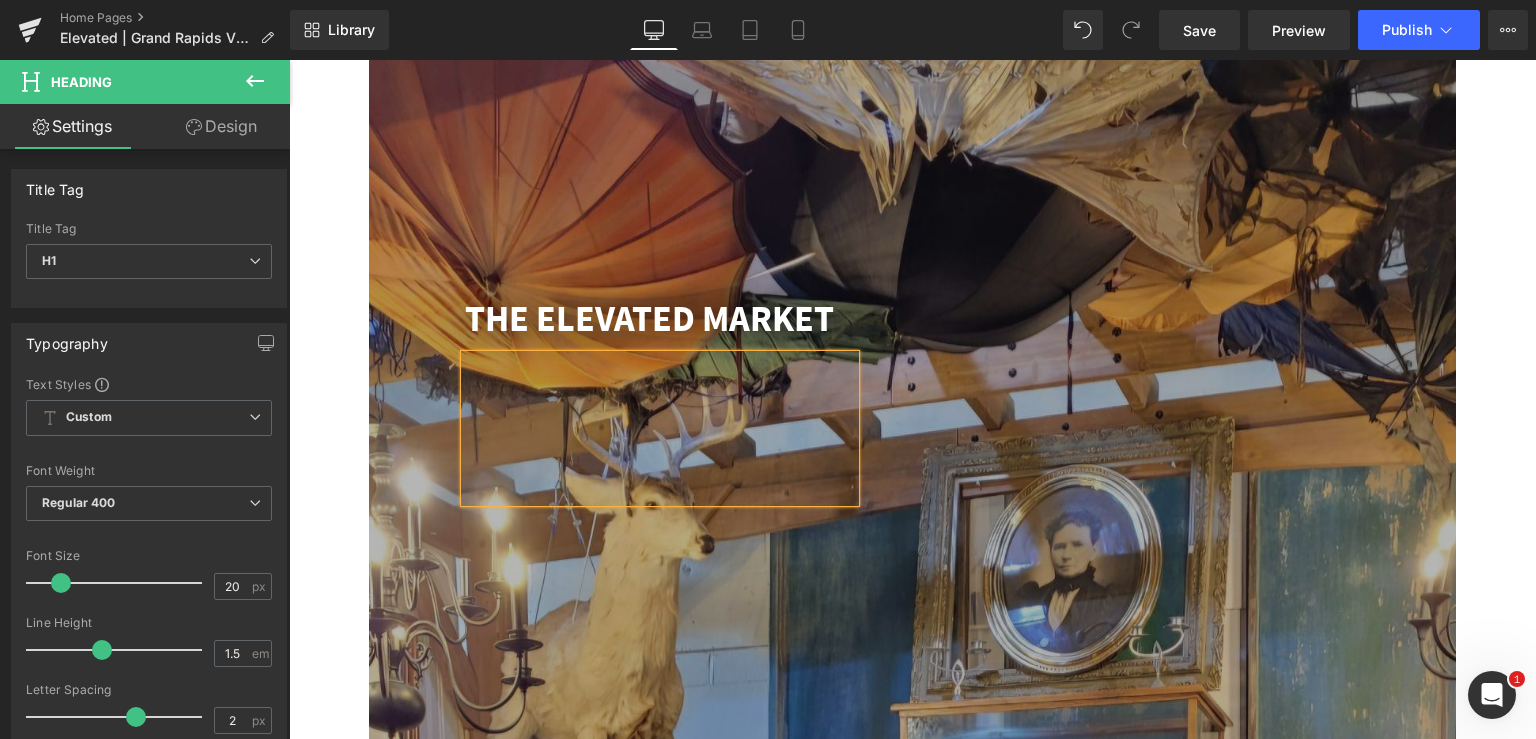 click on "THE ELEVATED MARKET
Heading         Heading                                                 OPEN 7 DAYS A WEEK'  TEMPORARILY CLOSED WHILE WE MOVE TO OUR NEW LOCATION Heading
Row" at bounding box center (912, 607) 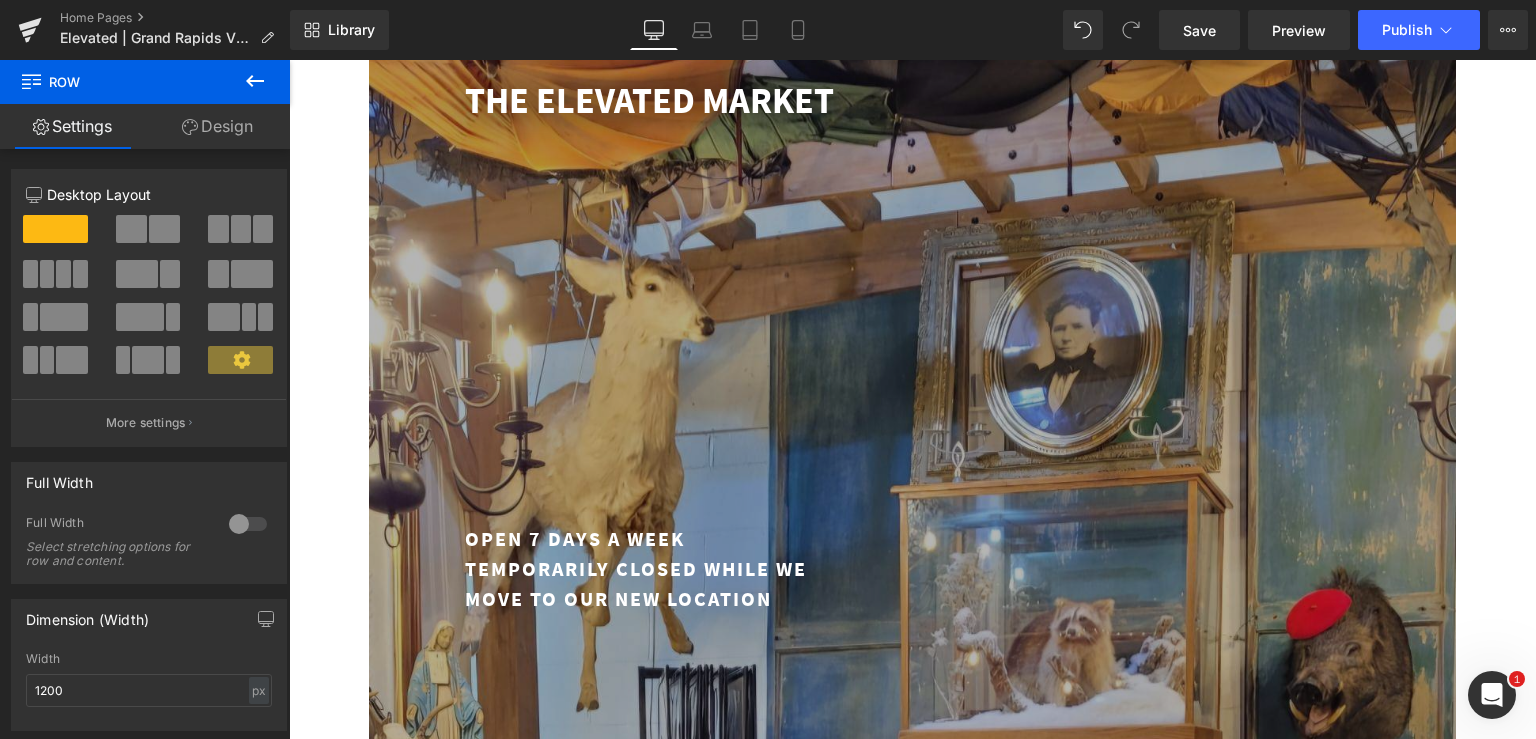 scroll, scrollTop: 567, scrollLeft: 0, axis: vertical 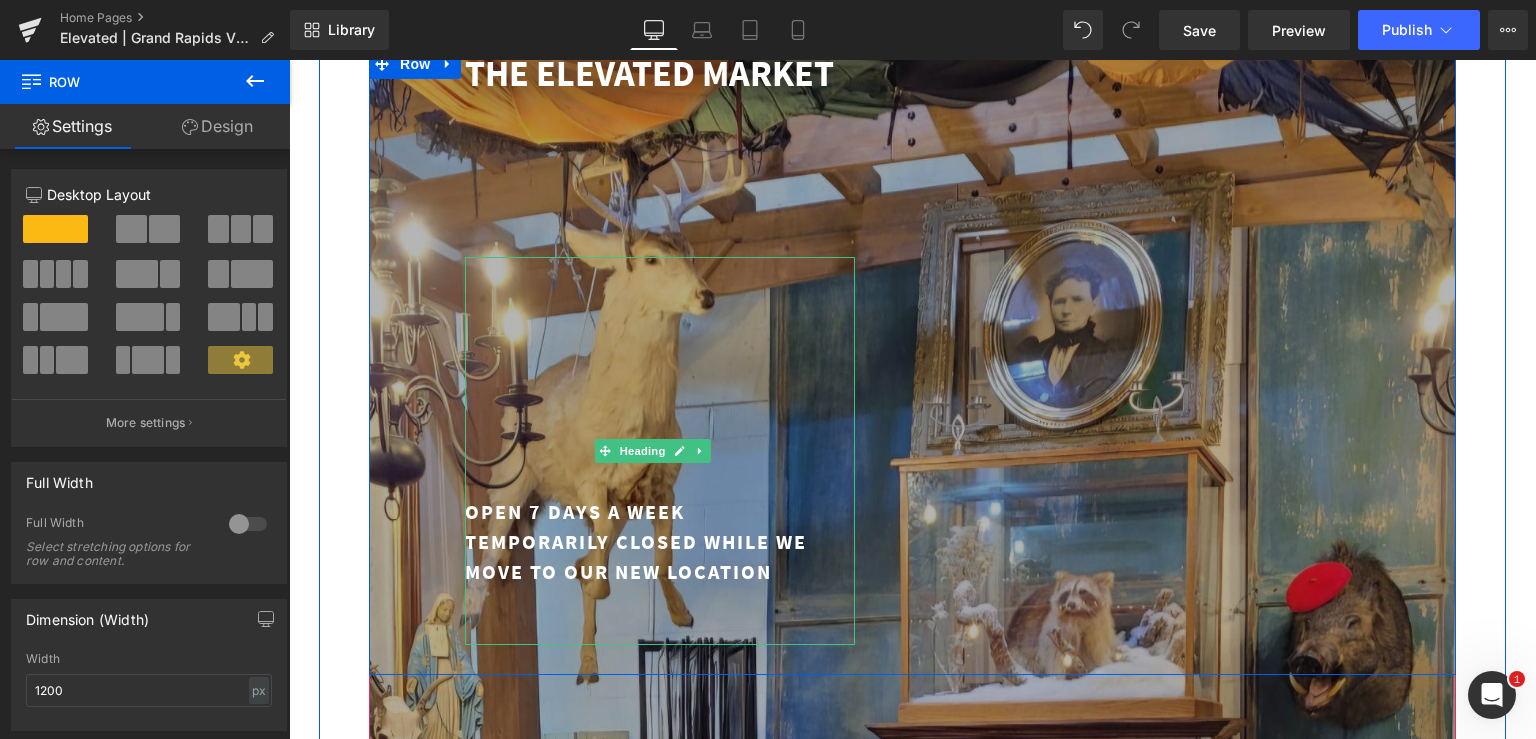 click on "TEMPORARILY CLOSED WHILE WE MOVE TO OUR NEW LOCATION" at bounding box center (660, 557) 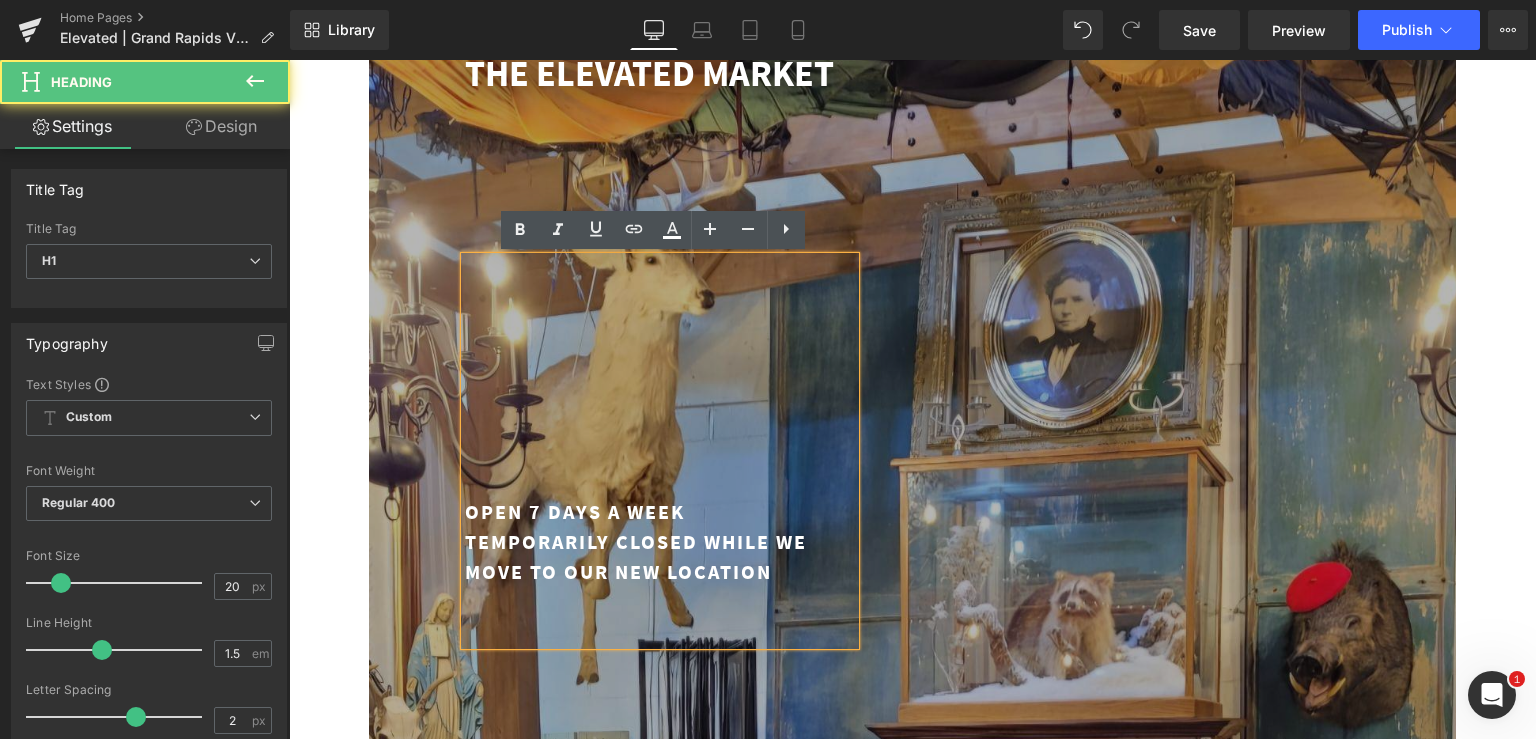 click on "TEMPORARILY CLOSED WHILE WE MOVE TO OUR NEW LOCATION" at bounding box center [660, 557] 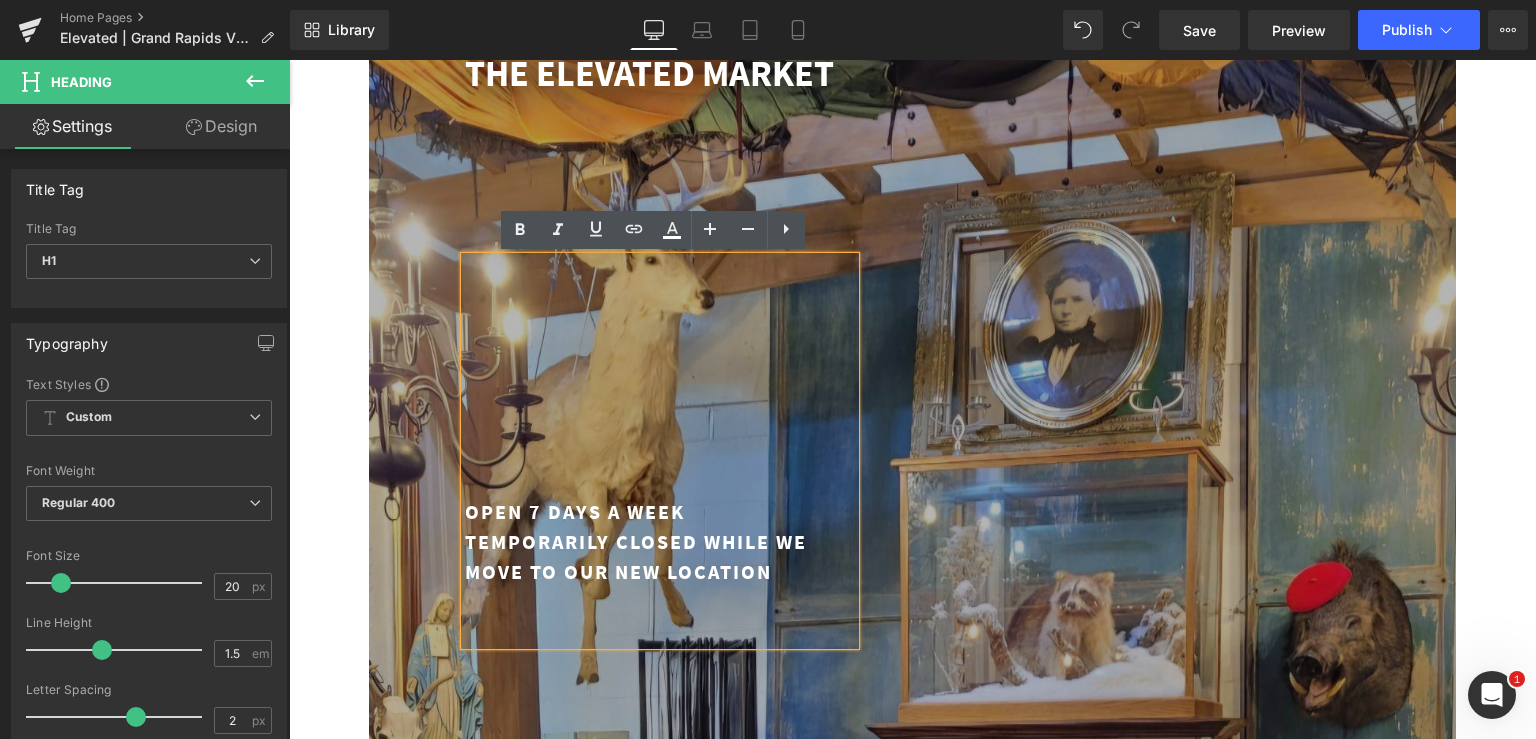 type 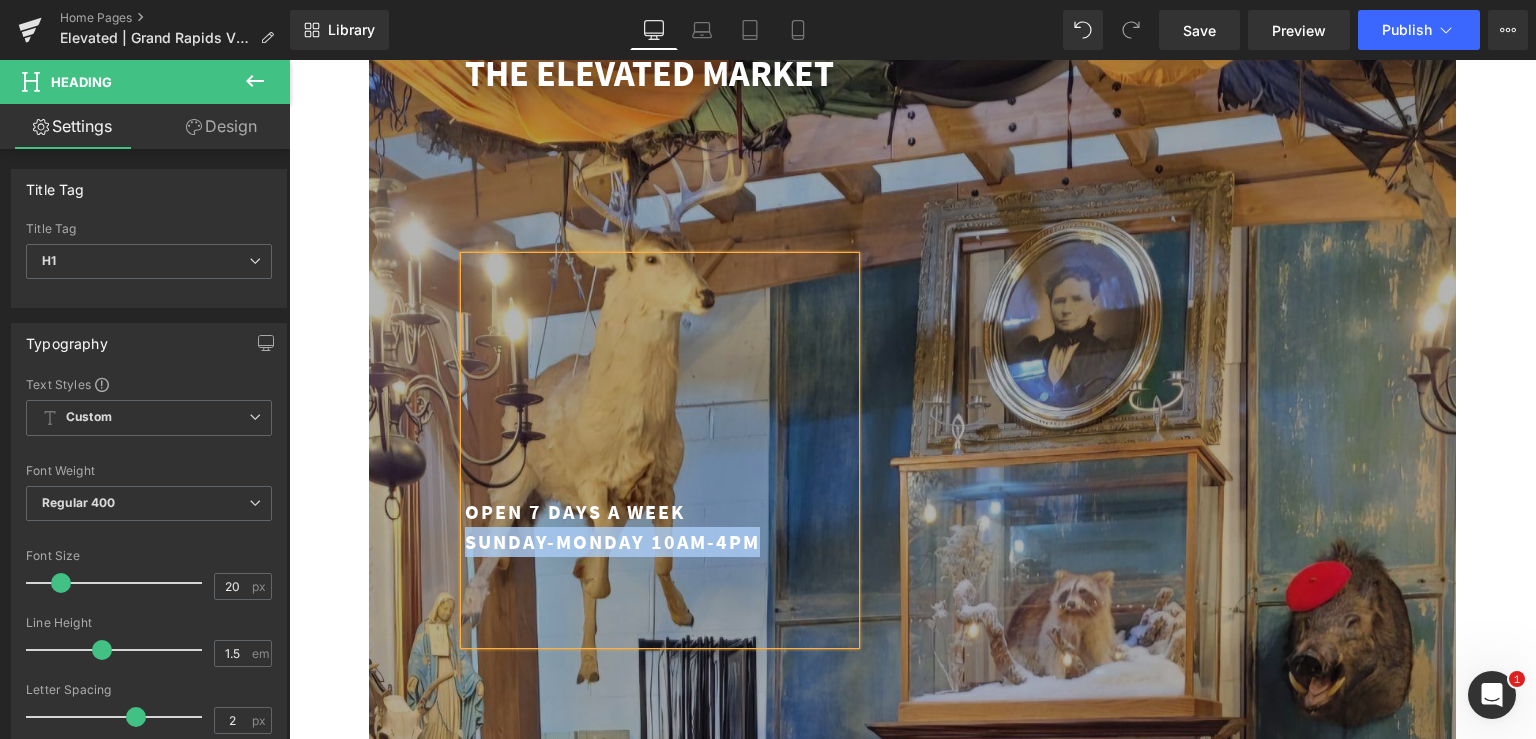 drag, startPoint x: 753, startPoint y: 543, endPoint x: 453, endPoint y: 533, distance: 300.16663 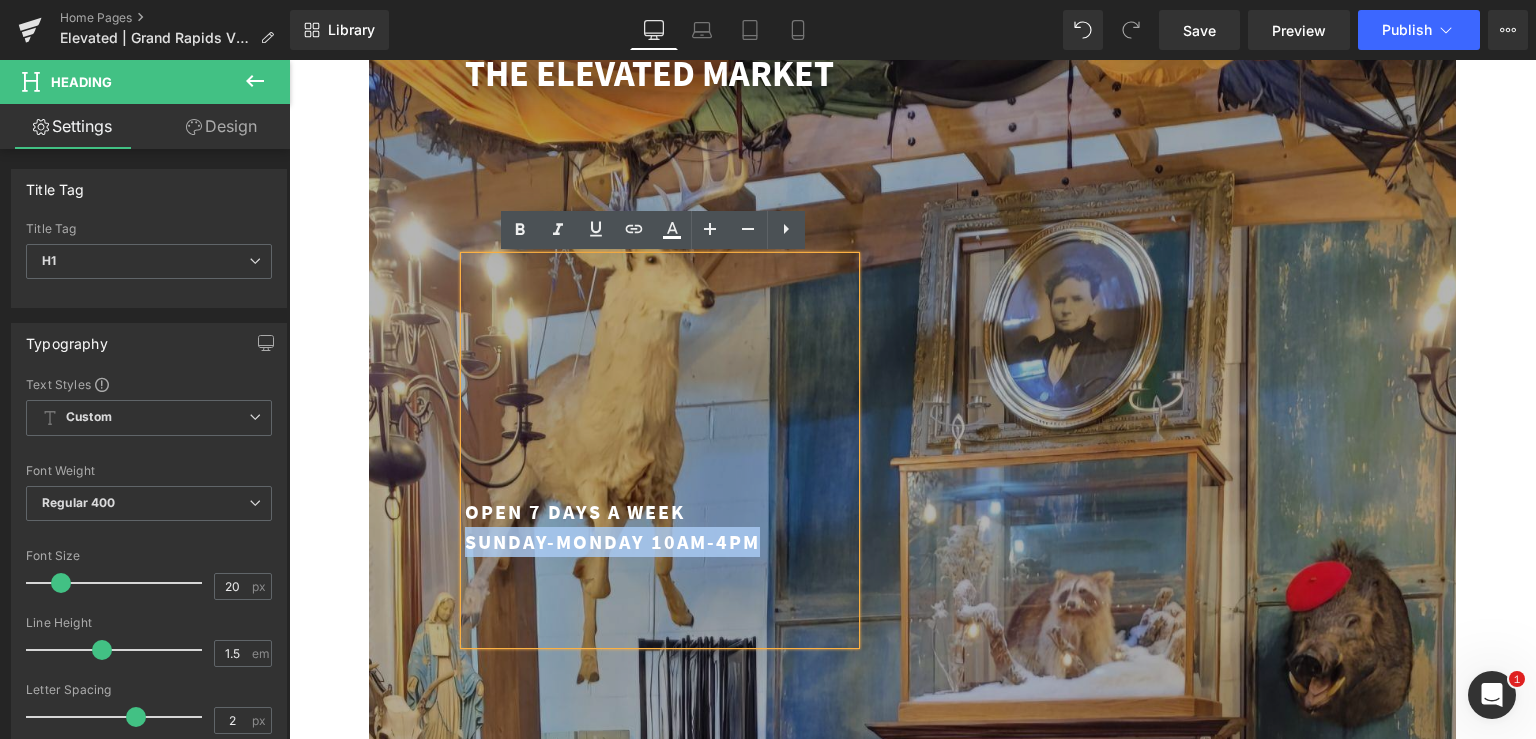 click on "SUNDAY-MONDAY 10AM-4PM" at bounding box center (660, 542) 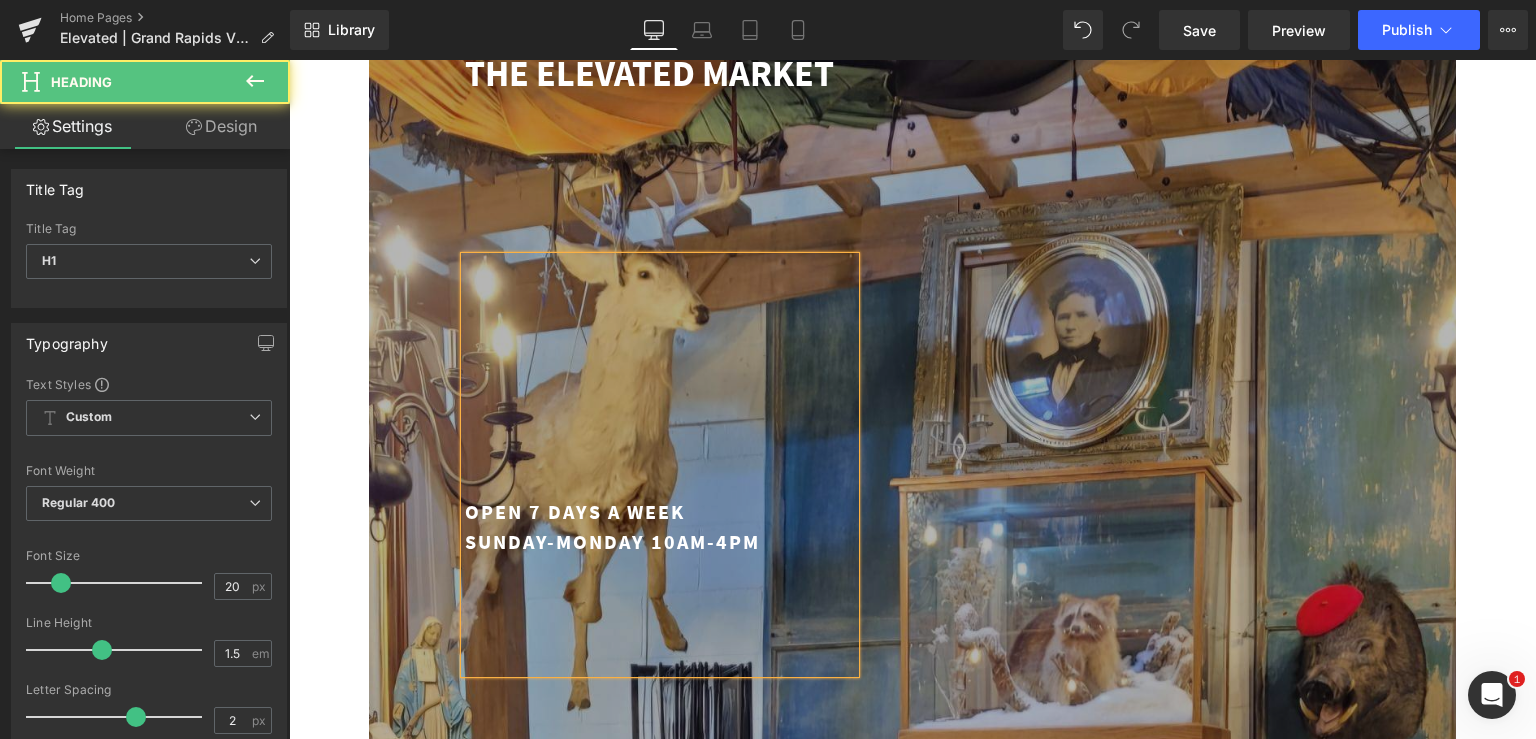 click on "SUNDAY-MONDAY 10AM-4PM" at bounding box center [660, 542] 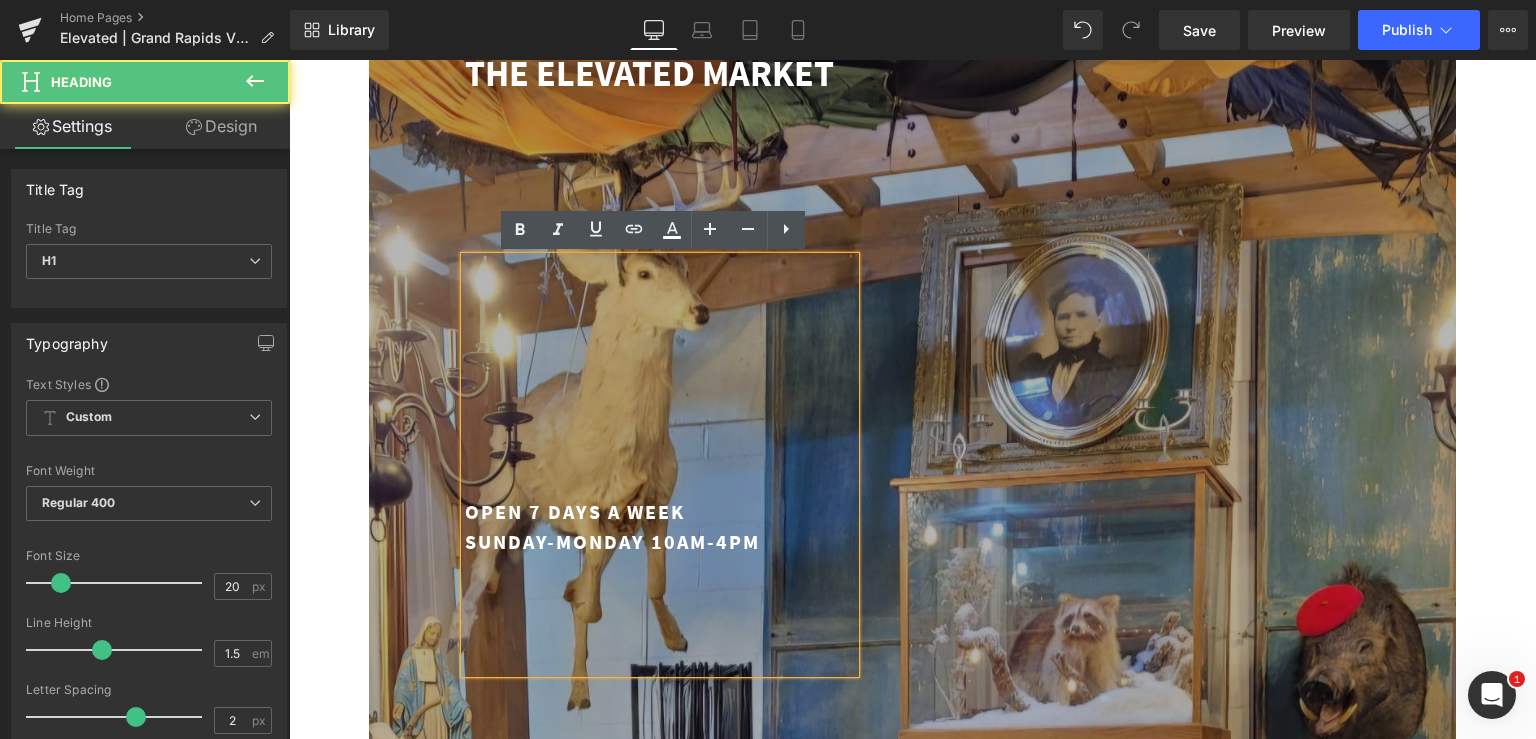 click at bounding box center [660, 571] 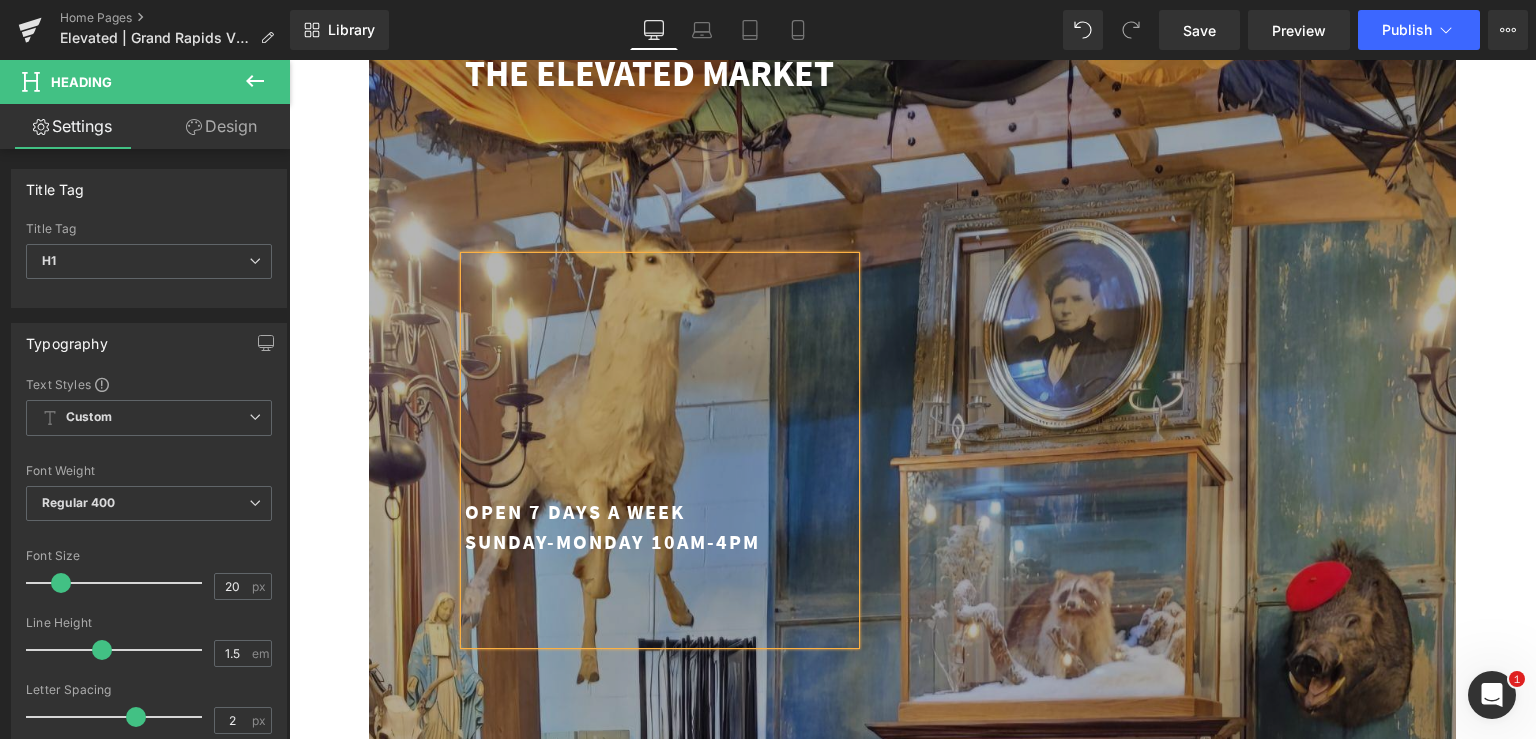 click on "OPEN 7 DAYS A WEEK" at bounding box center (660, 512) 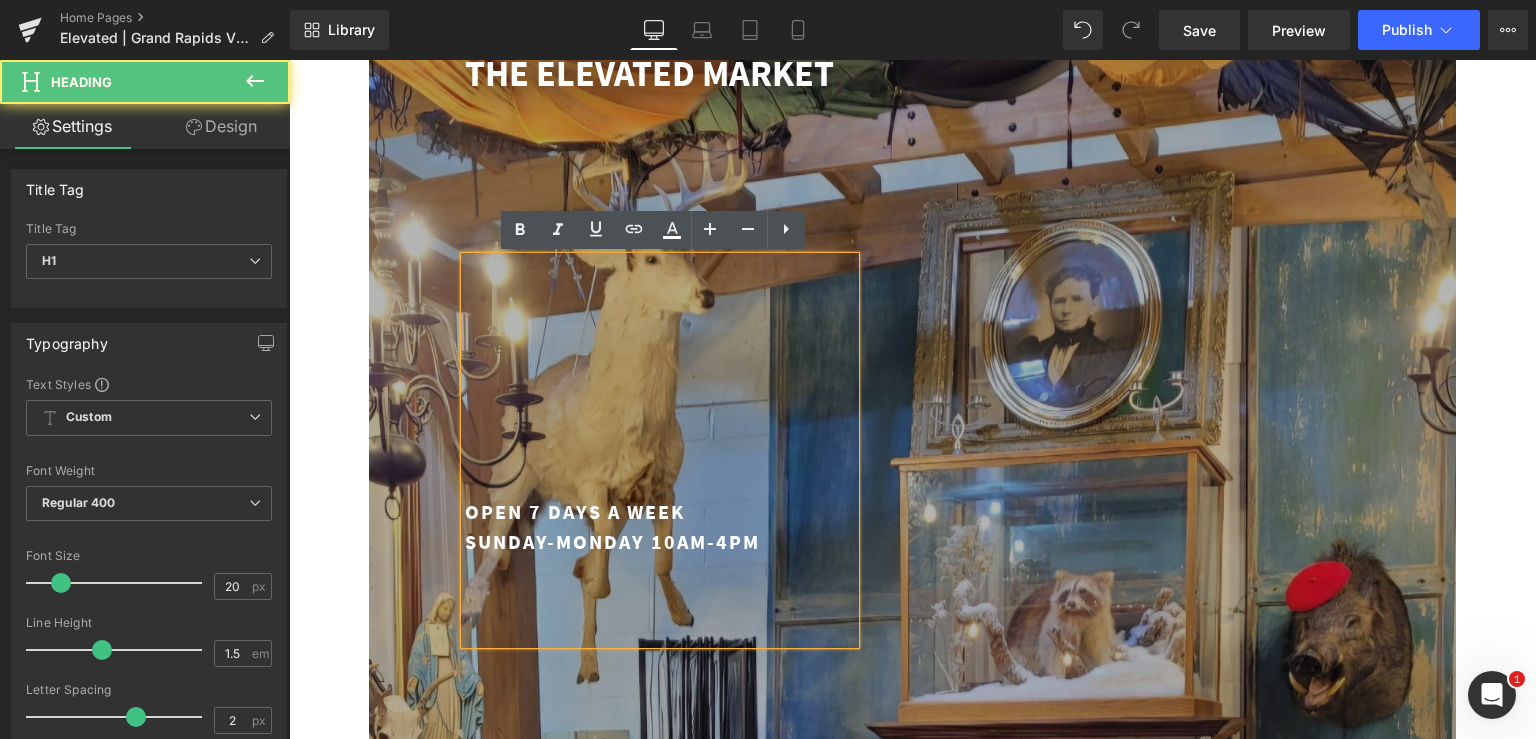 click on "OPEN 7 DAYS A WEEK" at bounding box center [660, 512] 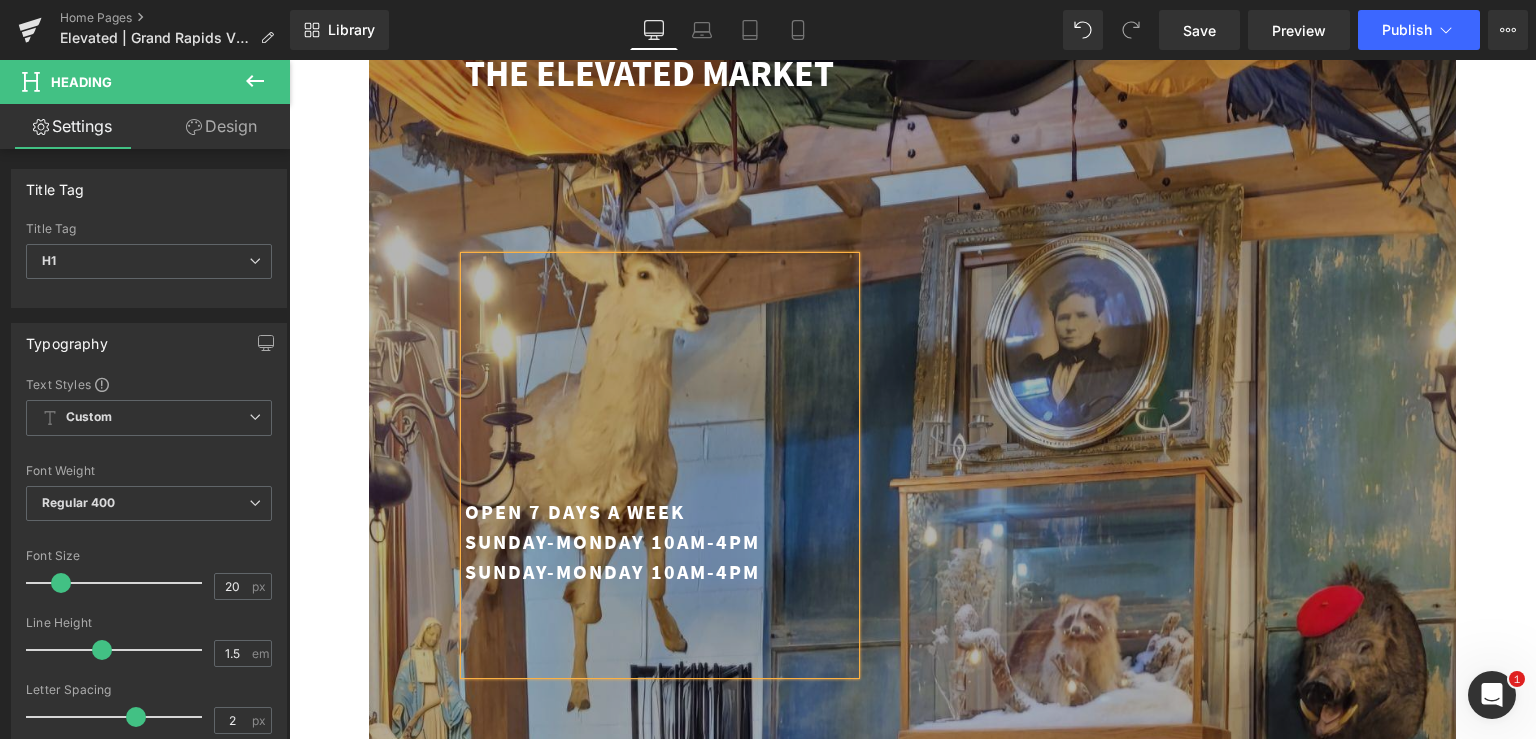 click on "SUNDAY-MONDAY 10AM-4PM" at bounding box center (612, 571) 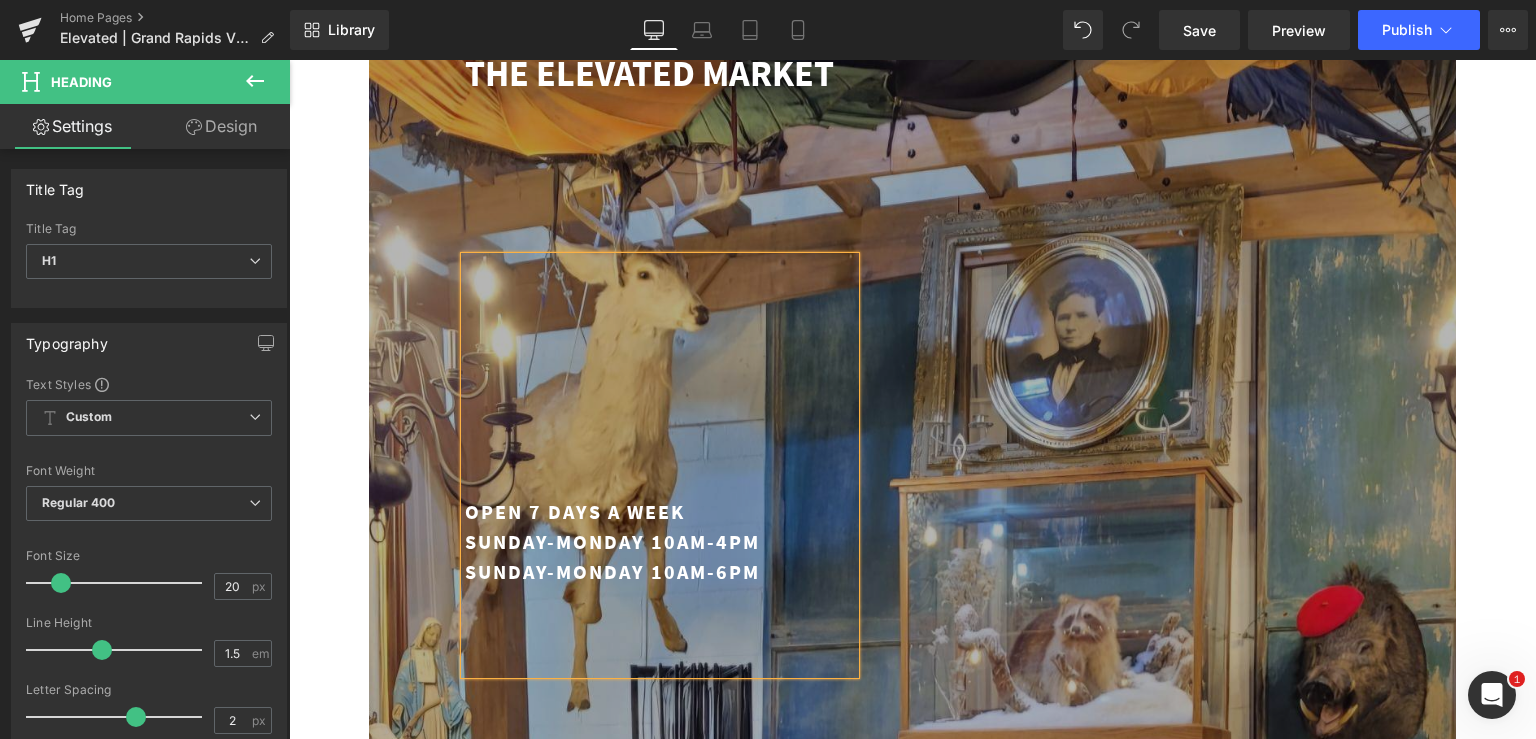 click on "SUNDAY-MONDAY 10AM-6PM" at bounding box center [612, 571] 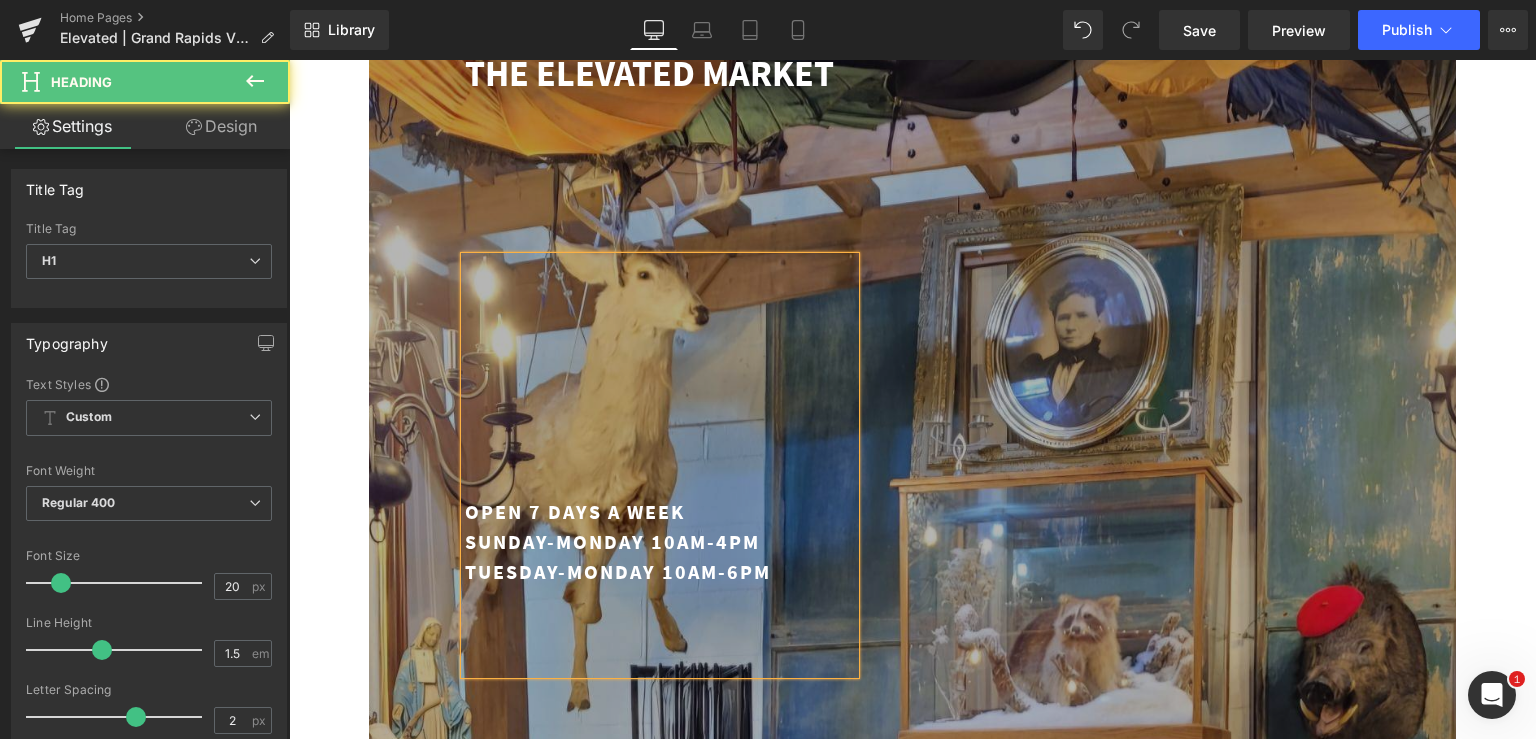 click on "TUESDAY-MONDAY 10AM-6PM" at bounding box center [618, 571] 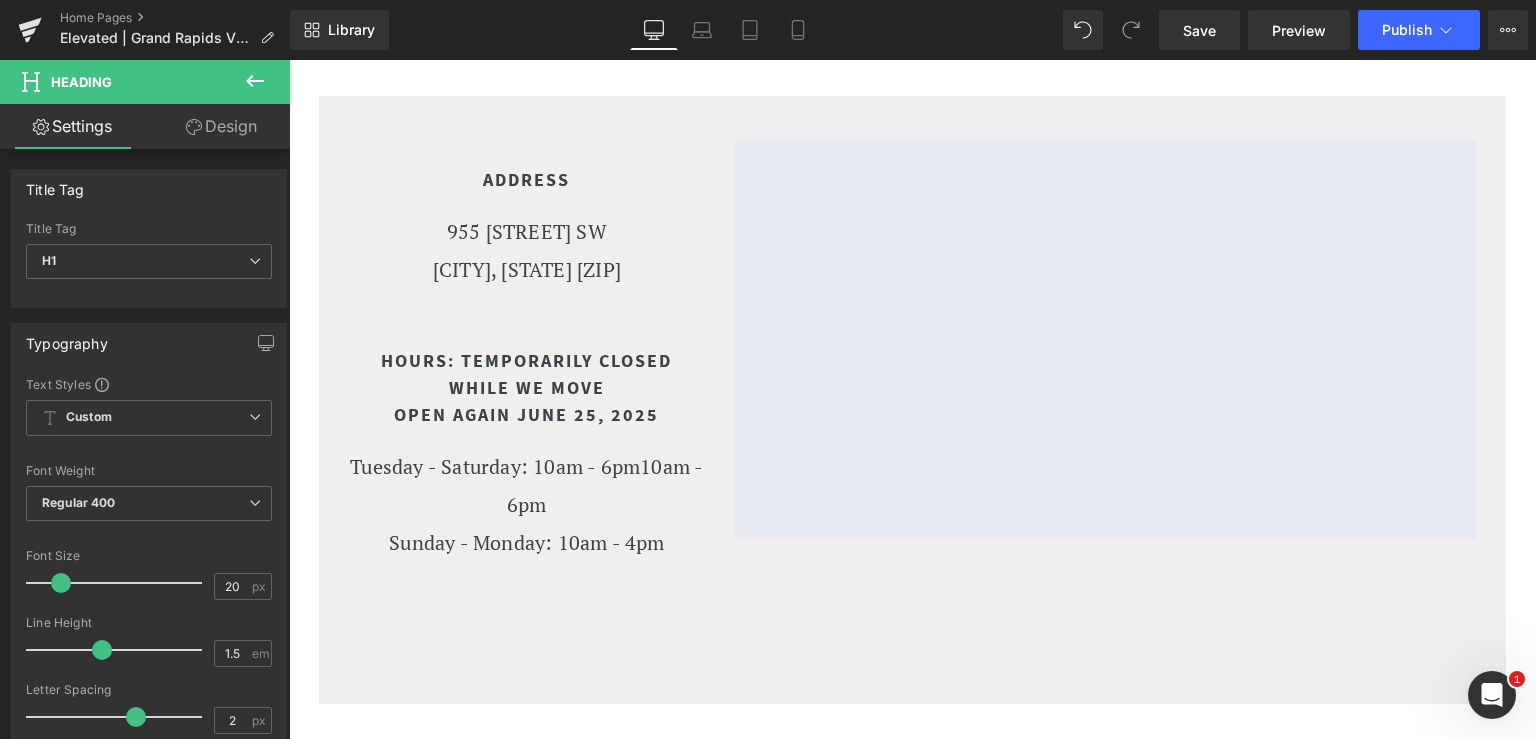 scroll, scrollTop: 1643, scrollLeft: 0, axis: vertical 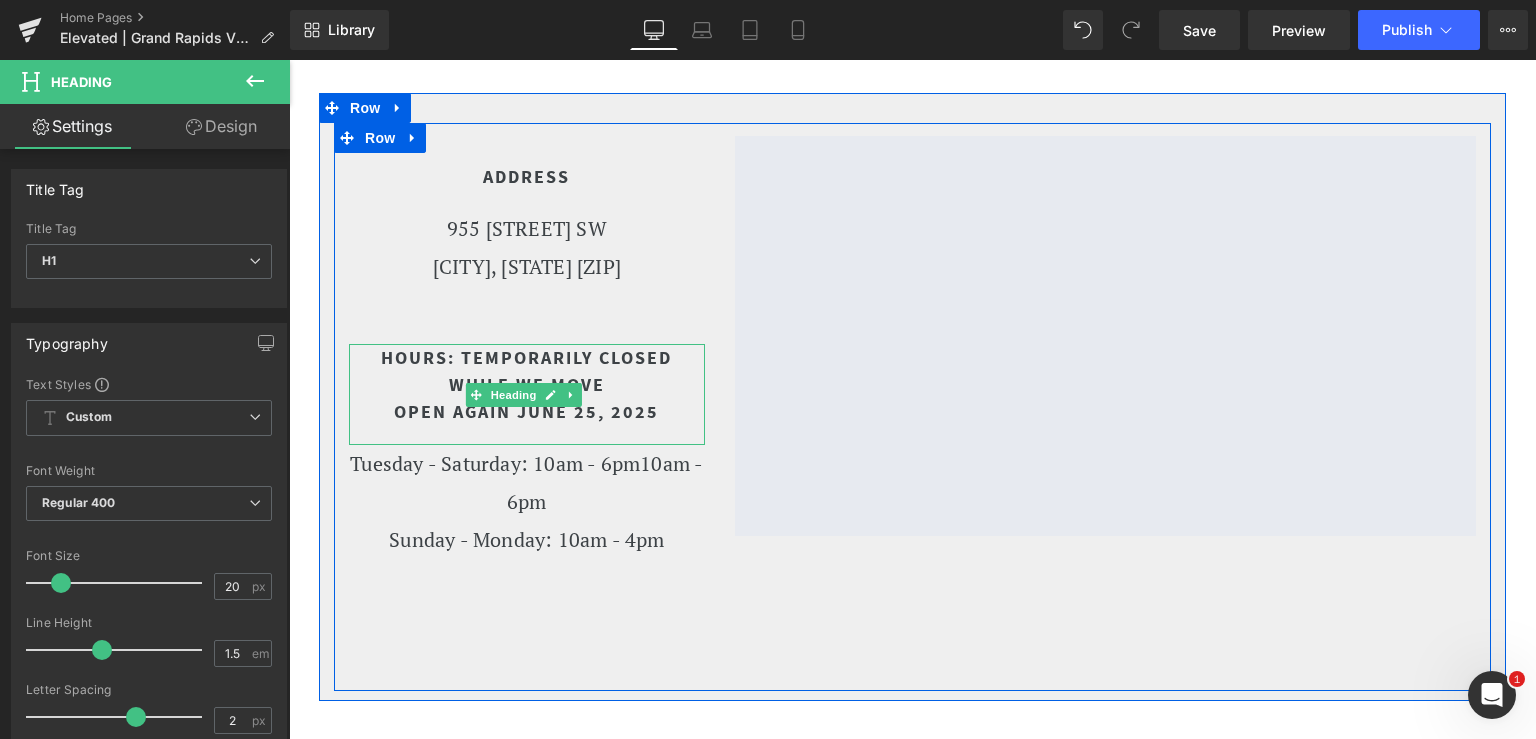 click on "OPEN AGAIN JUNE 25, 2025" at bounding box center [527, 411] 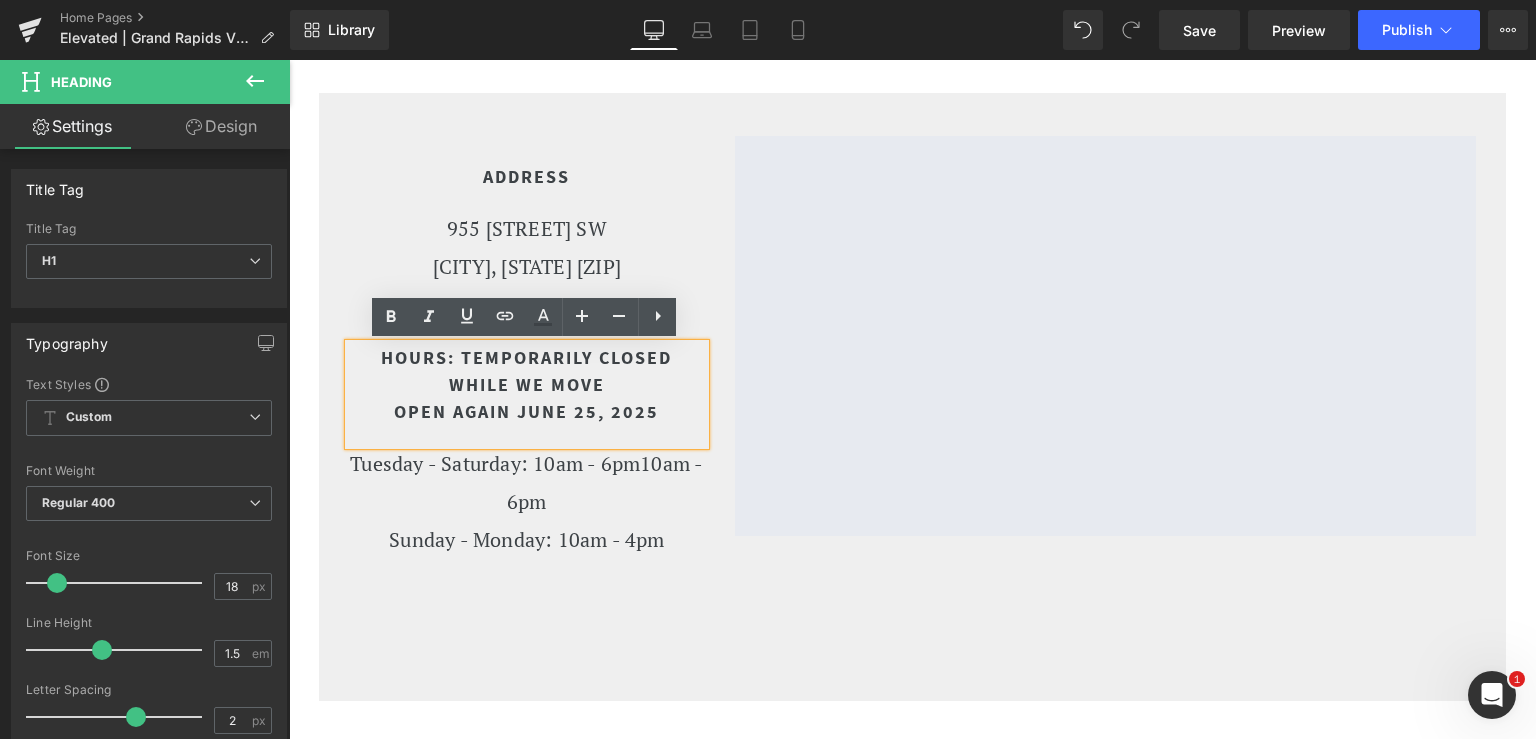 click on "OPEN AGAIN JUNE 25, 2025" at bounding box center (527, 411) 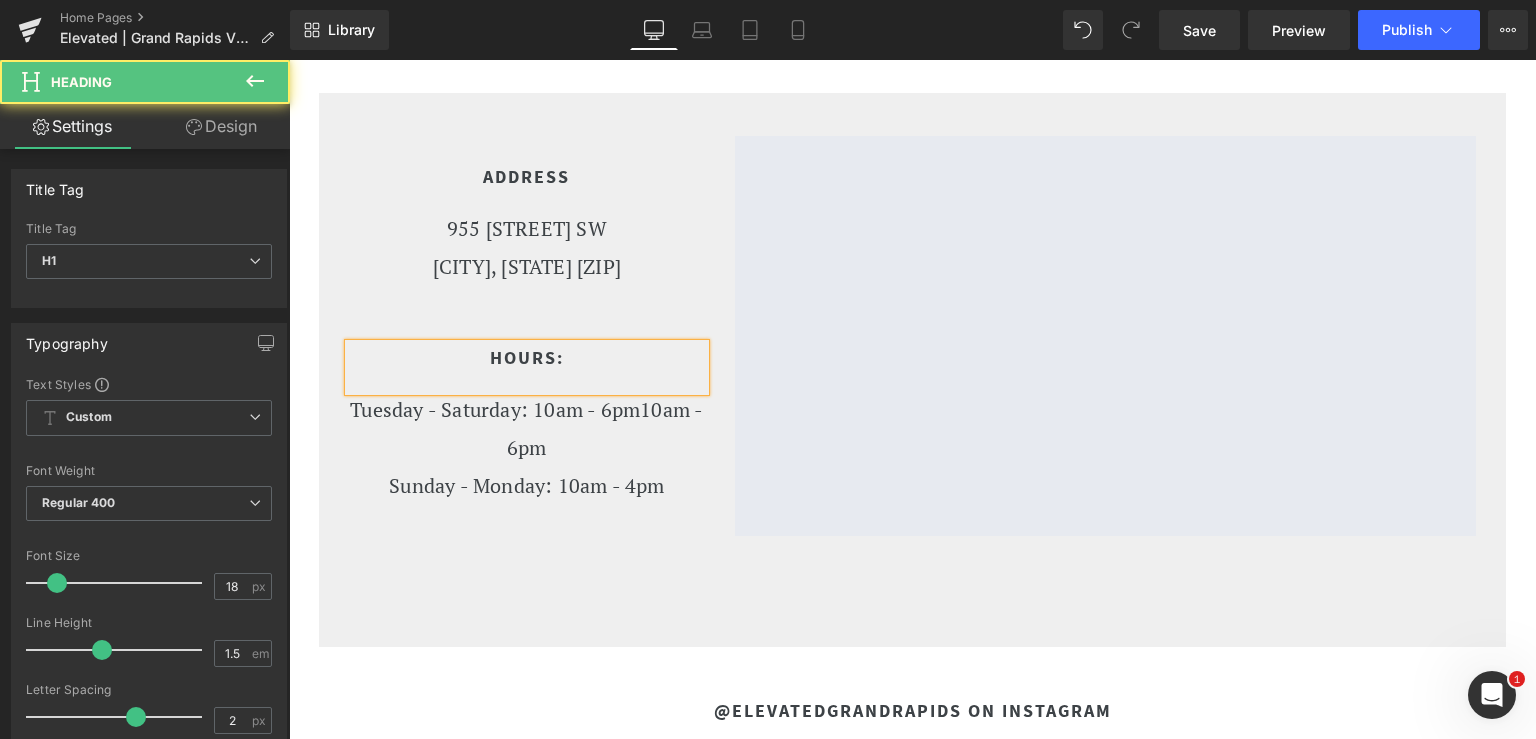 click on "HOURS:" at bounding box center [527, 357] 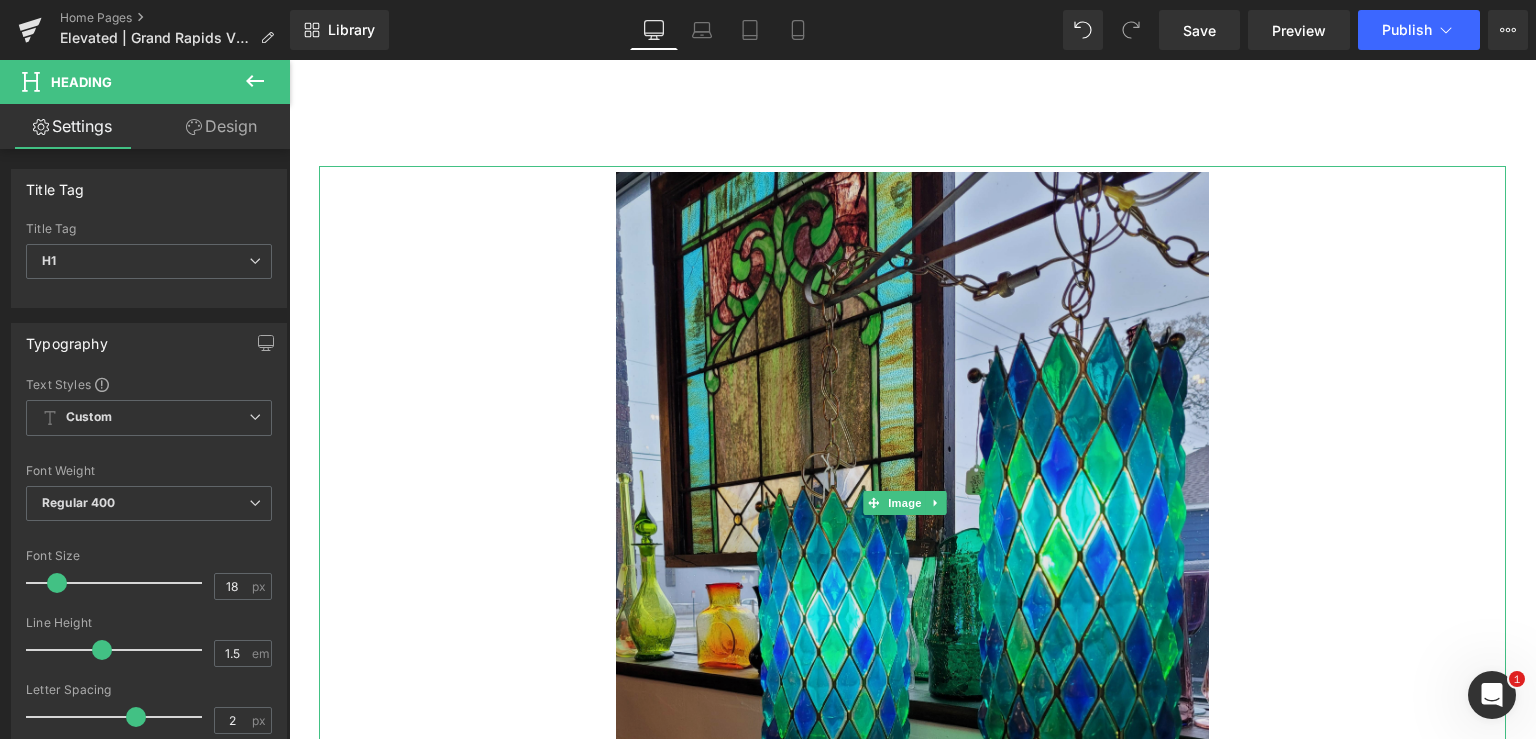scroll, scrollTop: 2310, scrollLeft: 0, axis: vertical 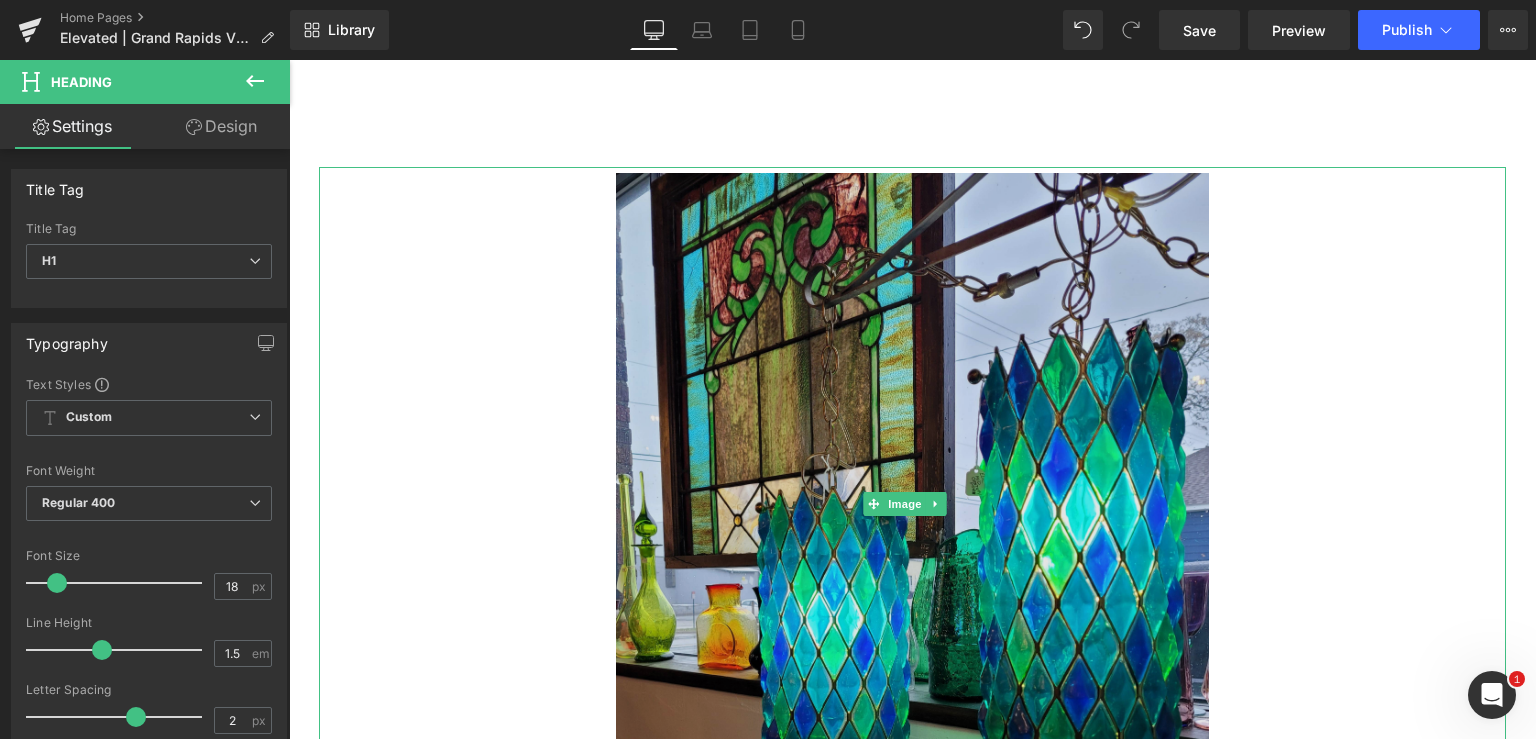 click at bounding box center (913, 504) 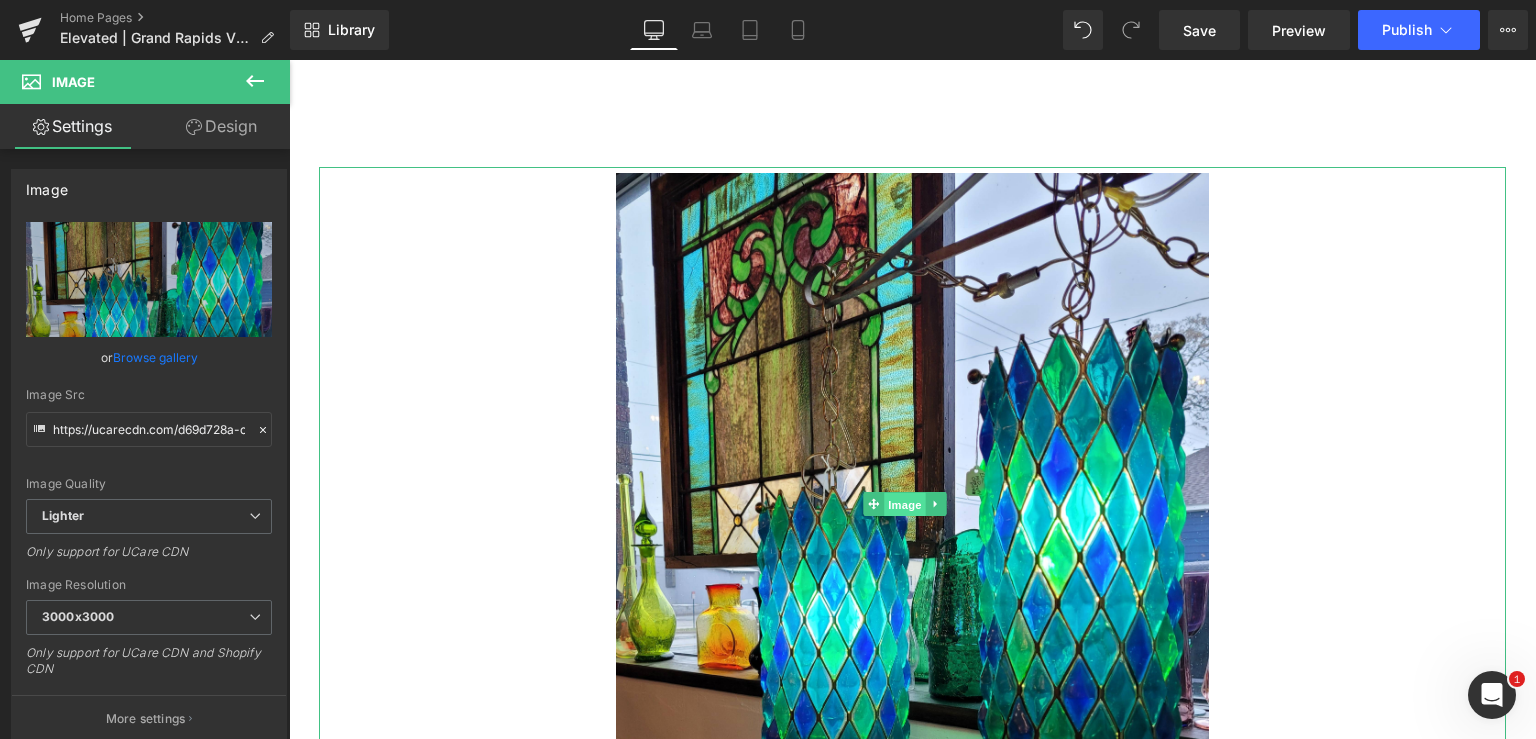 click on "Image" at bounding box center (905, 505) 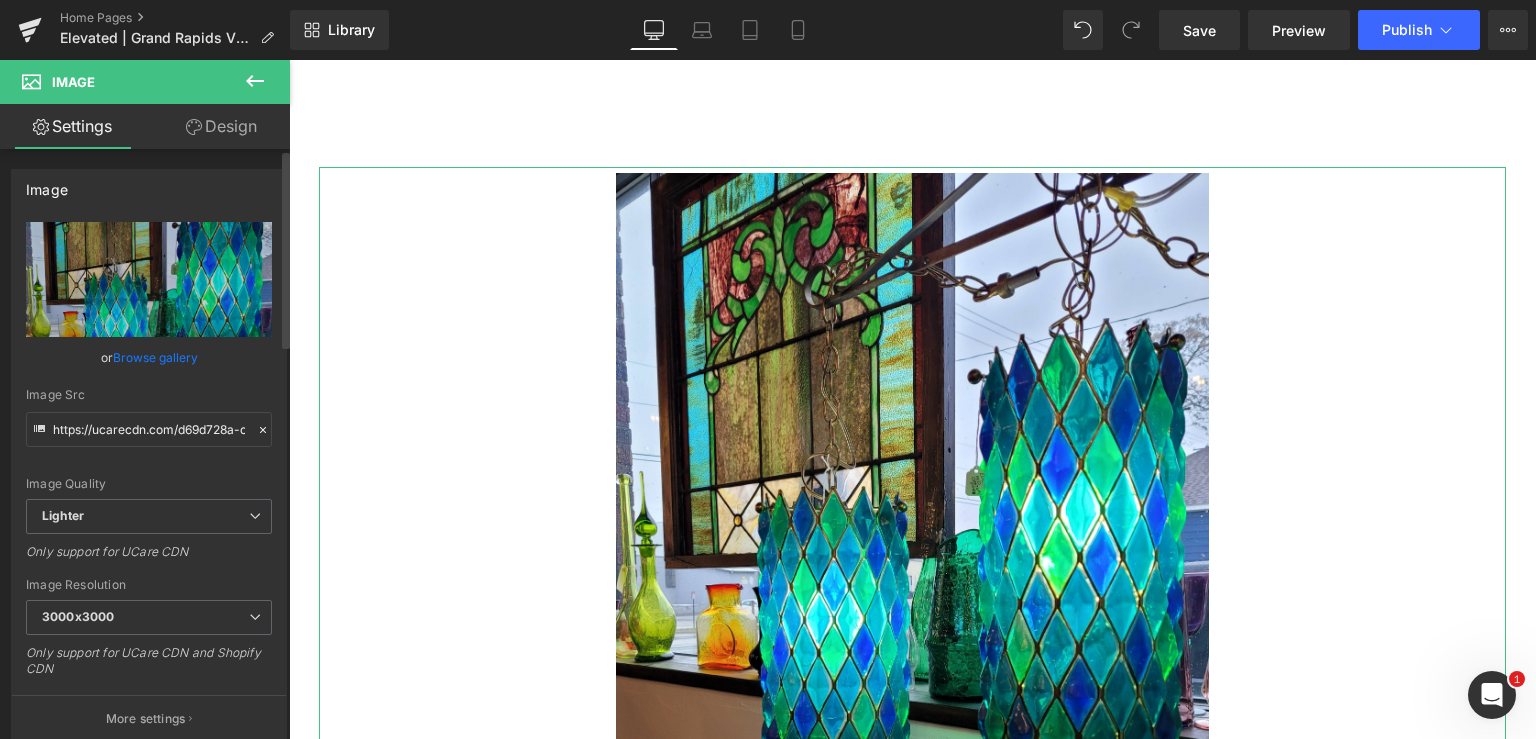 click on "Browse gallery" at bounding box center (155, 357) 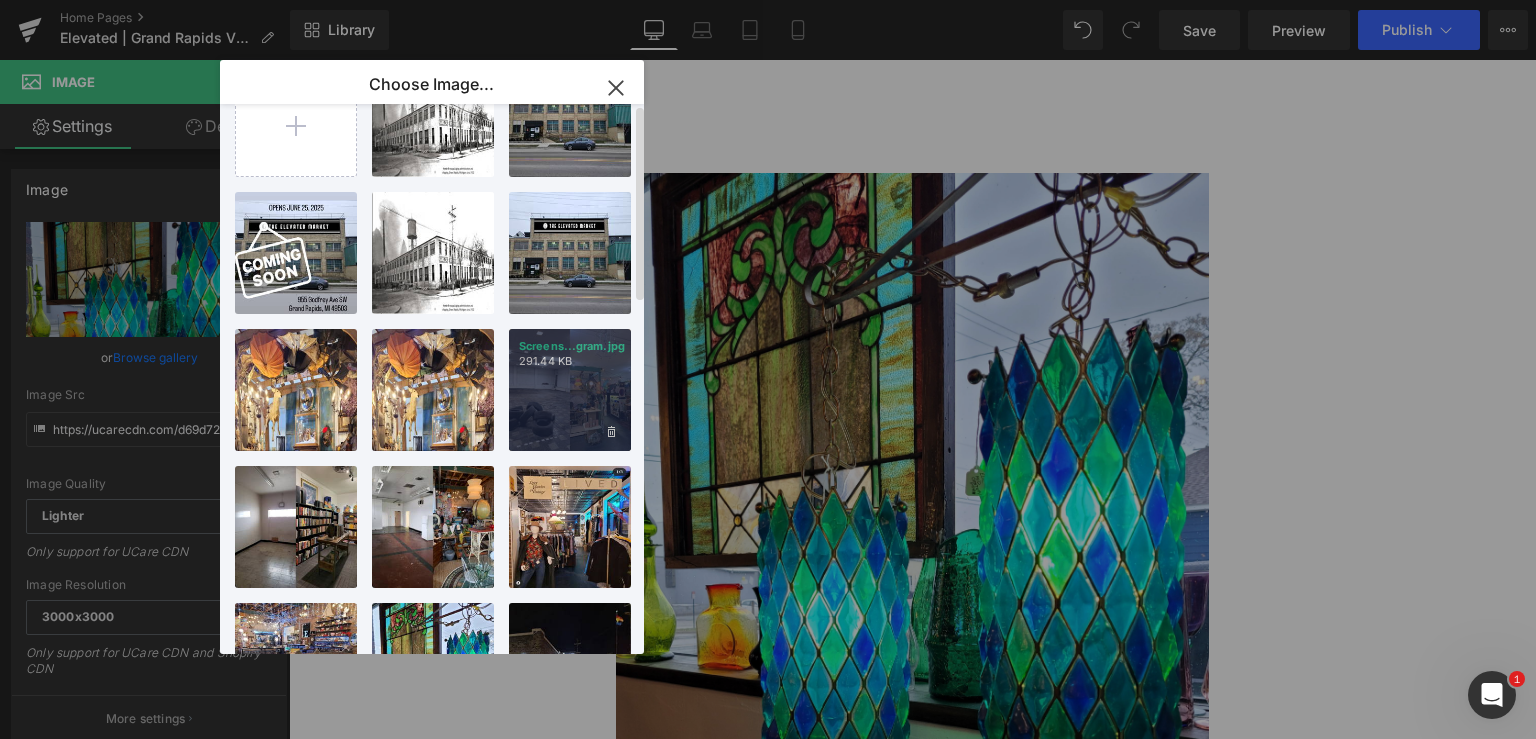 scroll, scrollTop: 0, scrollLeft: 0, axis: both 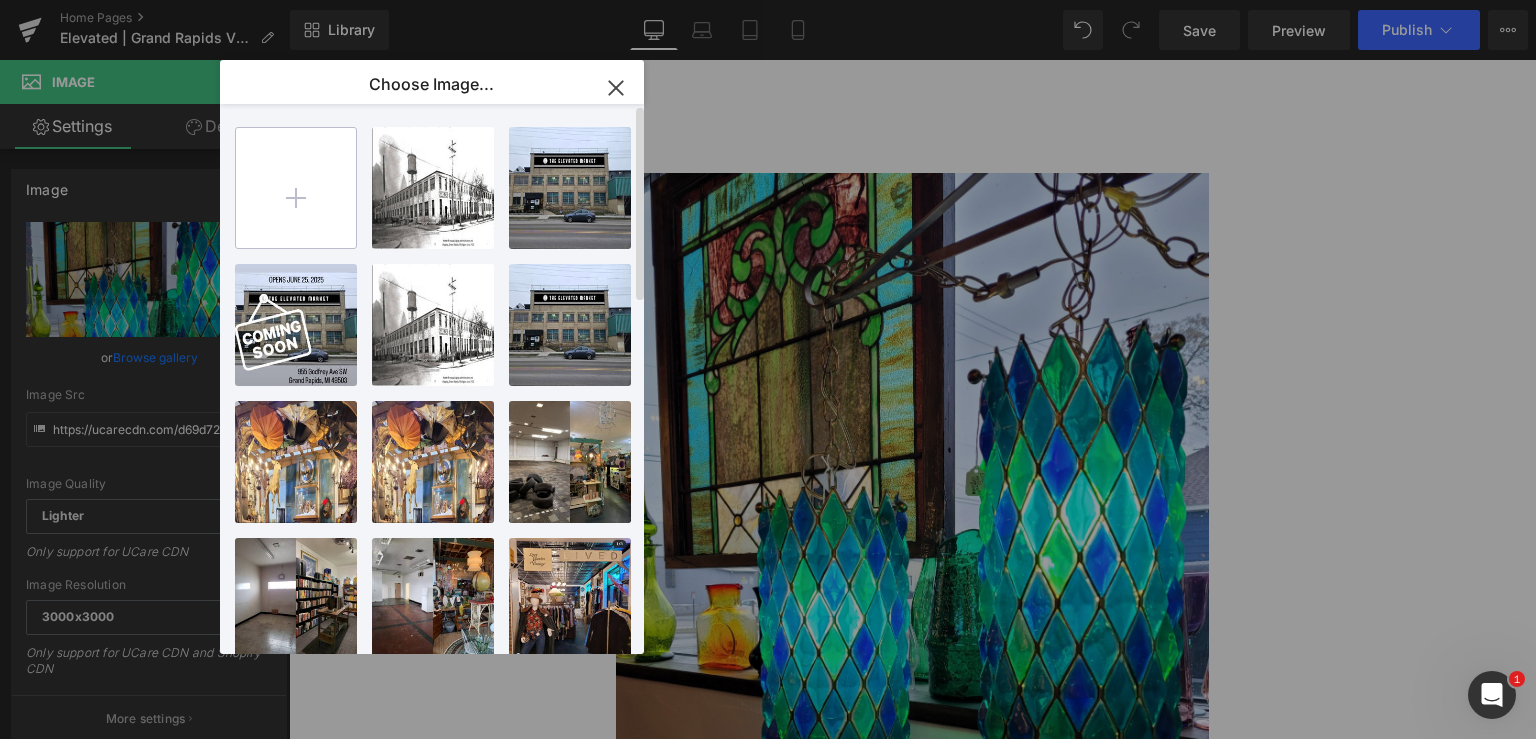 click at bounding box center (296, 188) 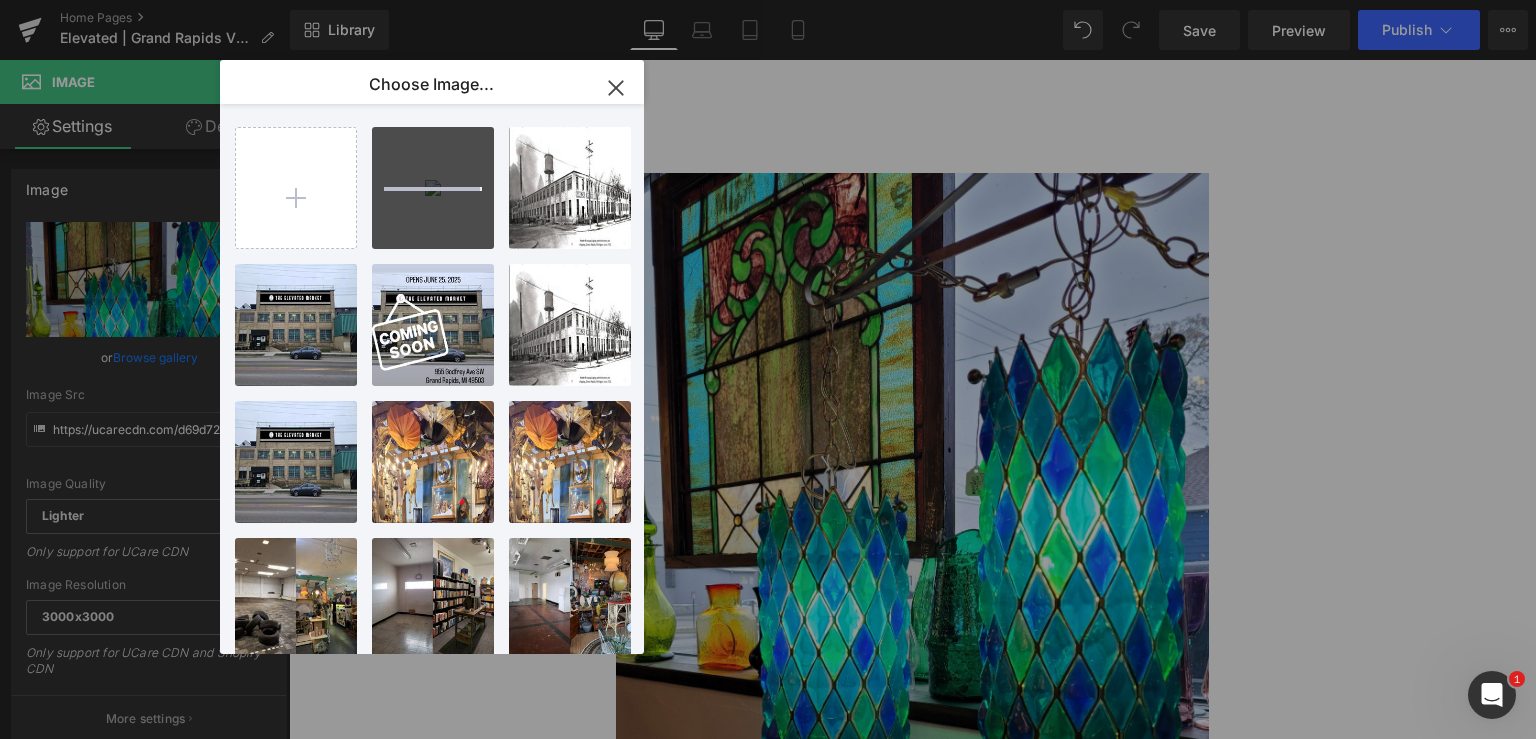 type 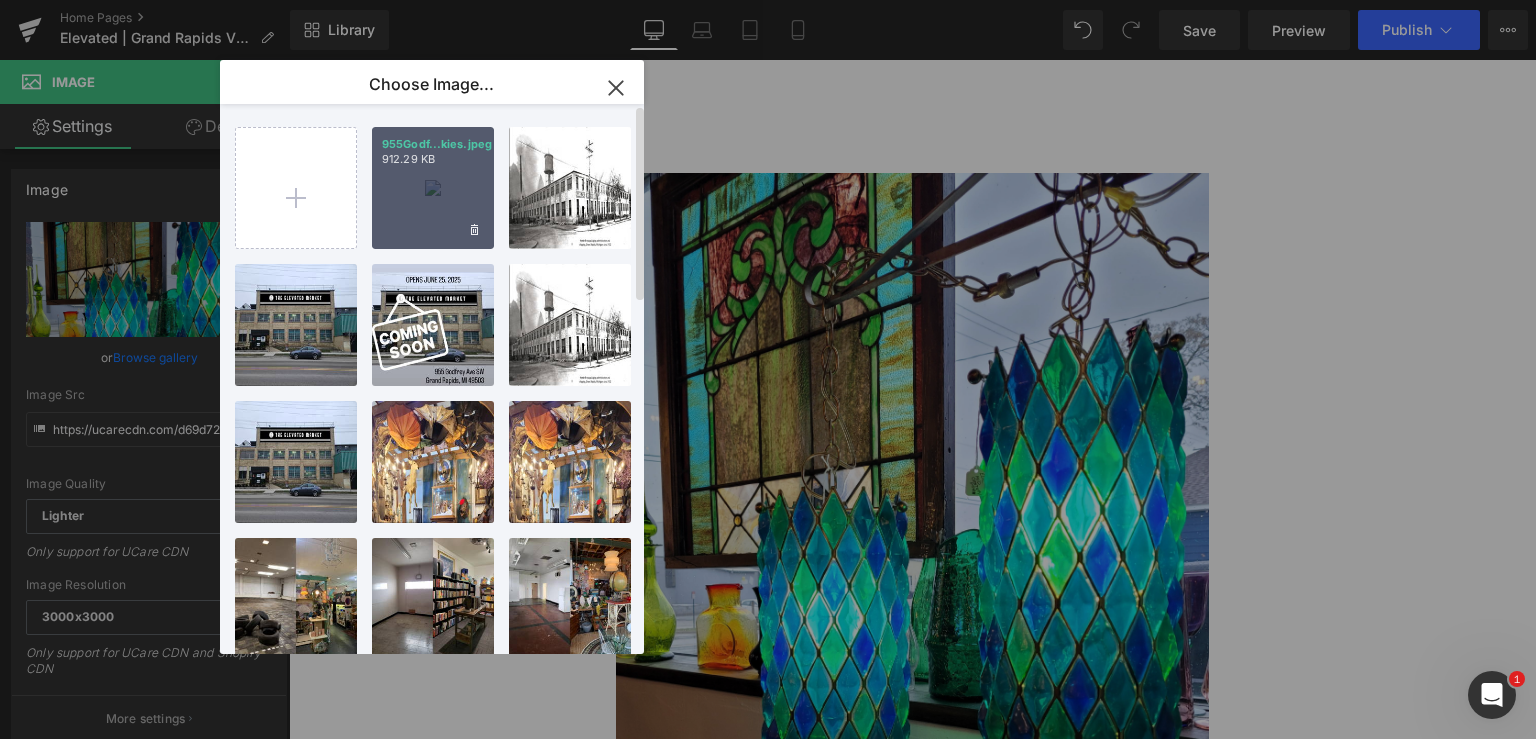 click on "955Godf...kies.jpeg 912.29 KB" at bounding box center [433, 188] 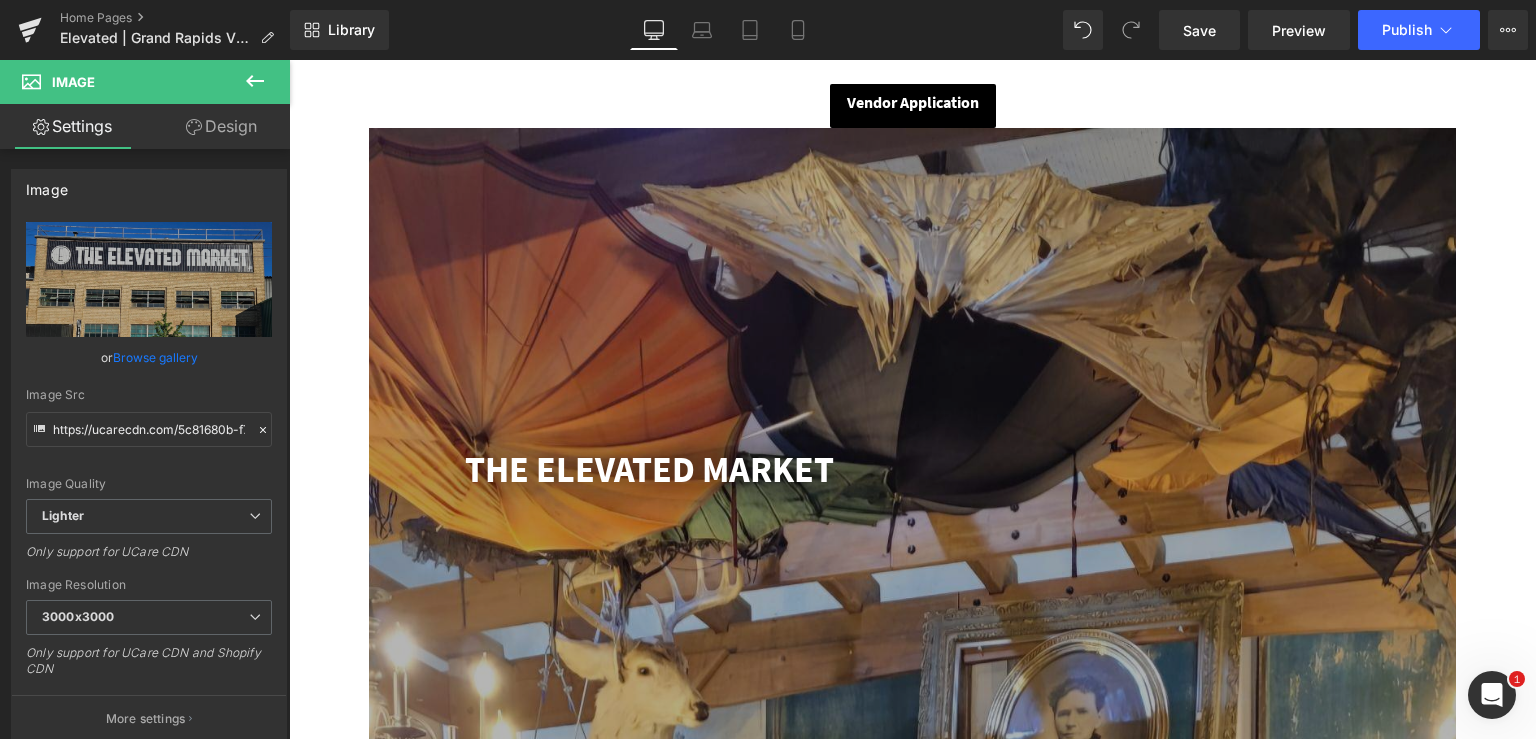 scroll, scrollTop: 0, scrollLeft: 0, axis: both 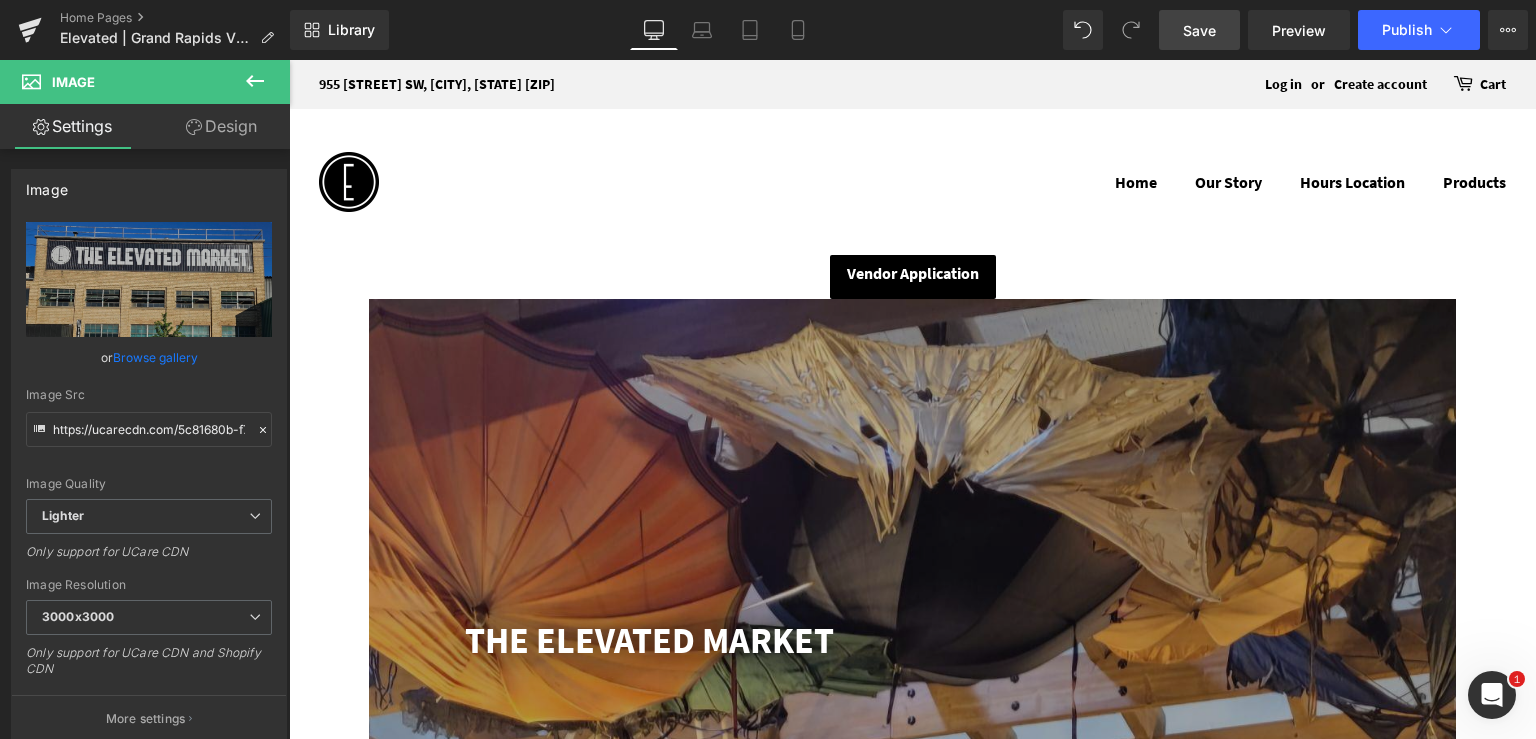 click on "Save" at bounding box center [1199, 30] 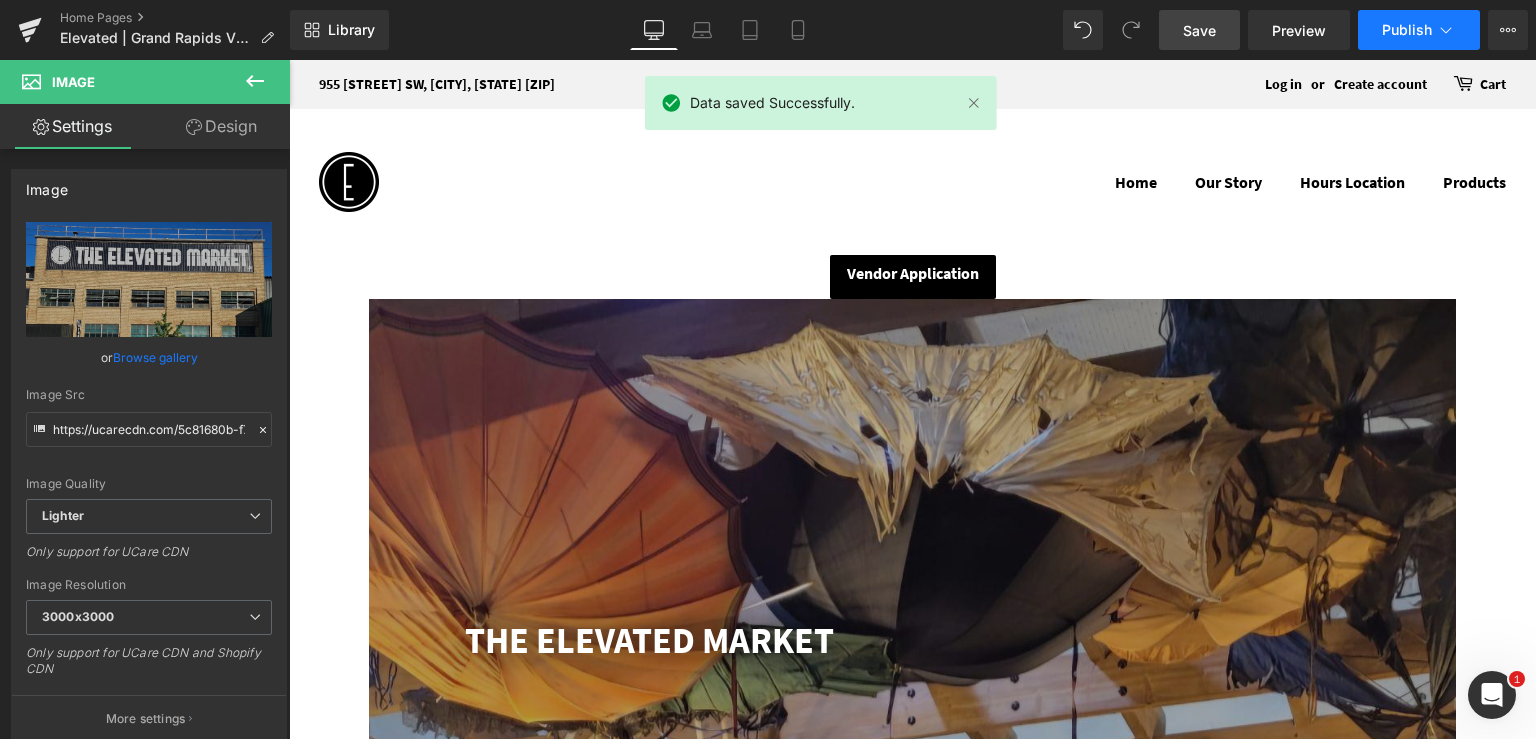 click on "Publish" at bounding box center (1407, 30) 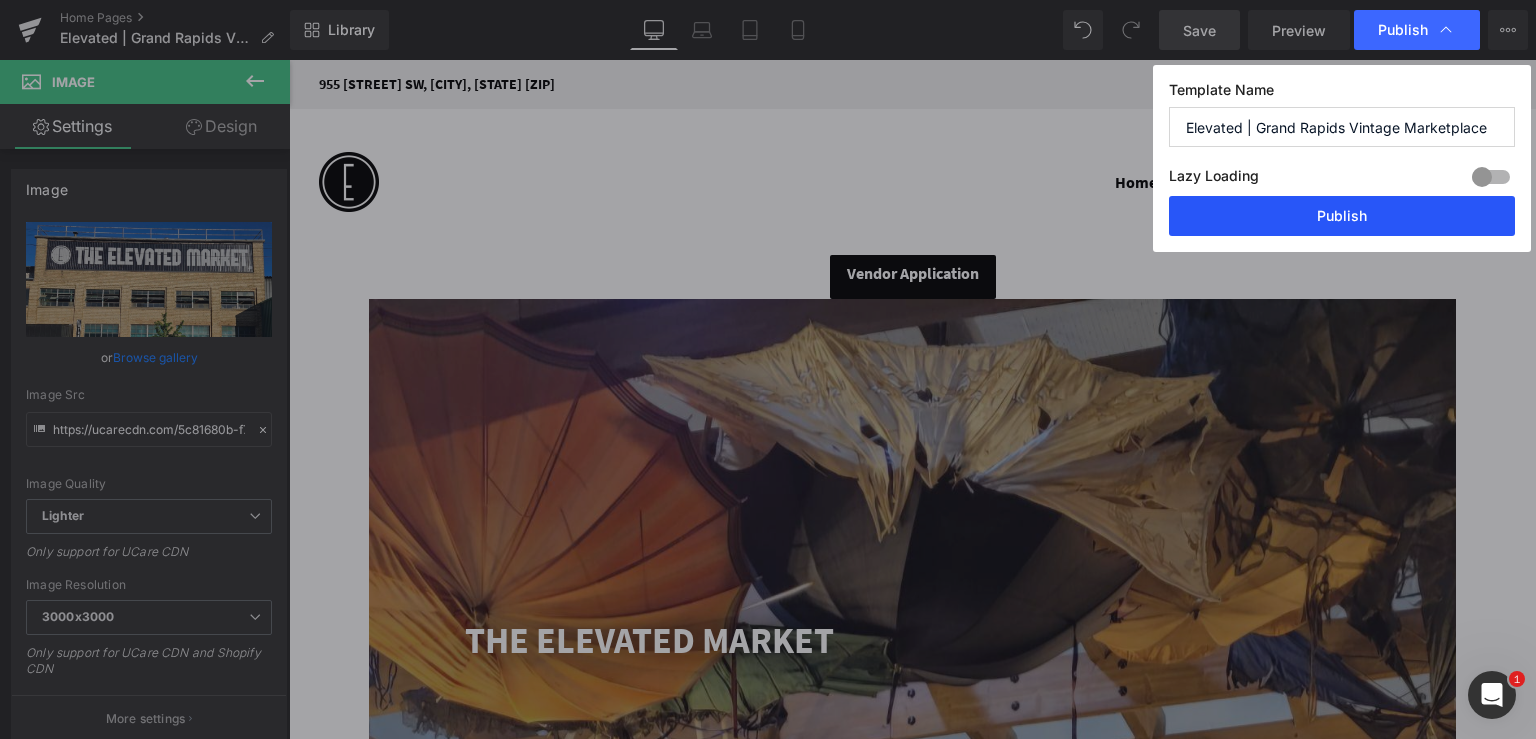 click on "Publish" at bounding box center [1342, 216] 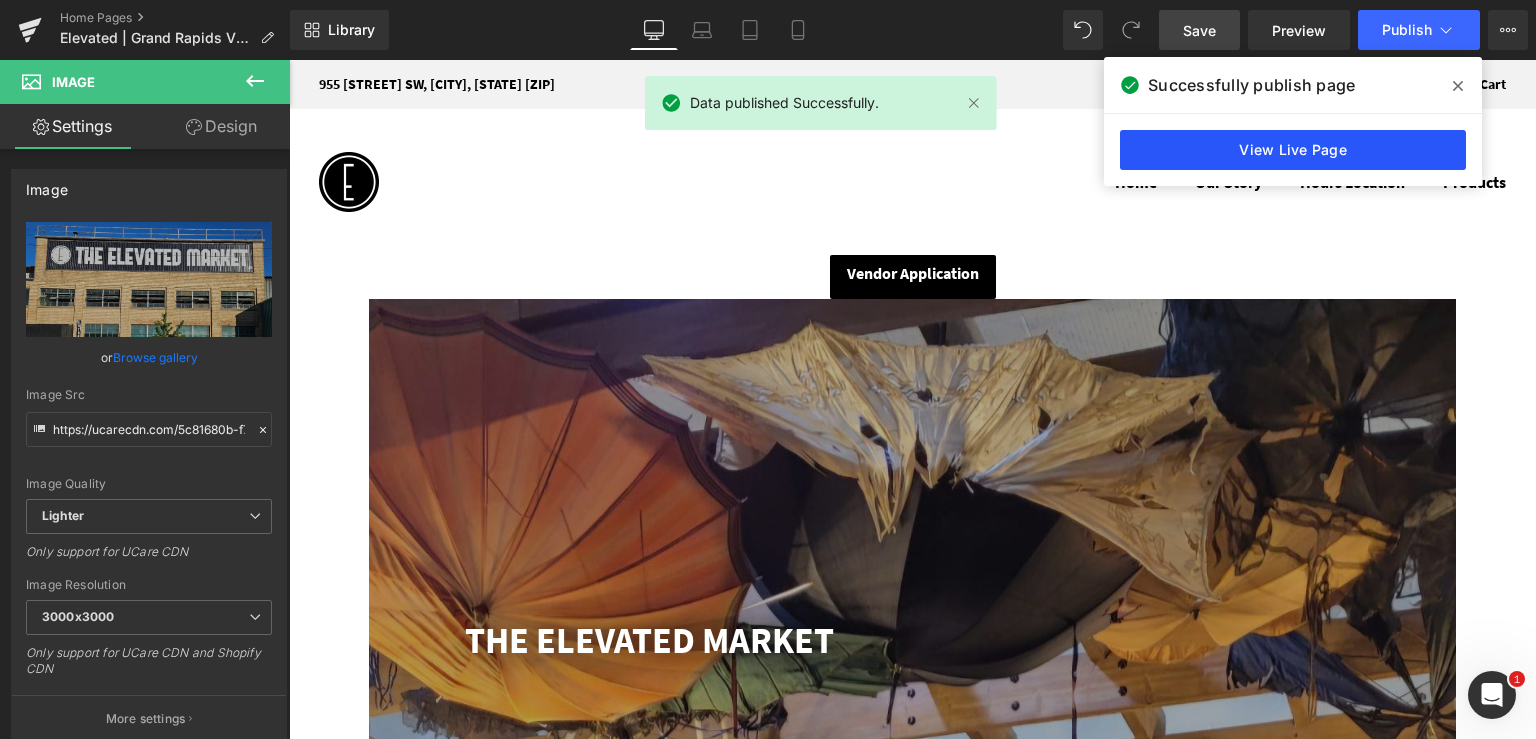 click on "View Live Page" at bounding box center [1293, 150] 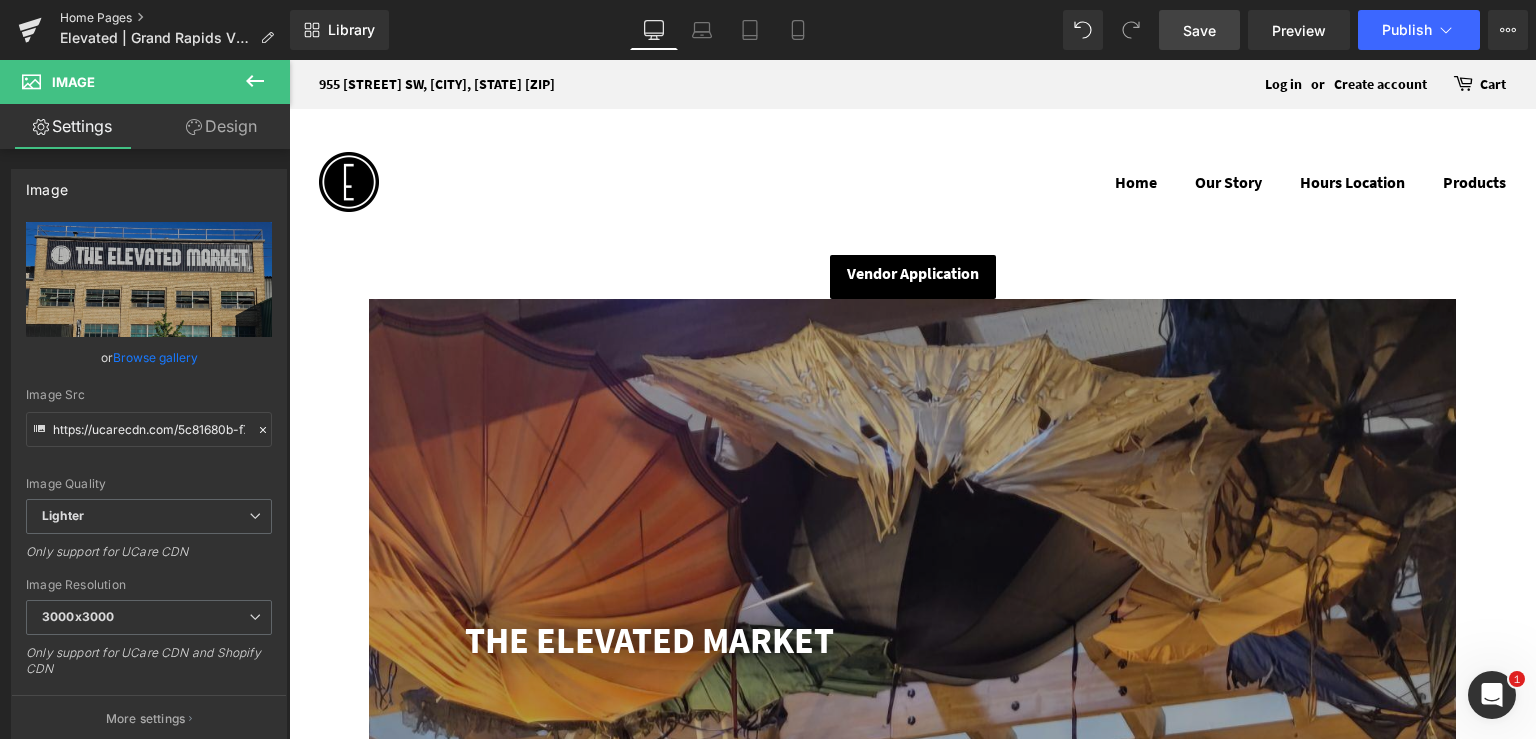 click on "Home Pages" at bounding box center [175, 18] 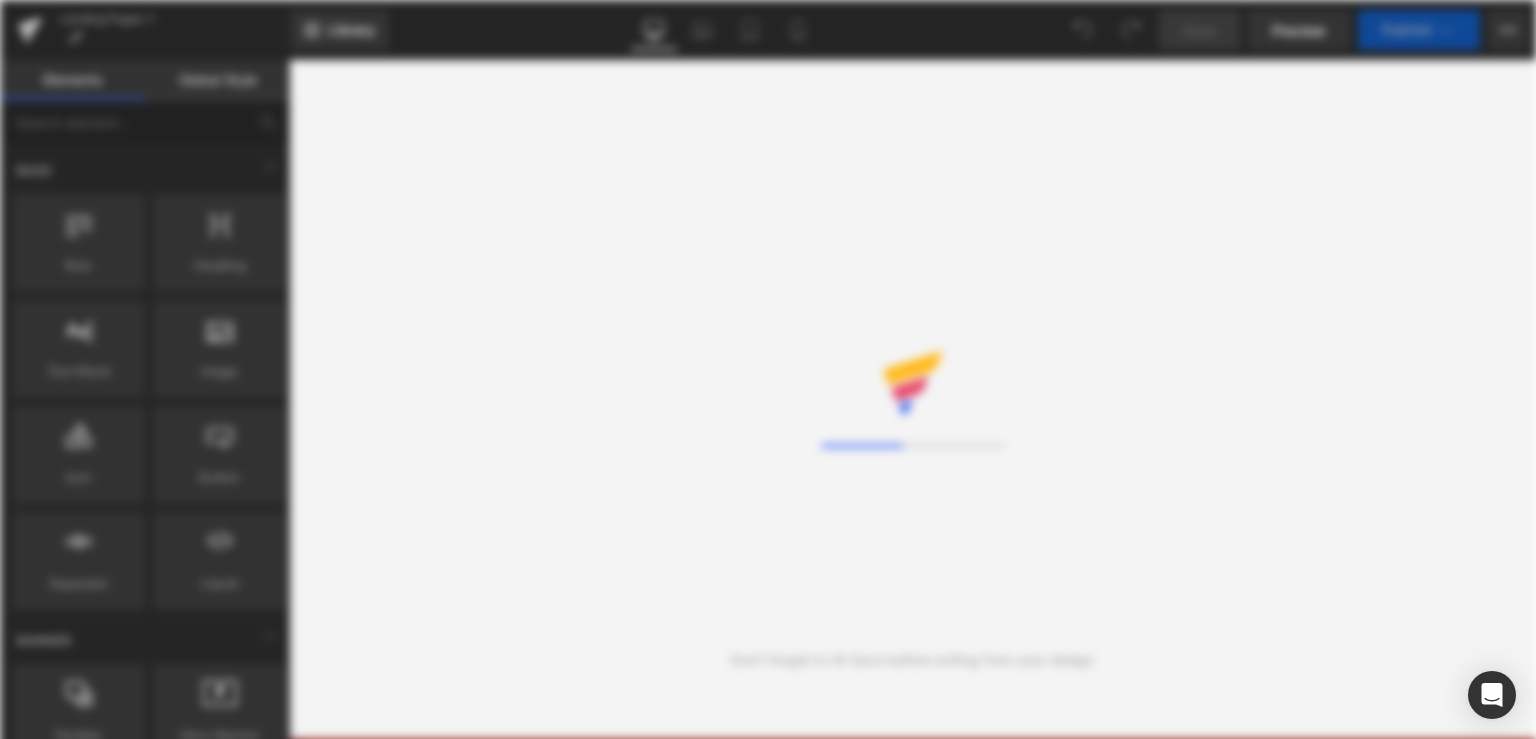 scroll, scrollTop: 0, scrollLeft: 0, axis: both 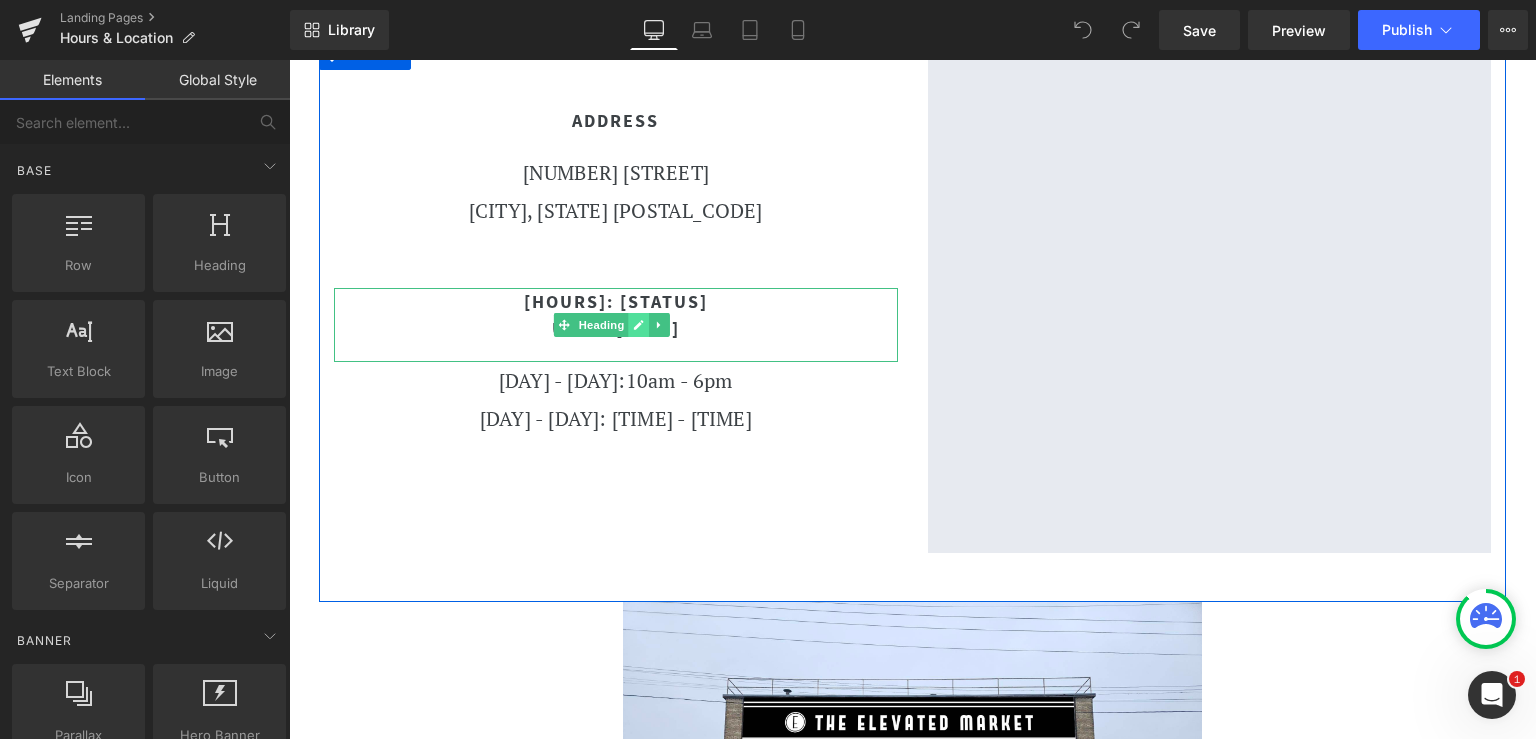 click at bounding box center [639, 325] 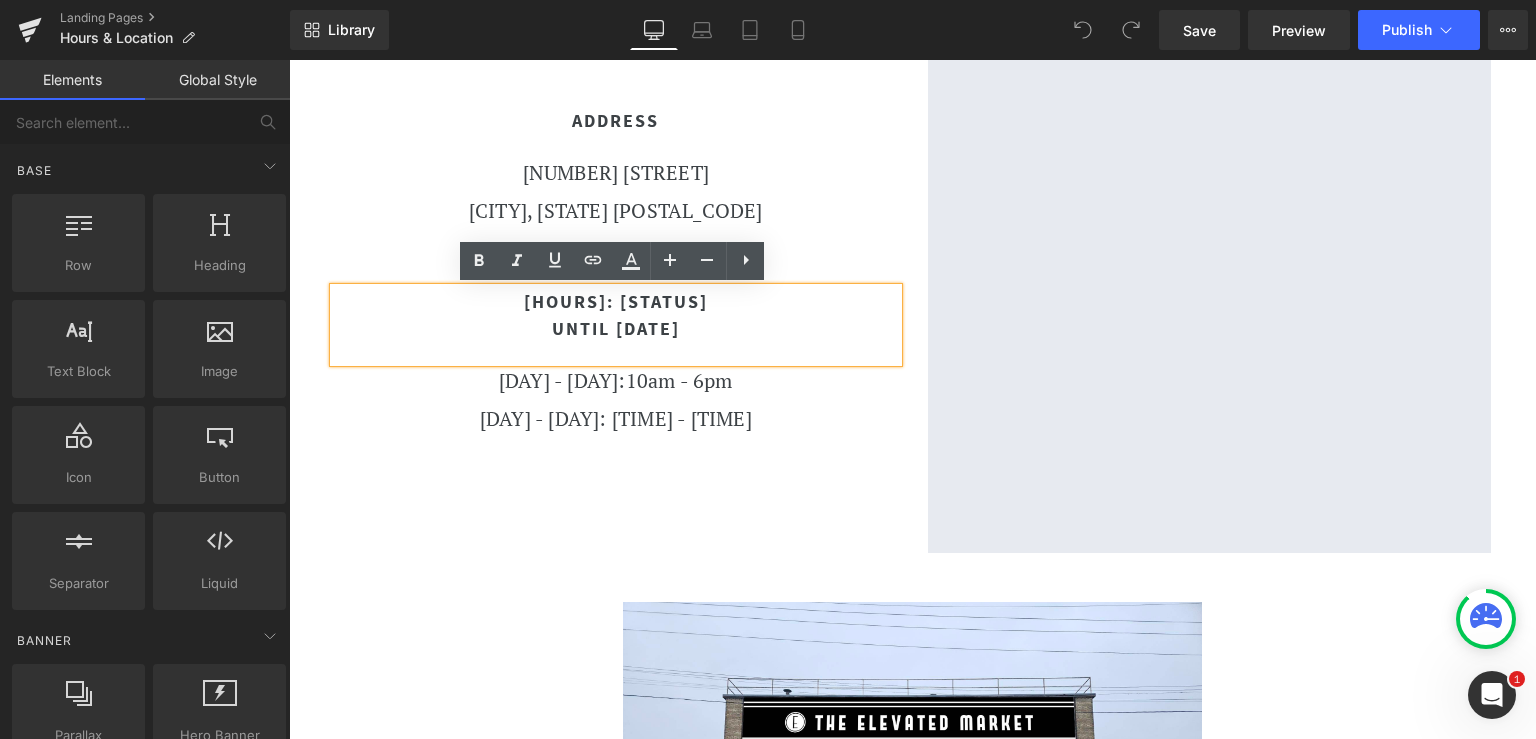 click on "UNTIL JUNE 25, 2025" at bounding box center [616, 328] 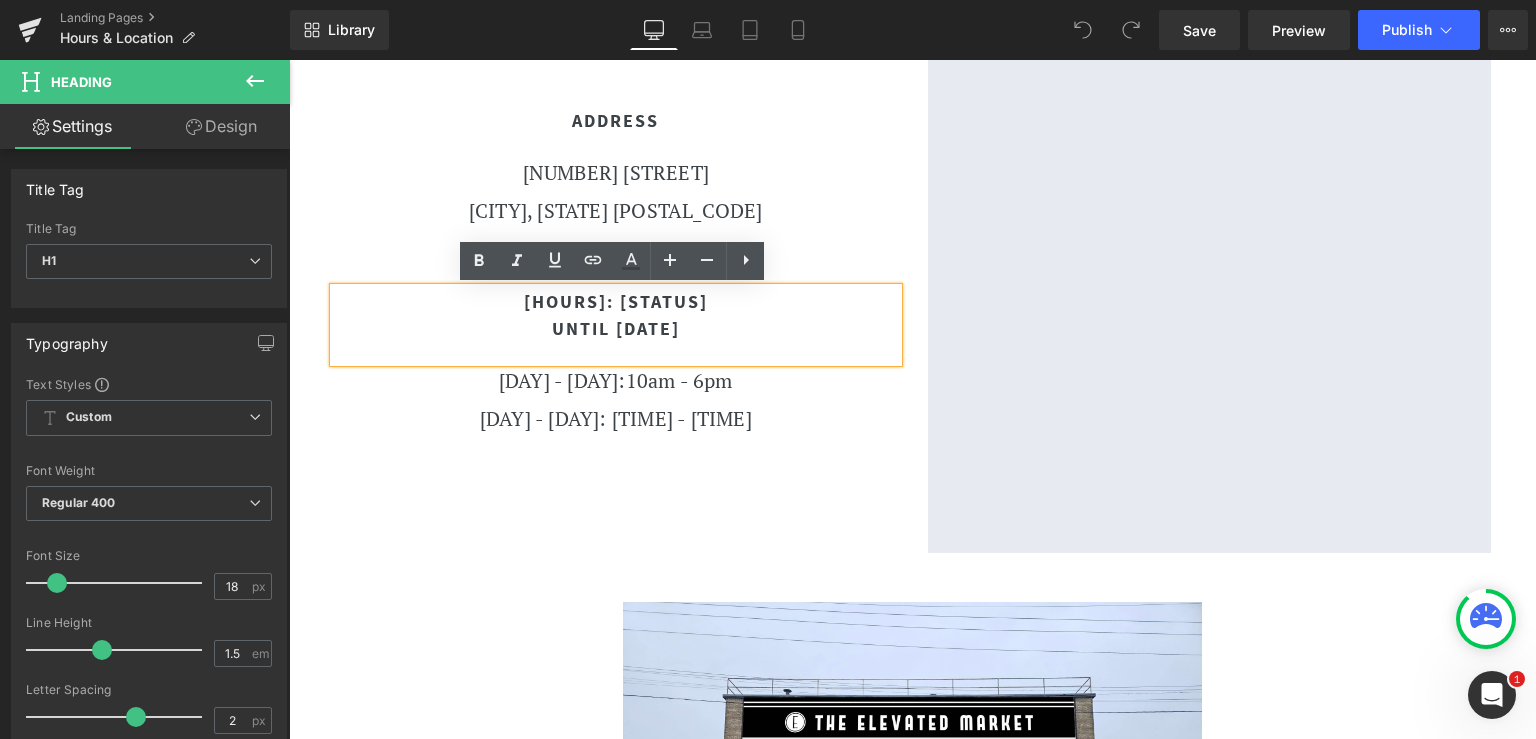 type 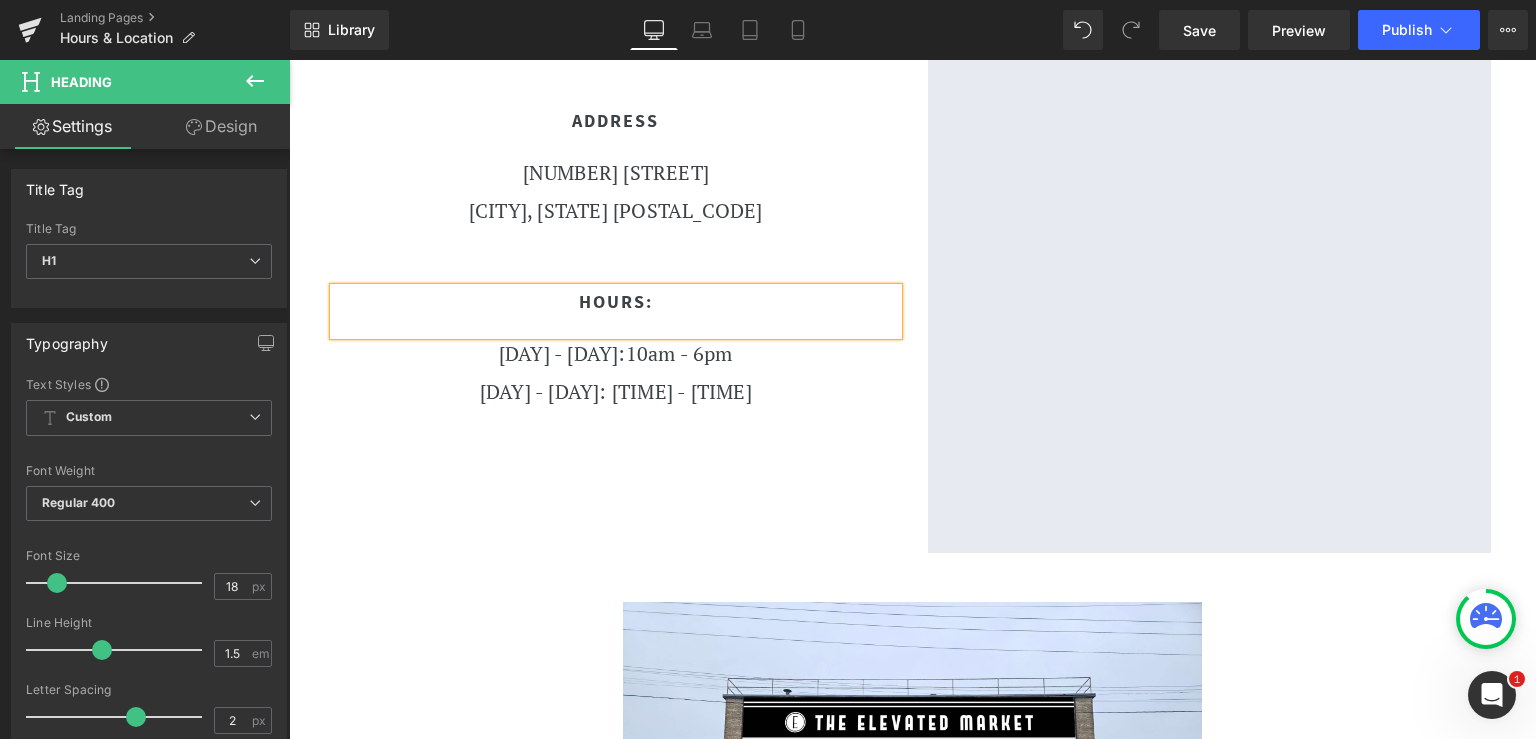 click on "HOURS:" at bounding box center [616, 301] 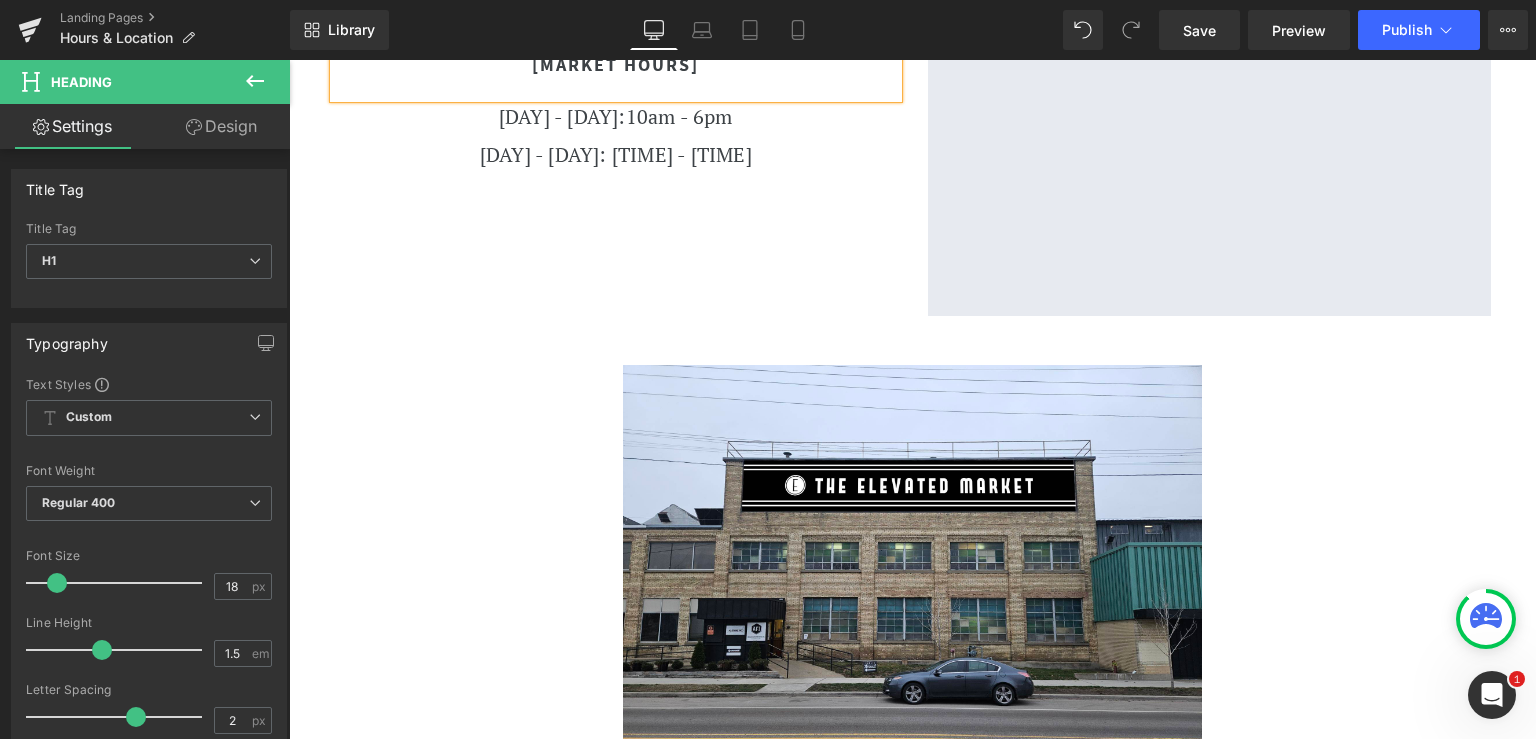 scroll, scrollTop: 0, scrollLeft: 0, axis: both 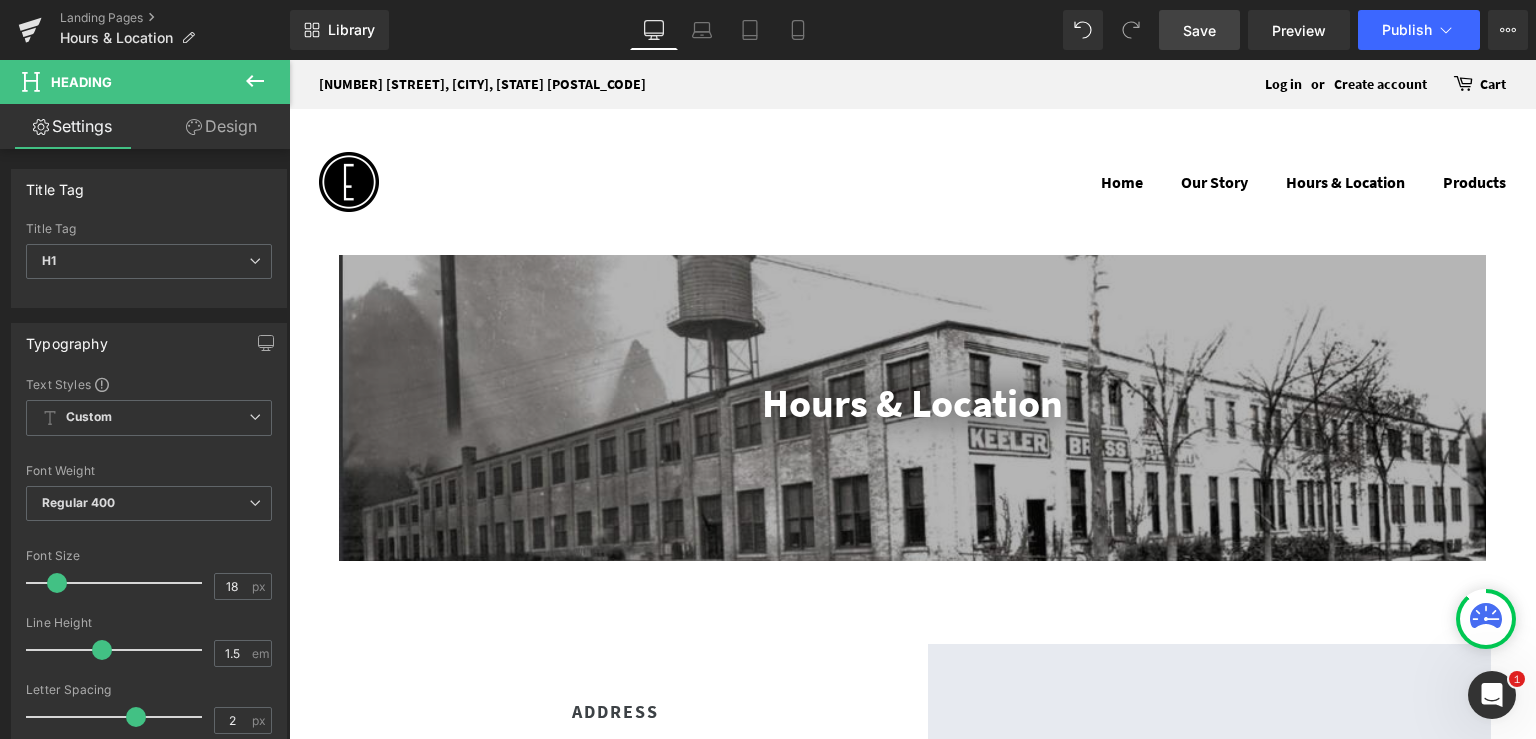 click on "Save" at bounding box center (1199, 30) 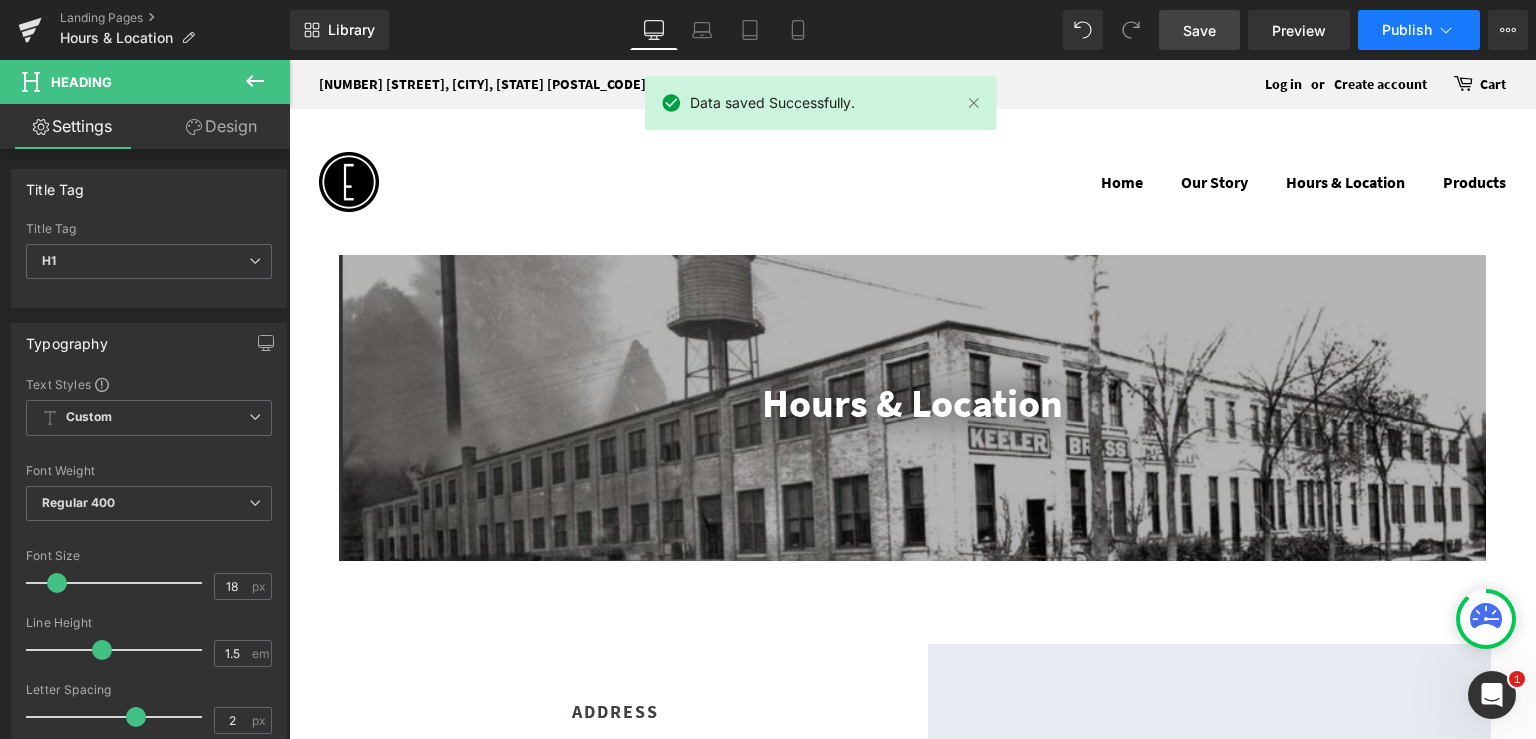 click on "Publish" at bounding box center [1407, 30] 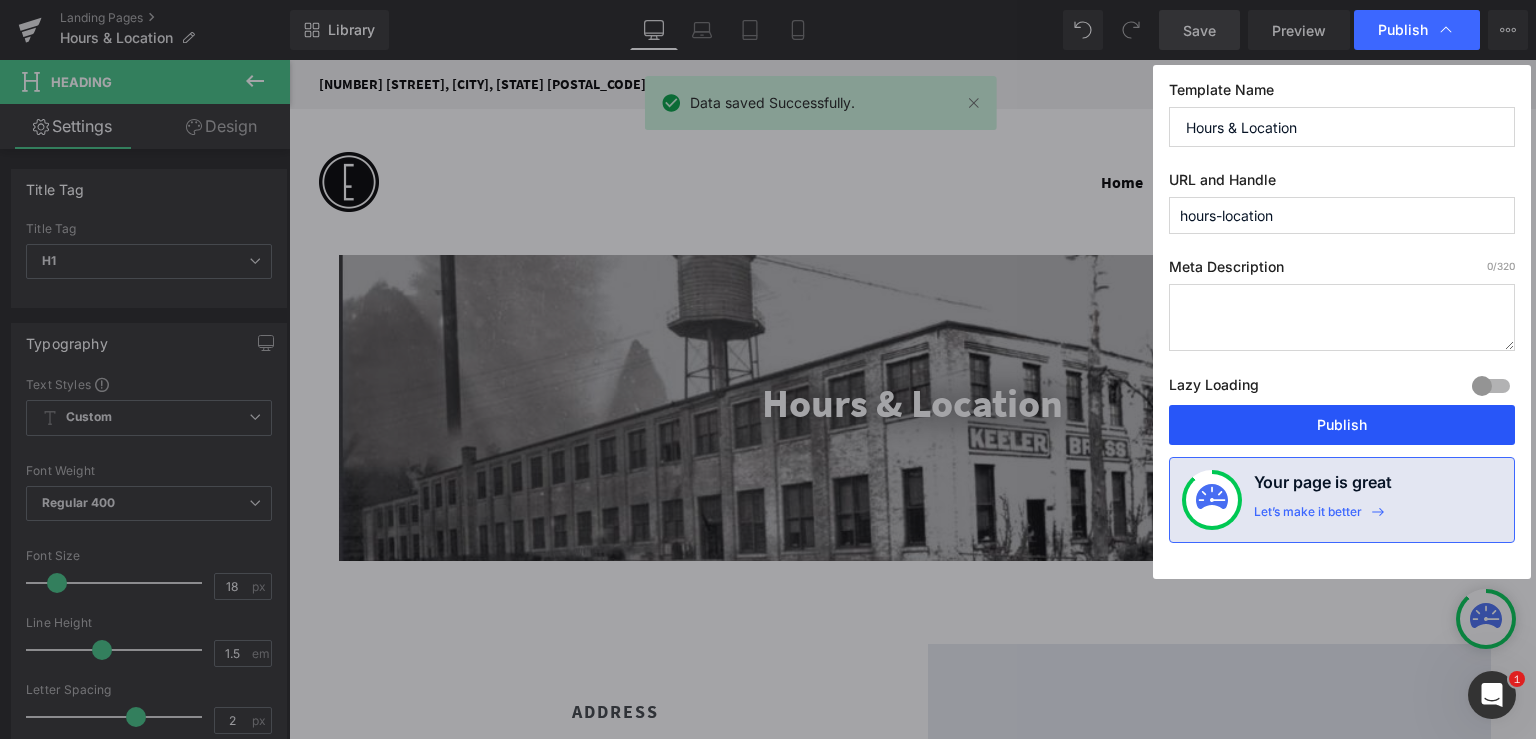 click on "Publish" at bounding box center [1342, 425] 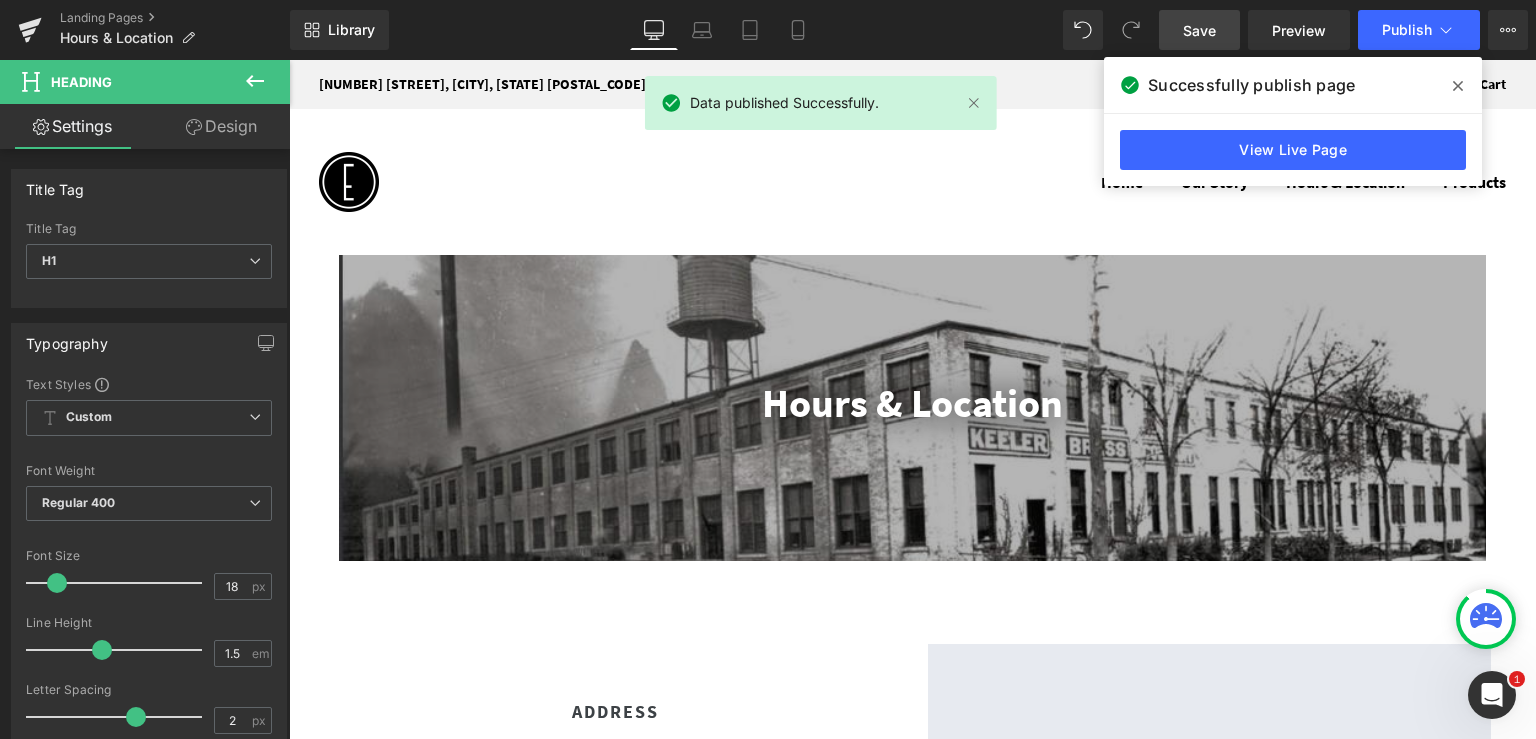 click 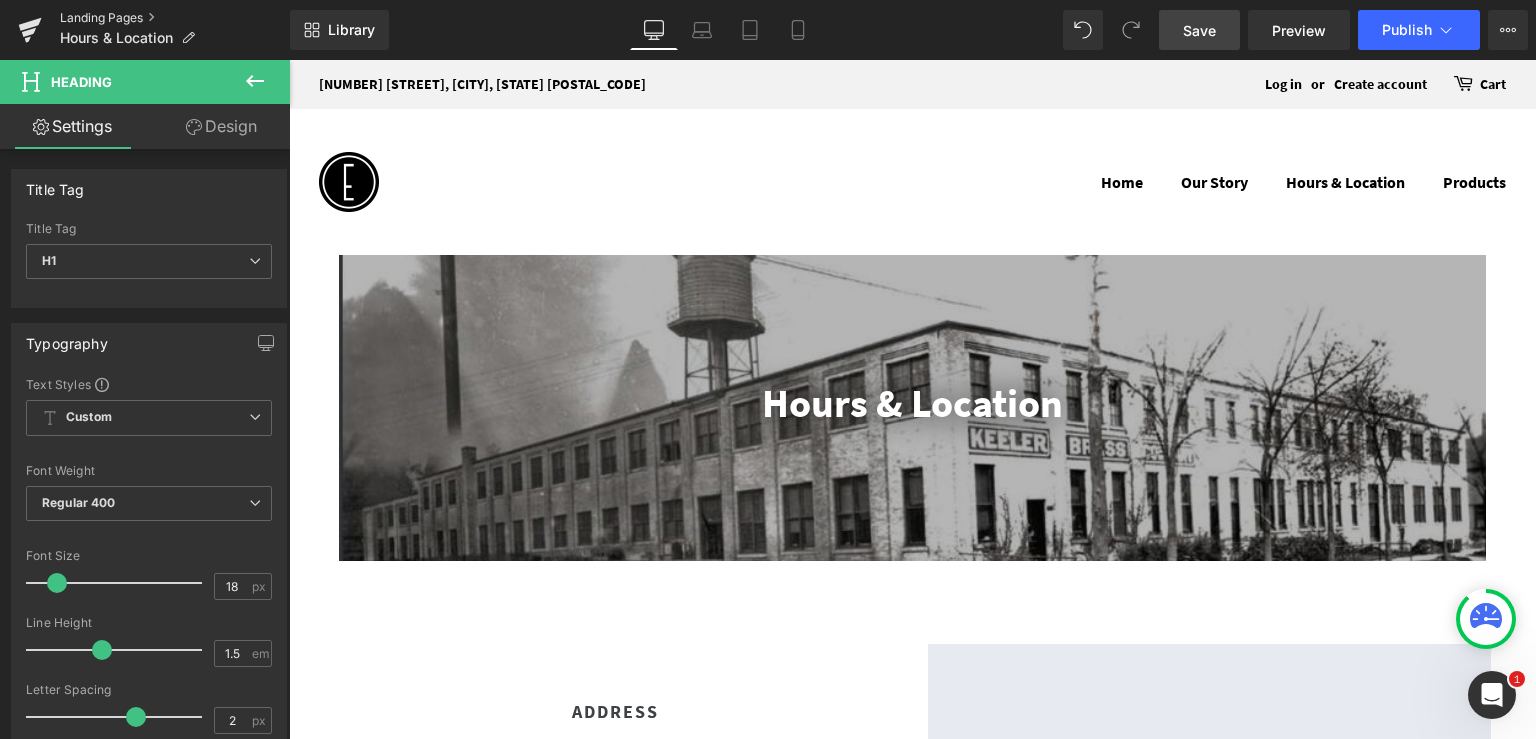 click on "Landing Pages" at bounding box center [175, 18] 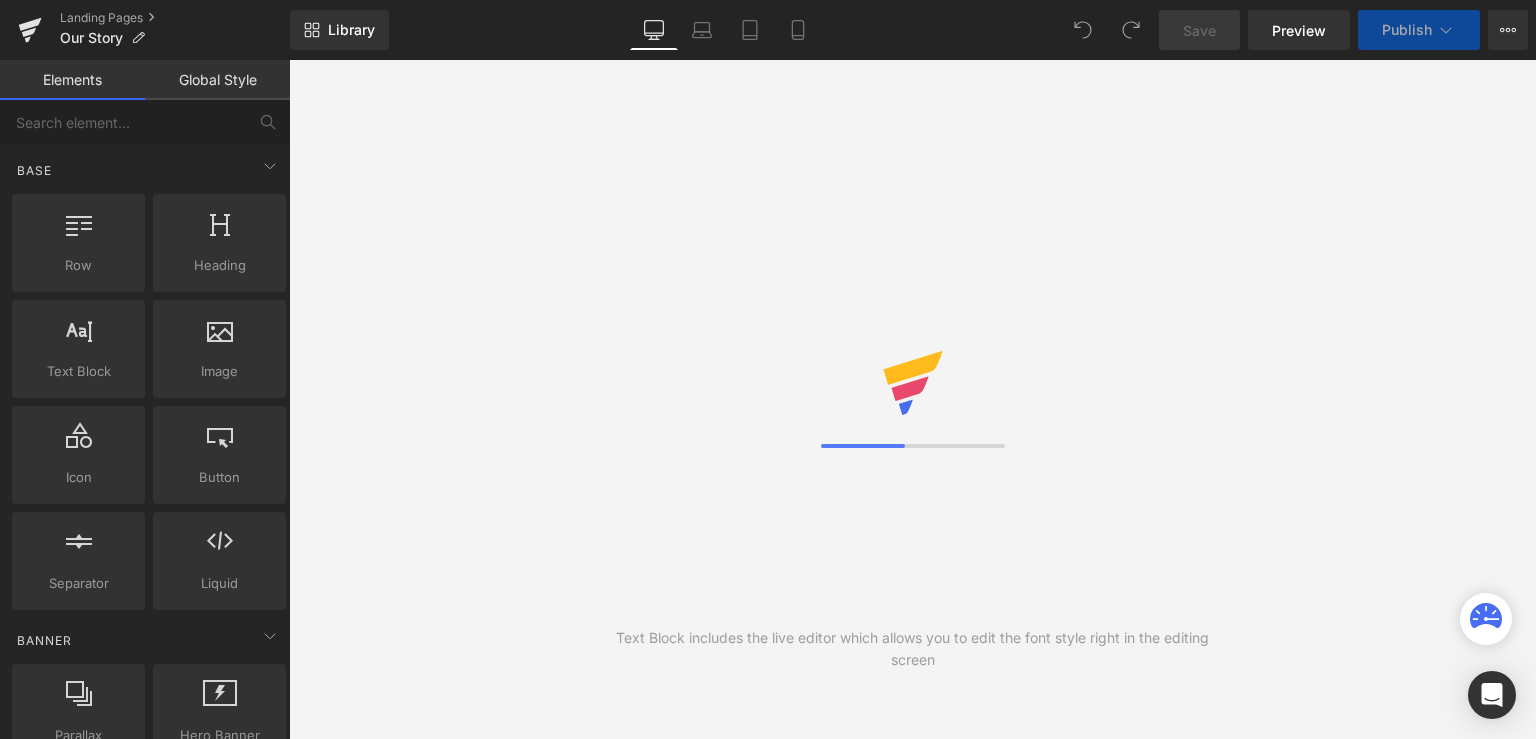 scroll, scrollTop: 0, scrollLeft: 0, axis: both 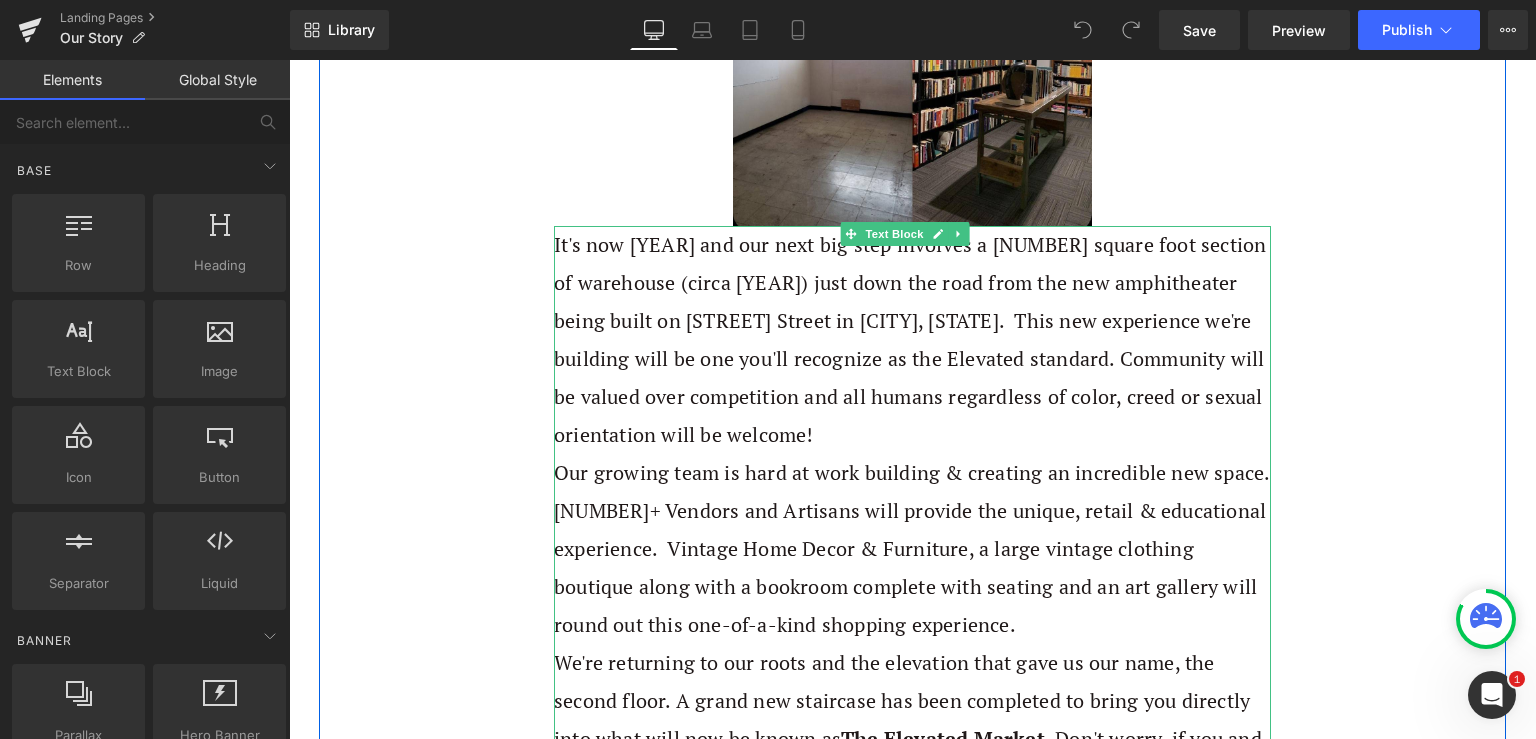 click on "It's now 2025 and our next big step involves a 25,000 square foot section of warehouse (circa 1900) just down the road from the new amphitheater being built on Market Street in Grand Rapids, Michigan.  This new experience we're building will be one you'll recognize as the Elevated standard. Community will be valued over competition and all humans regardless of color, creed or sexual orientation will be welcome!" at bounding box center [912, 340] 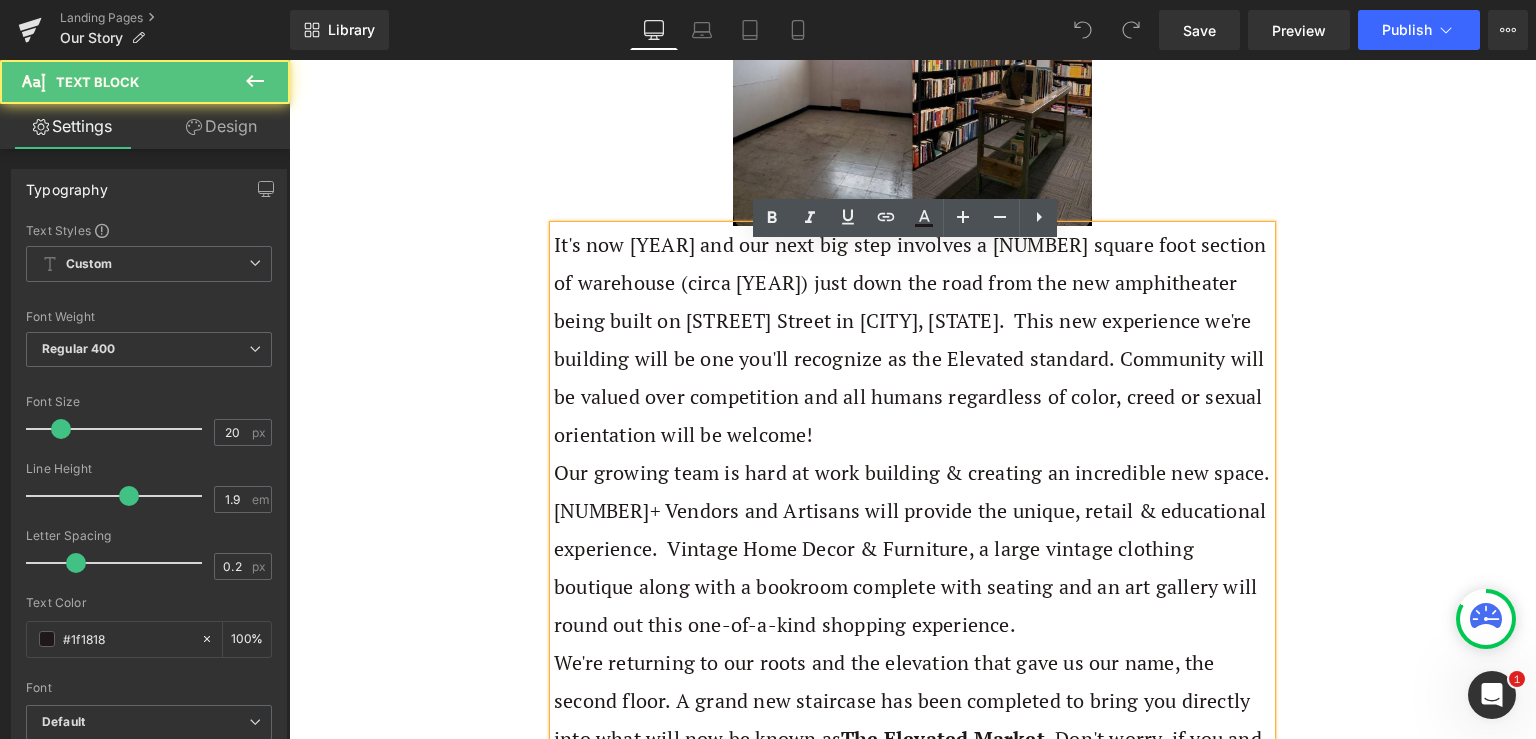 click on "It's now 2025 and our next big step involves a 25,000 square foot section of warehouse (circa 1900) just down the road from the new amphitheater being built on Market Street in Grand Rapids, Michigan.  This new experience we're building will be one you'll recognize as the Elevated standard. Community will be valued over competition and all humans regardless of color, creed or sexual orientation will be welcome!" at bounding box center (912, 340) 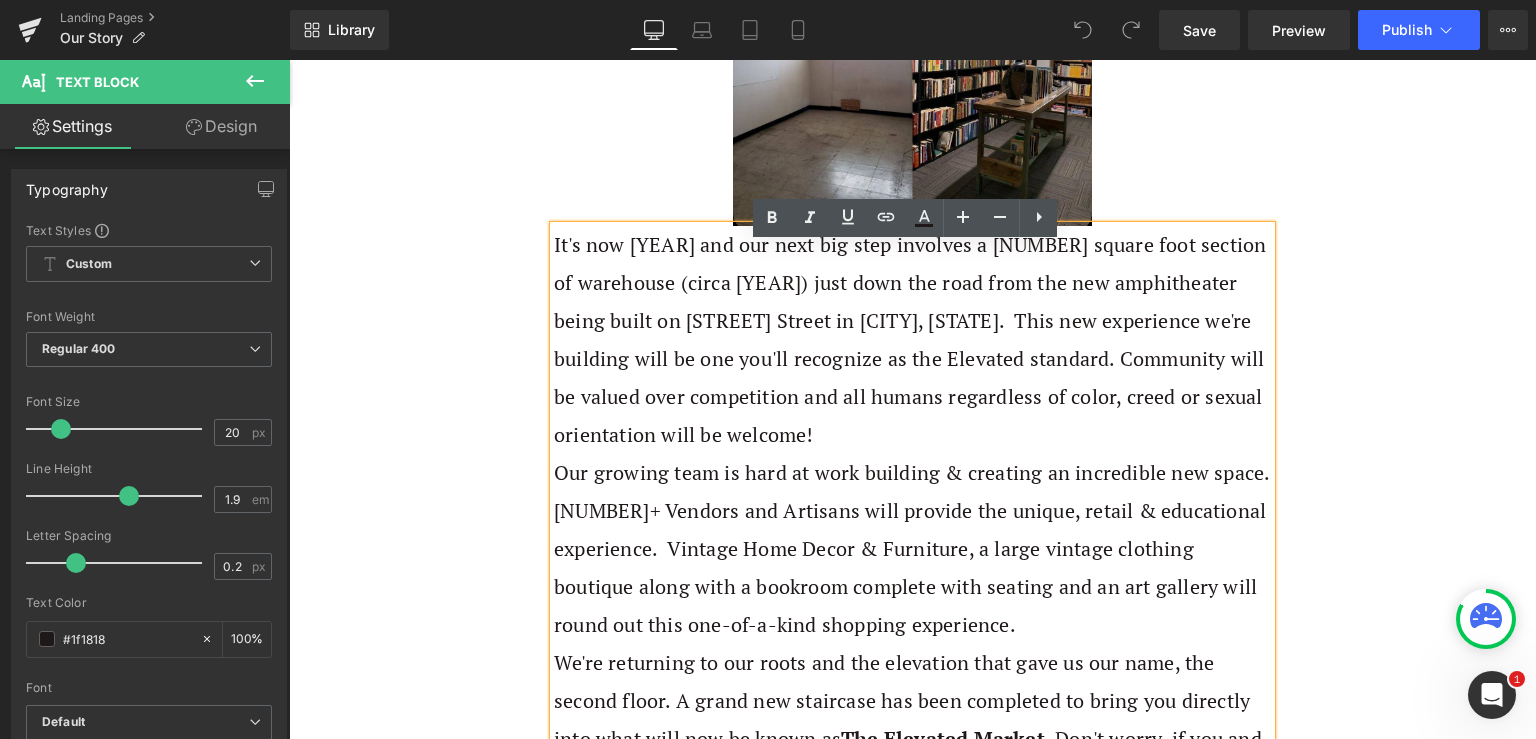 type 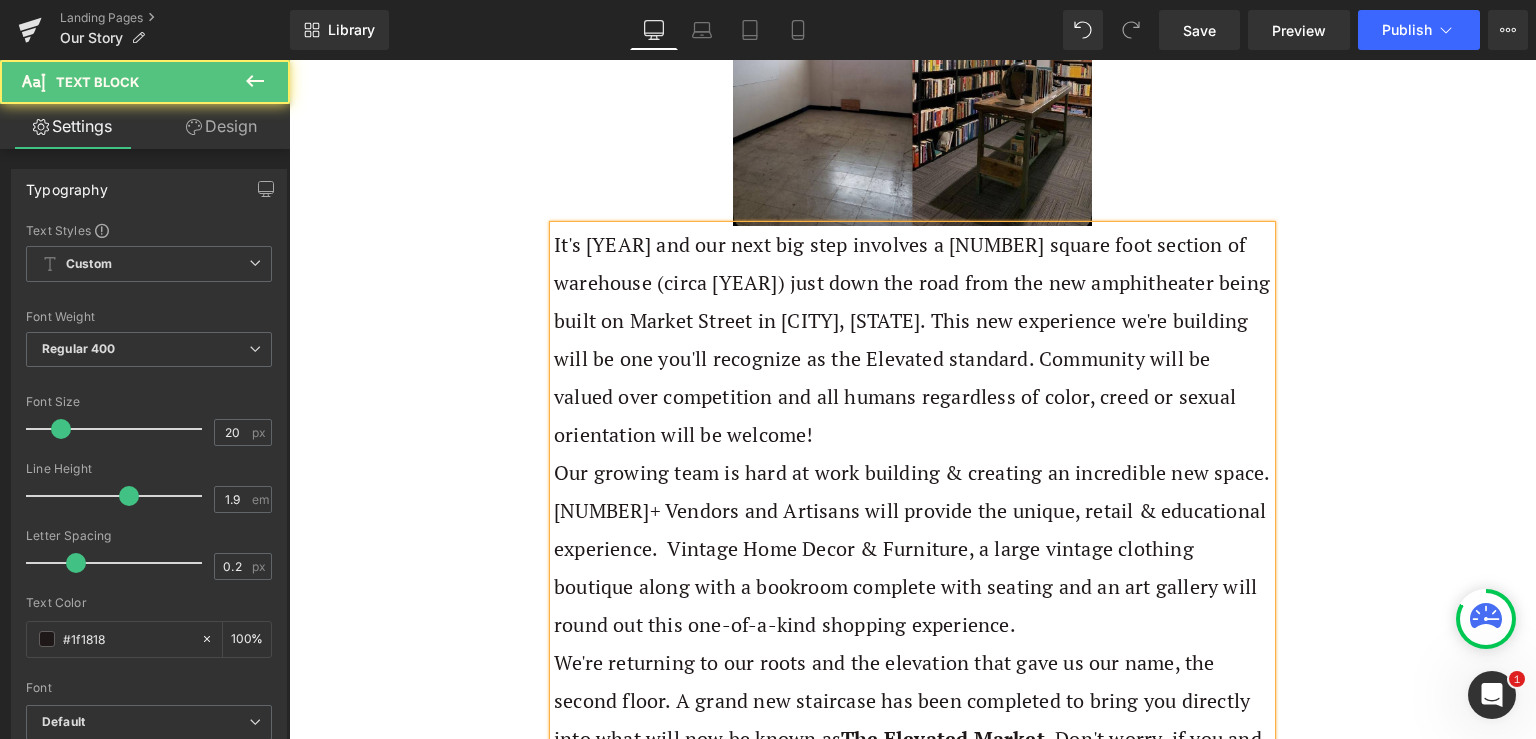 click on "It's 2025 and our next big step involves a 25,000 square foot section of warehouse (circa 1900) just down the road from the new amphitheater being built on Market Street in Grand Rapids, Michigan.  This new experience we're building will be one you'll recognize as the Elevated standard. Community will be valued over competition and all humans regardless of color, creed or sexual orientation will be welcome!" at bounding box center (912, 340) 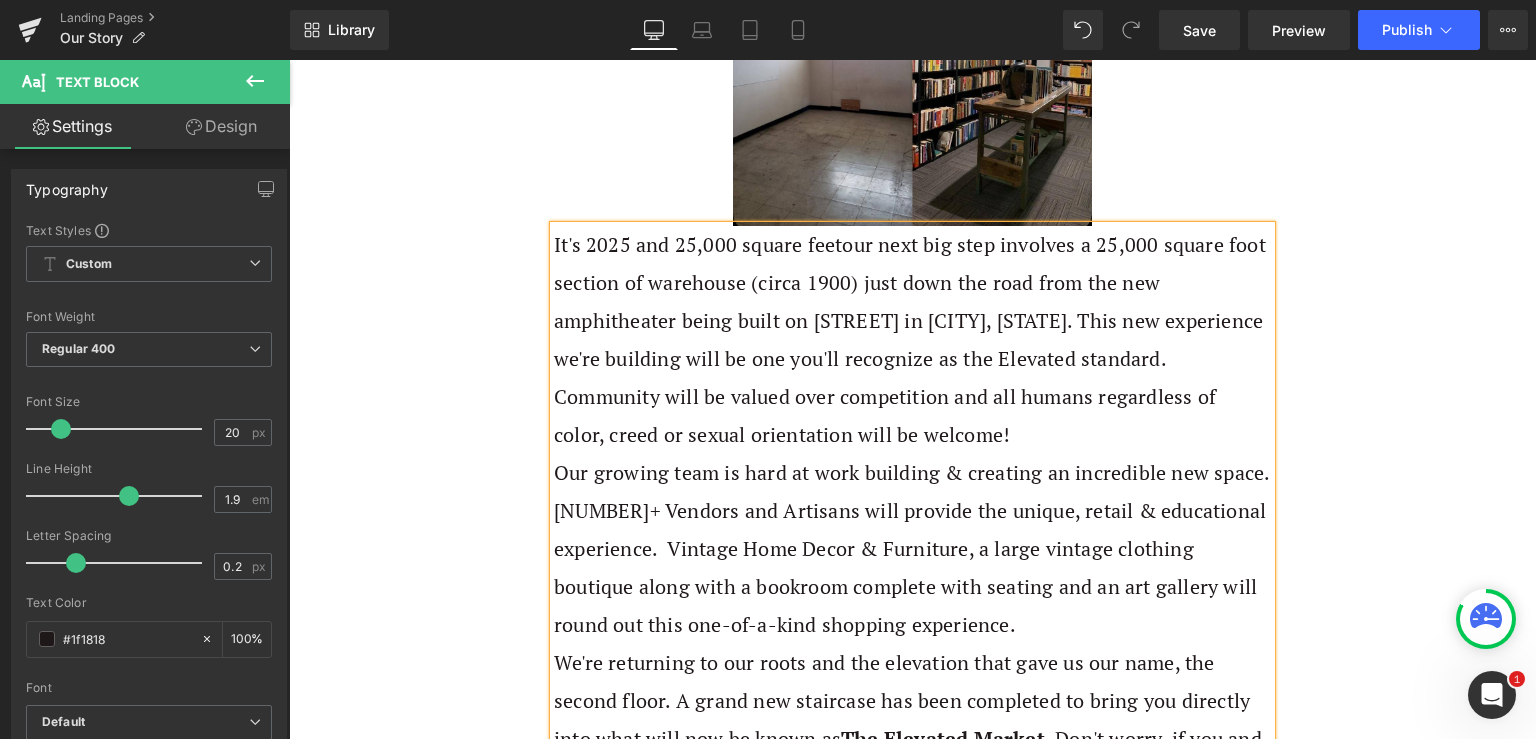 click on "It's 2025 and 25,000 square feetour next big step involves a 25,000 square foot section of warehouse (circa 1900) just down the road from the new amphitheater being built on Market Street in Grand Rapids, Michigan.  This new experience we're building will be one you'll recognize as the Elevated standard. Community will be valued over competition and all humans regardless of color, creed or sexual orientation will be welcome!" at bounding box center [912, 340] 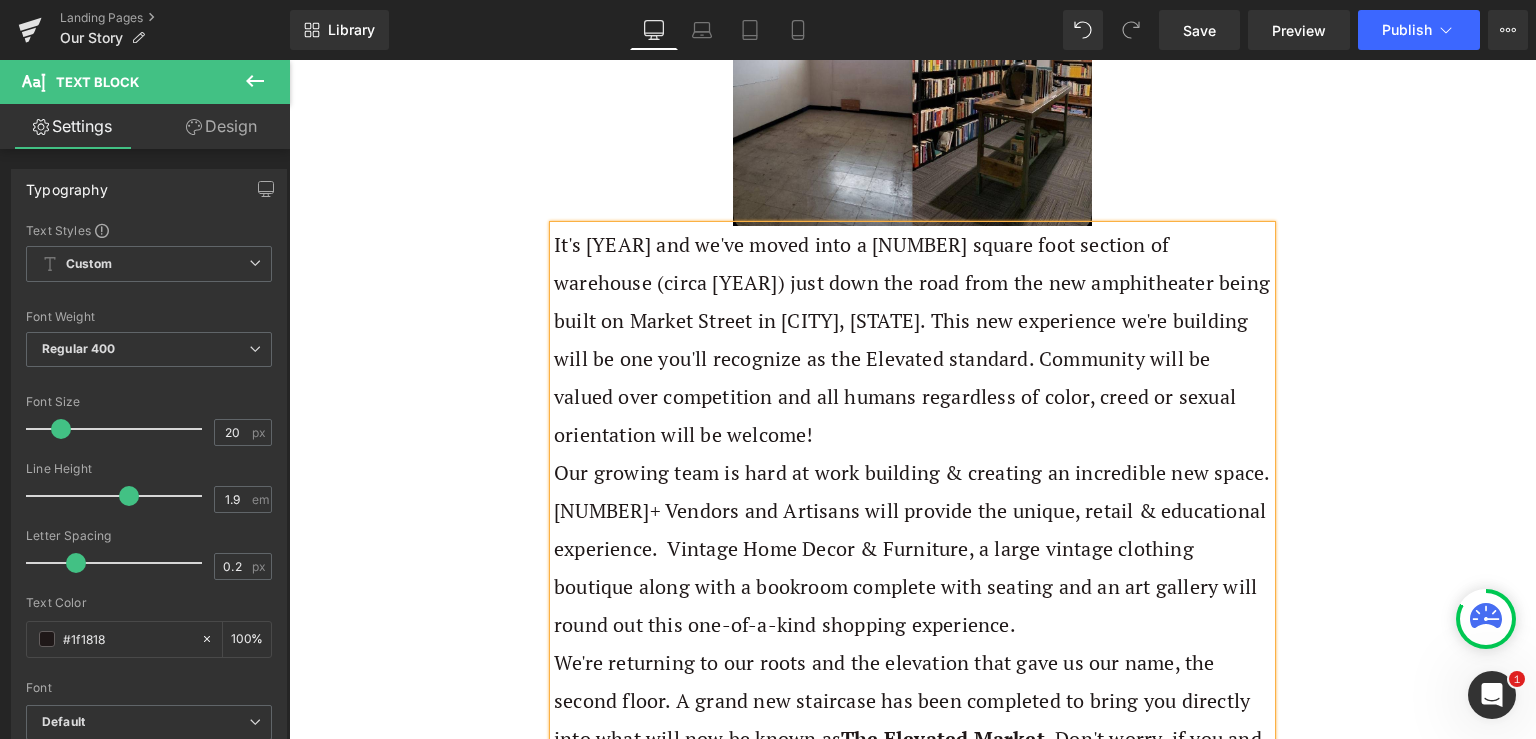 click on "It's 2025 and we've moved into a 25,000 square foot section of warehouse (circa 1900) just down the road from the new amphitheater being built on Market Street in Grand Rapids, Michigan.  This new experience we're building will be one you'll recognize as the Elevated standard. Community will be valued over competition and all humans regardless of color, creed or sexual orientation will be welcome!" at bounding box center [912, 340] 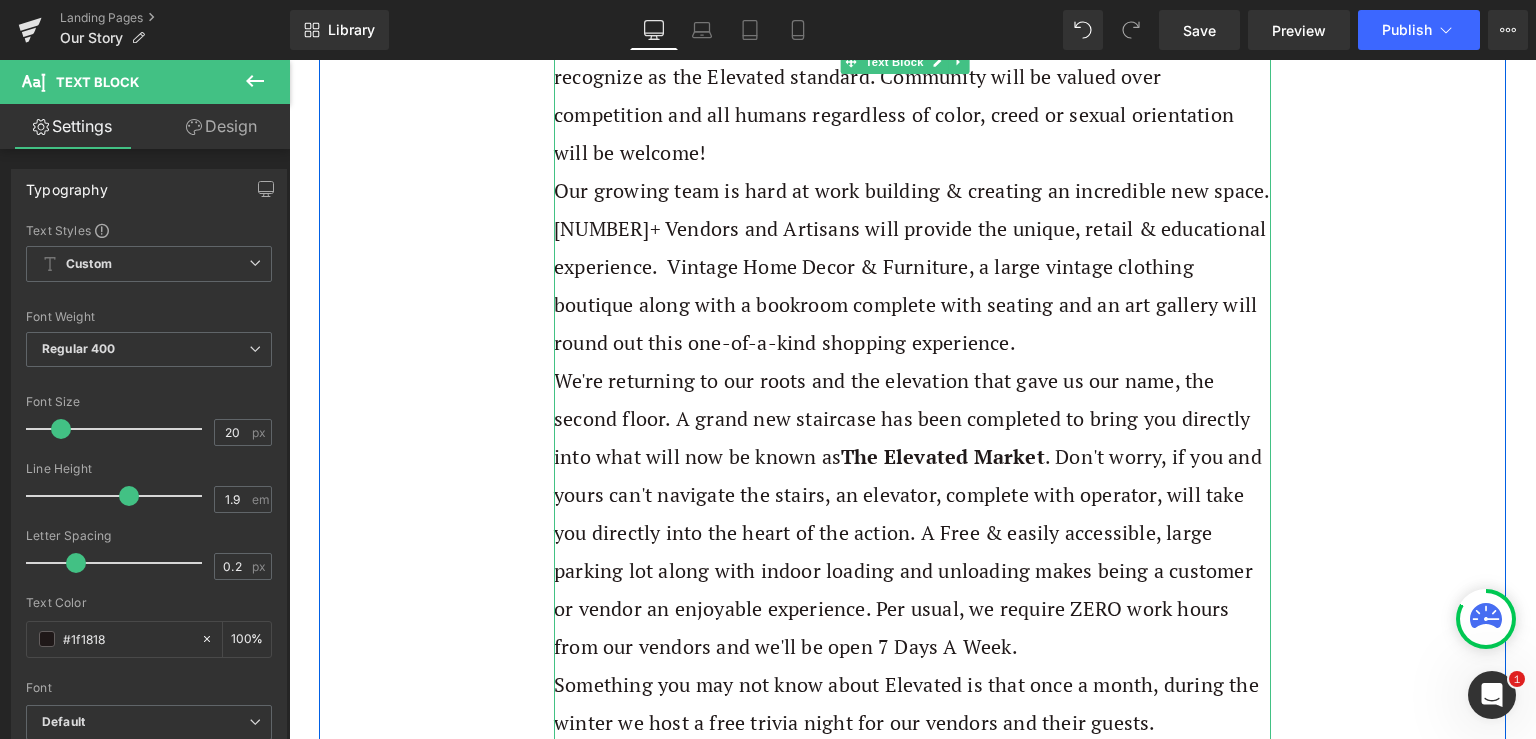 scroll, scrollTop: 2504, scrollLeft: 0, axis: vertical 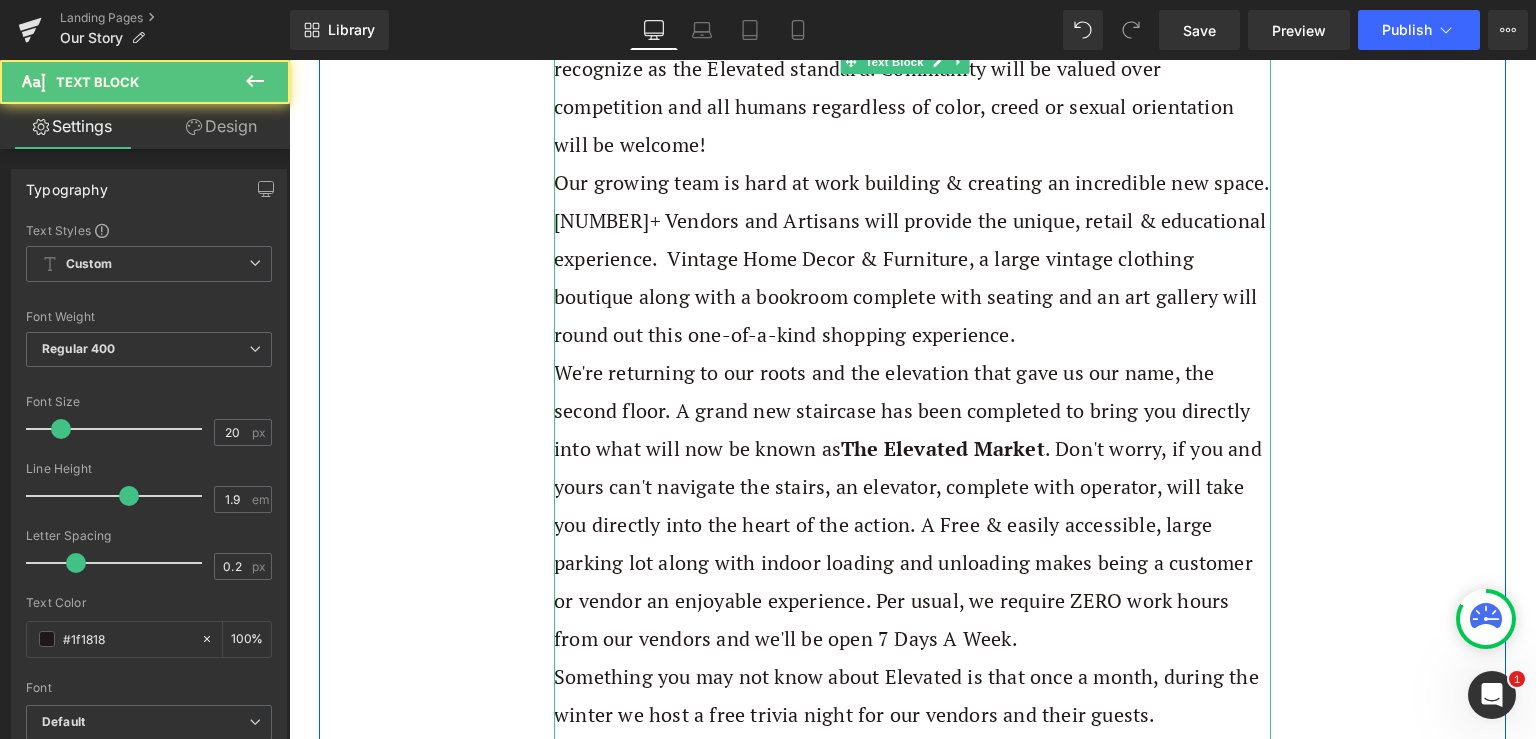click on "Our growing team is hard at work building & creating an incredible new space.   100+ Vendors and Artisans will provide the unique, retail & educational experience.  Vintage Home Decor & Furniture, a large vintage clothing boutique along with a bookroom complete with seating and an art gallery will round out this one-of-a-kind shopping experience." at bounding box center (912, 259) 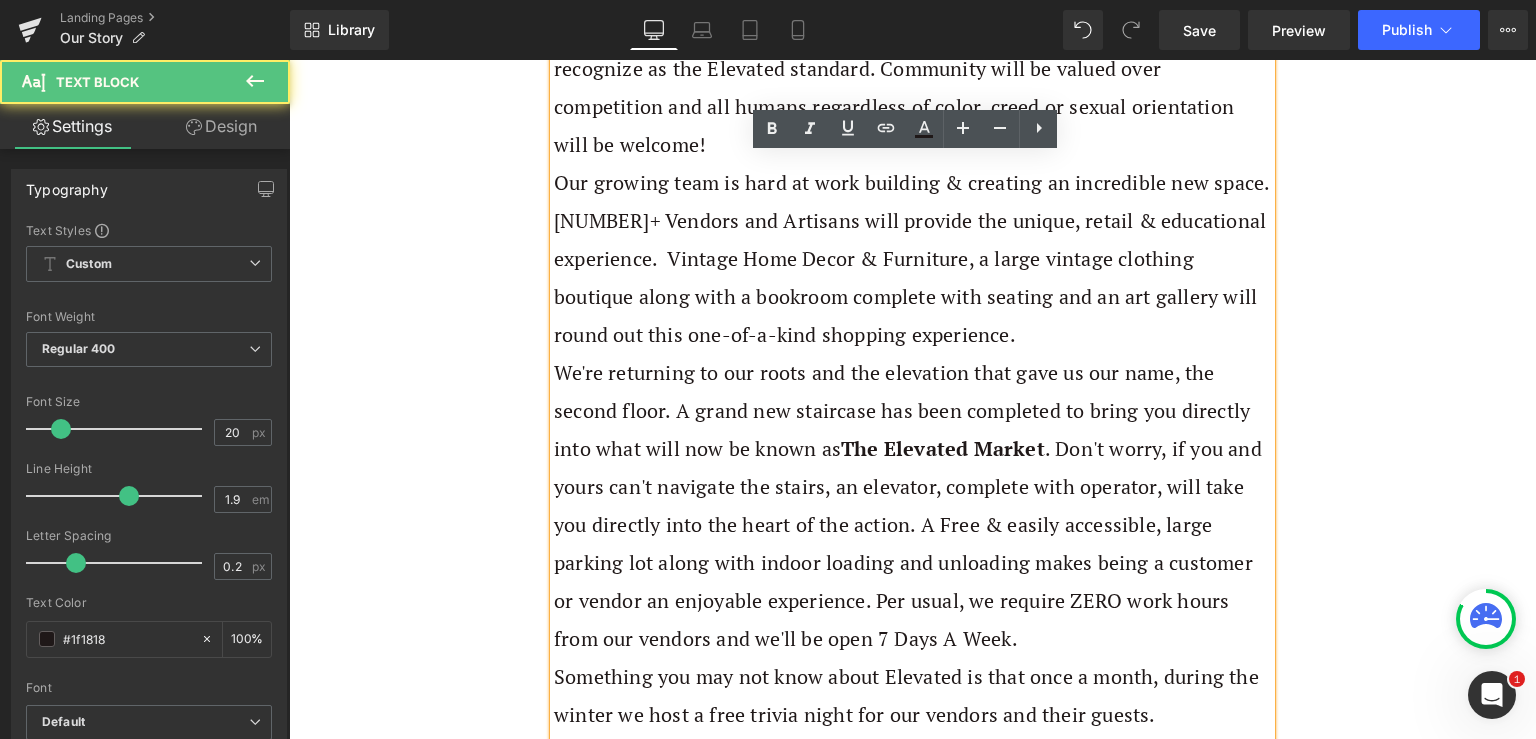 click on "Our growing team is hard at work building & creating an incredible new space.   100+ Vendors and Artisans will provide the unique, retail & educational experience.  Vintage Home Decor & Furniture, a large vintage clothing boutique along with a bookroom complete with seating and an art gallery will round out this one-of-a-kind shopping experience." at bounding box center (912, 259) 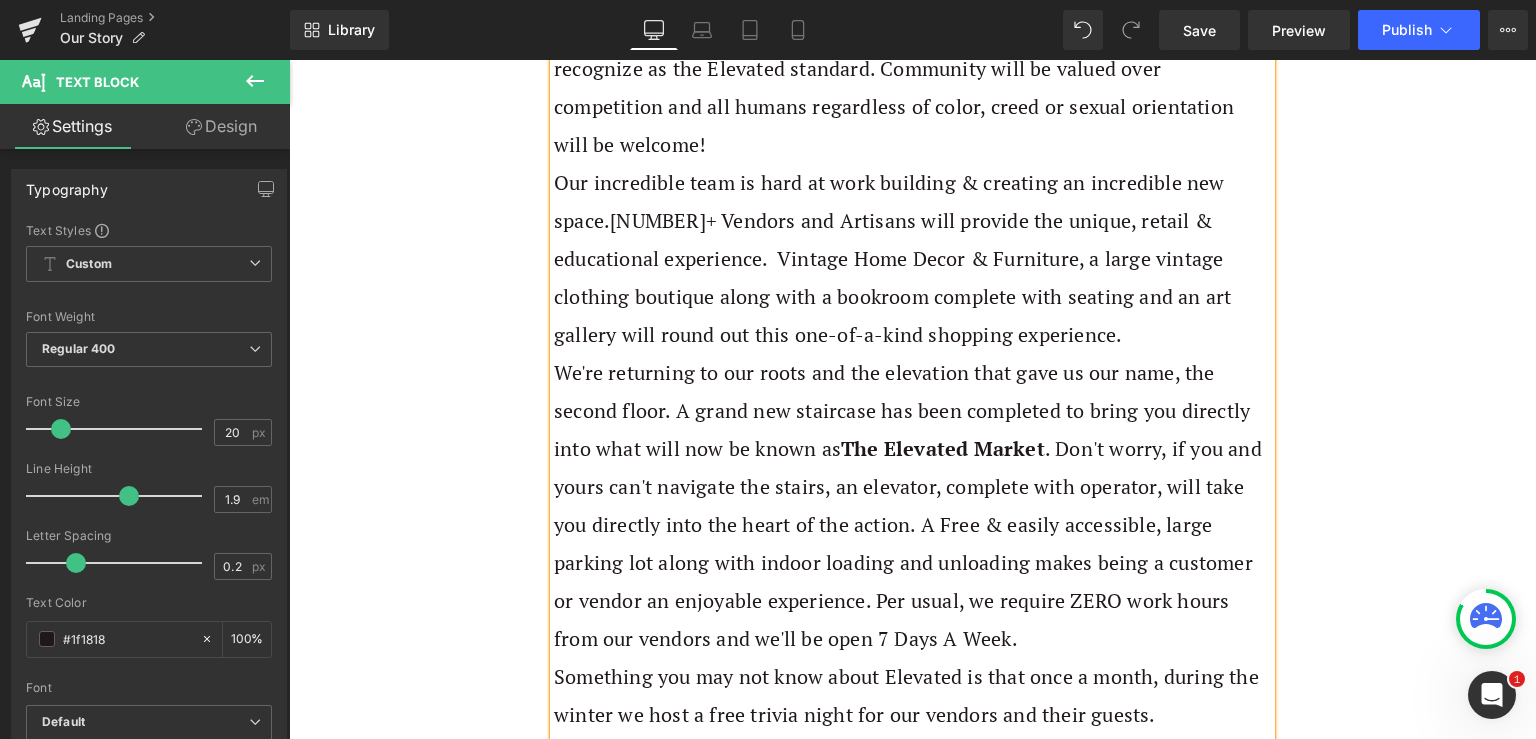 click on "Our incredible team is hard at work building & creating an incredible new space.   100+ Vendors and Artisans will provide the unique, retail & educational experience.  Vintage Home Decor & Furniture, a large vintage clothing boutique along with a bookroom complete with seating and an art gallery will round out this one-of-a-kind shopping experience." at bounding box center [912, 259] 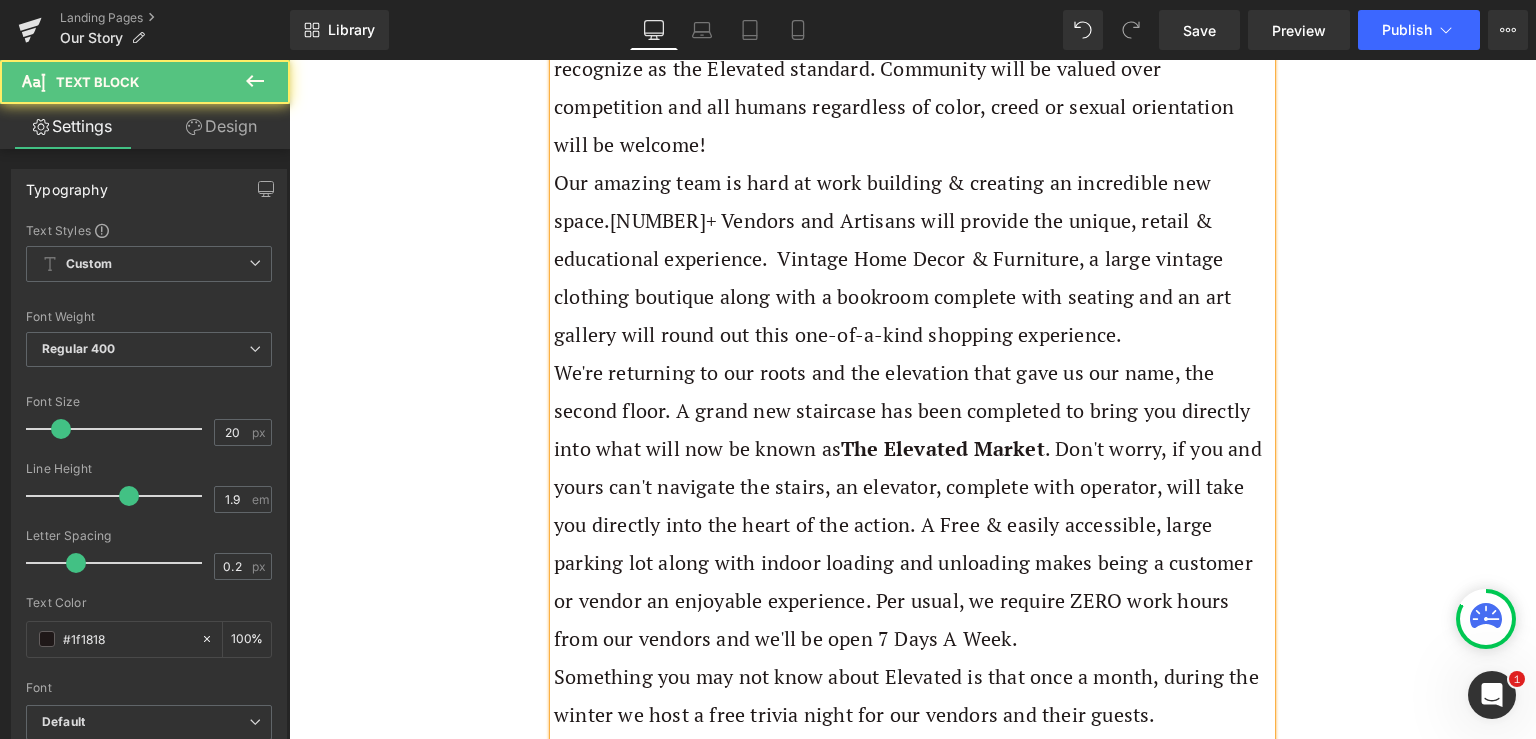 click on "Our amazing team is hard at work building & creating an incredible new space.   100+ Vendors and Artisans will provide the unique, retail & educational experience.  Vintage Home Decor & Furniture, a large vintage clothing boutique along with a bookroom complete with seating and an art gallery will round out this one-of-a-kind shopping experience." at bounding box center (912, 259) 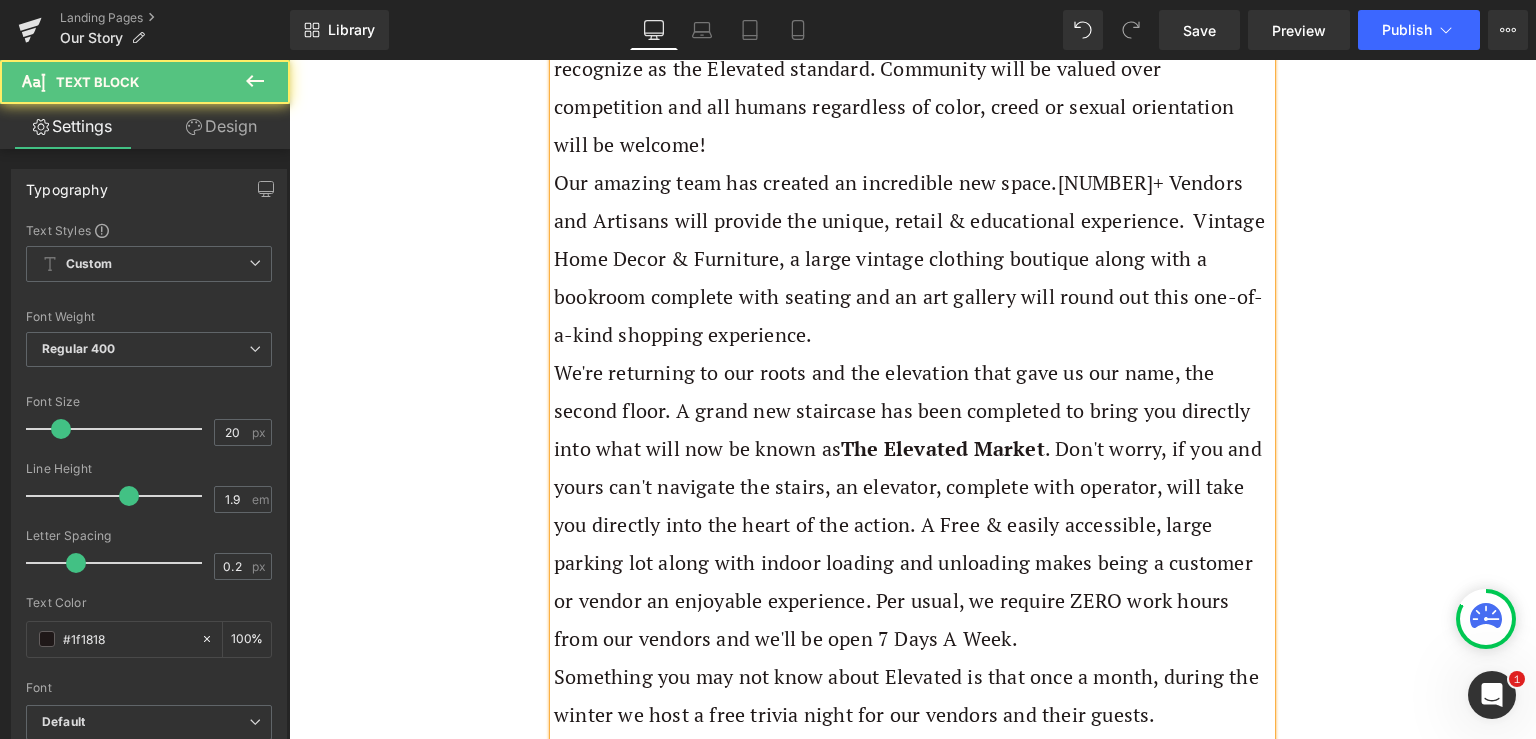click on "100+ Vendors and Artisans will provide the unique, retail & educational experience.  Vintage Home Decor & Furniture, a large vintage clothing boutique along with a bookroom complete with seating and an art gallery will round out this one-of-a-kind shopping experience." at bounding box center [909, 258] 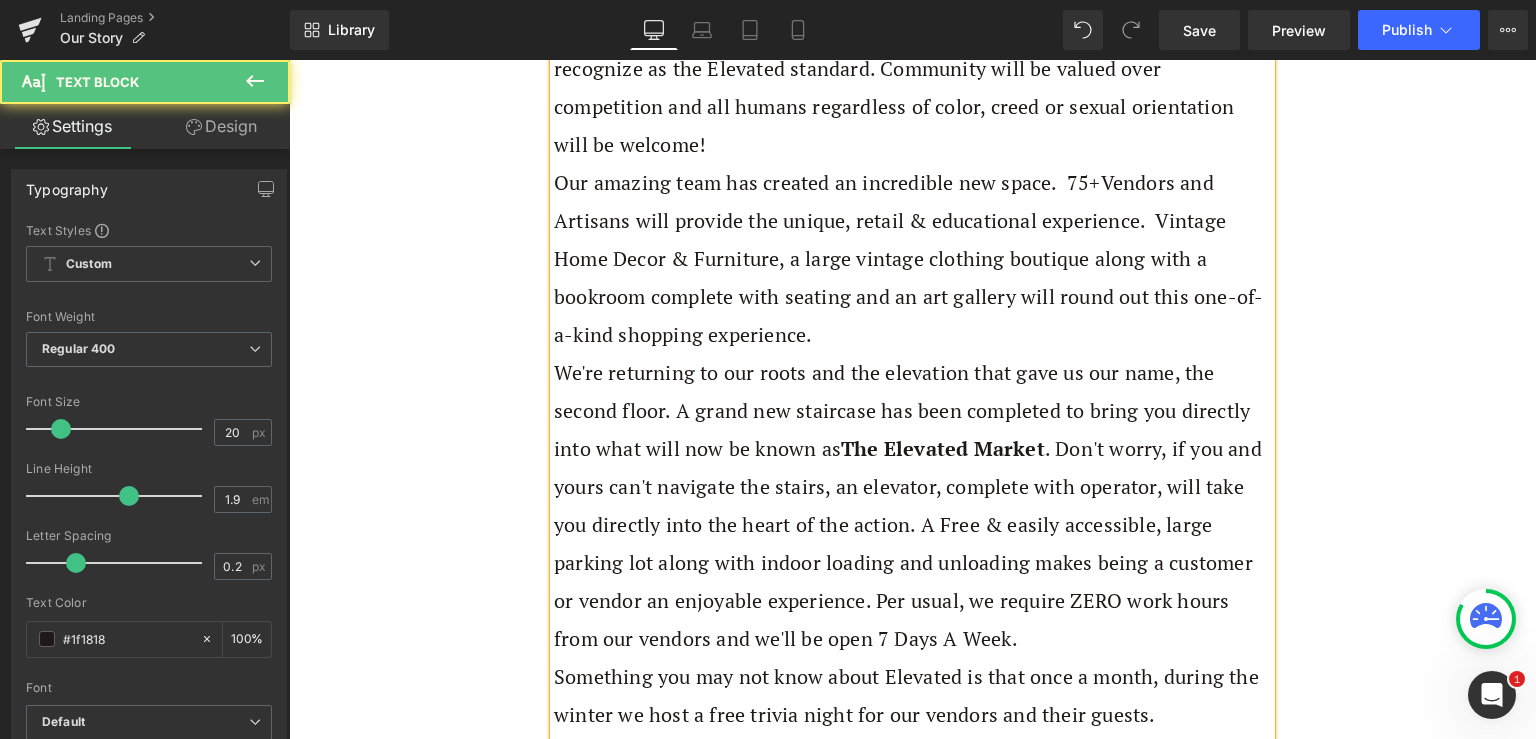 click on "Vendors and Artisans will provide the unique, retail & educational experience.  Vintage Home Decor & Furniture, a large vintage clothing boutique along with a bookroom complete with seating and an art gallery will round out this one-of-a-kind shopping experience." at bounding box center [908, 258] 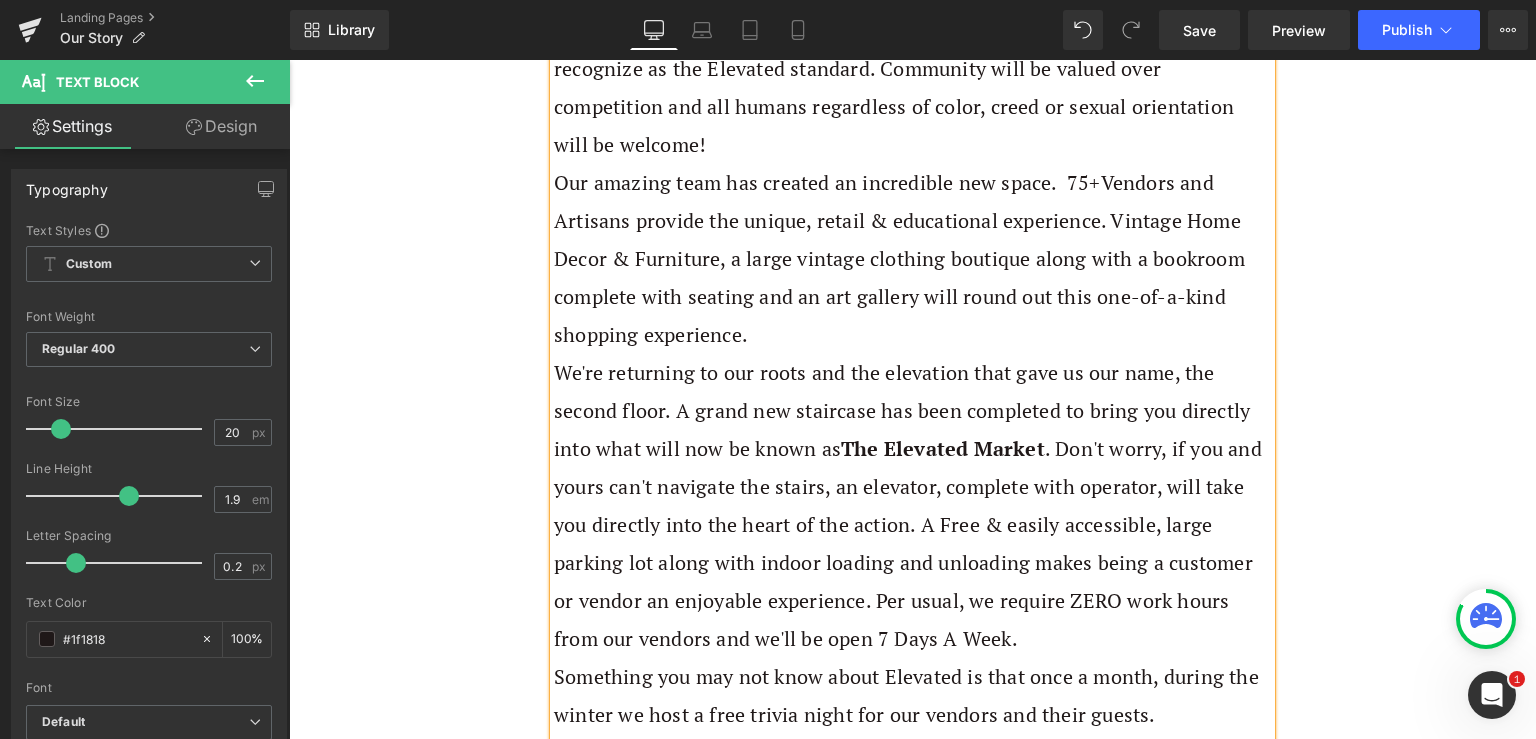 click on "Vendors and Artisans provide the unique, retail & educational experience.  Vintage Home Decor & Furniture, a large vintage clothing boutique along with a bookroom complete with seating and an art gallery will round out this one-of-a-kind shopping experience." at bounding box center [899, 258] 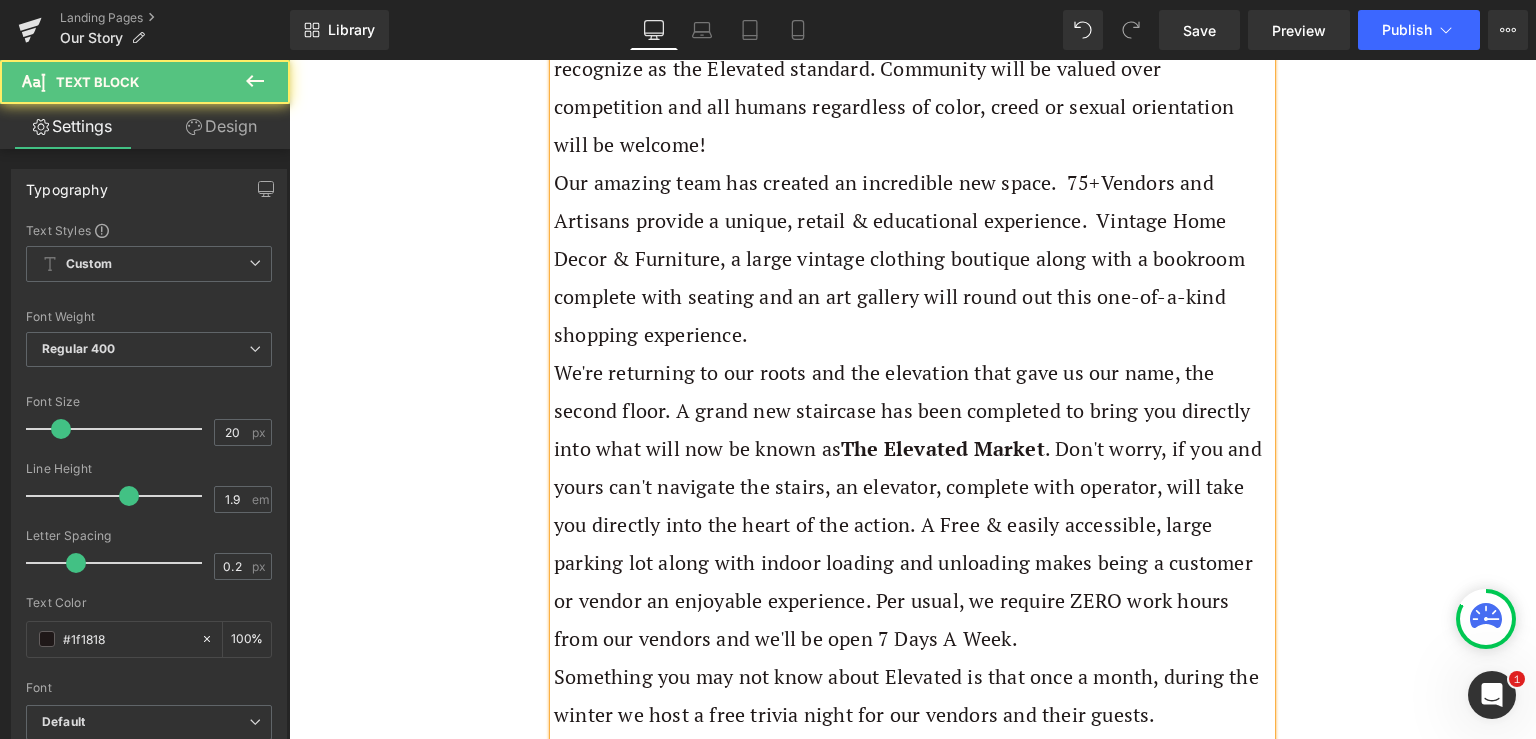 click on "Vendors and Artisans provide a unique, retail & educational experience.  Vintage Home Decor & Furniture, a large vintage clothing boutique along with a bookroom complete with seating and an art gallery will round out this one-of-a-kind shopping experience." at bounding box center [899, 258] 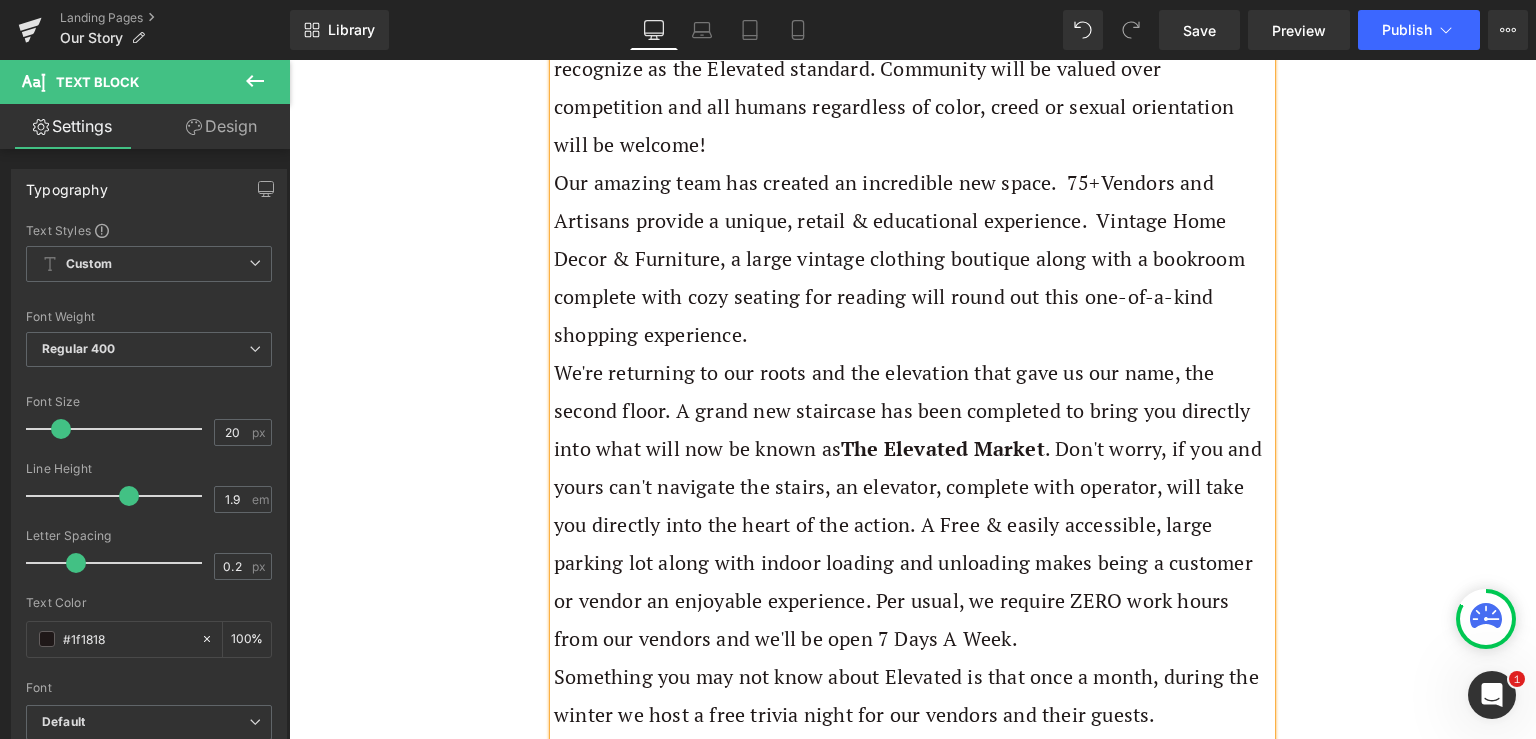 click on "Vendors and Artisans provide a unique, retail & educational experience.  Vintage Home Decor & Furniture, a large vintage clothing boutique along with a bookroom complete with cozy seating for reading will round out this one-of-a-kind shopping experience." at bounding box center (899, 258) 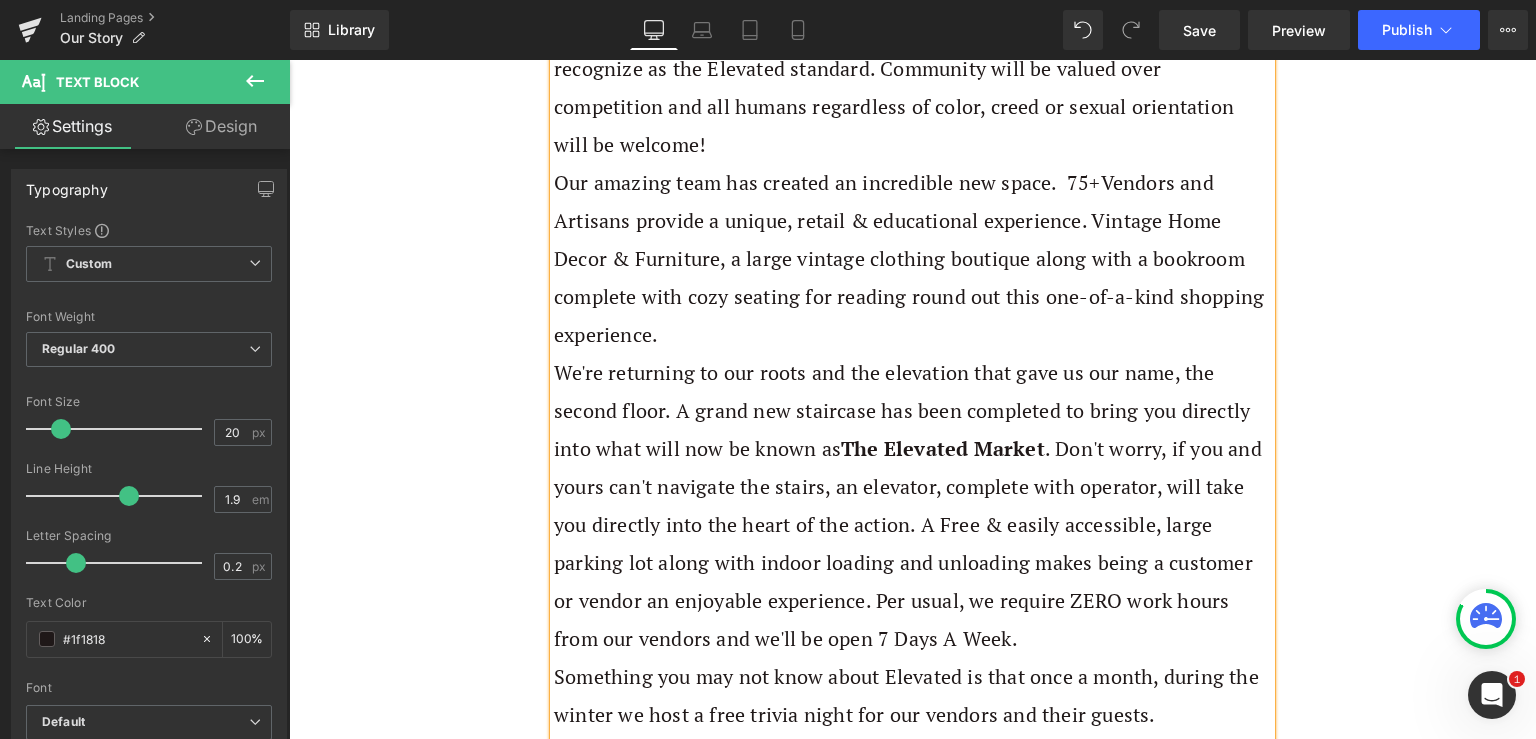 click on "We're returning to our roots and the elevation that gave us our name, the second floor.  A grand new staircase has been completed to bring you directly into what will now be known as  The Elevated Market .  Don't worry, if you and yours can't navigate the stairs, an elevator, complete with operator, will take you directly into the heart of the action.  A Free & easily accessible, large parking lot along with indoor loading and unloading makes being a customer or vendor an enjoyable experience.  Per usual, we require ZERO work hours from our vendors and we'll be open 7 Days A Week." at bounding box center (912, 506) 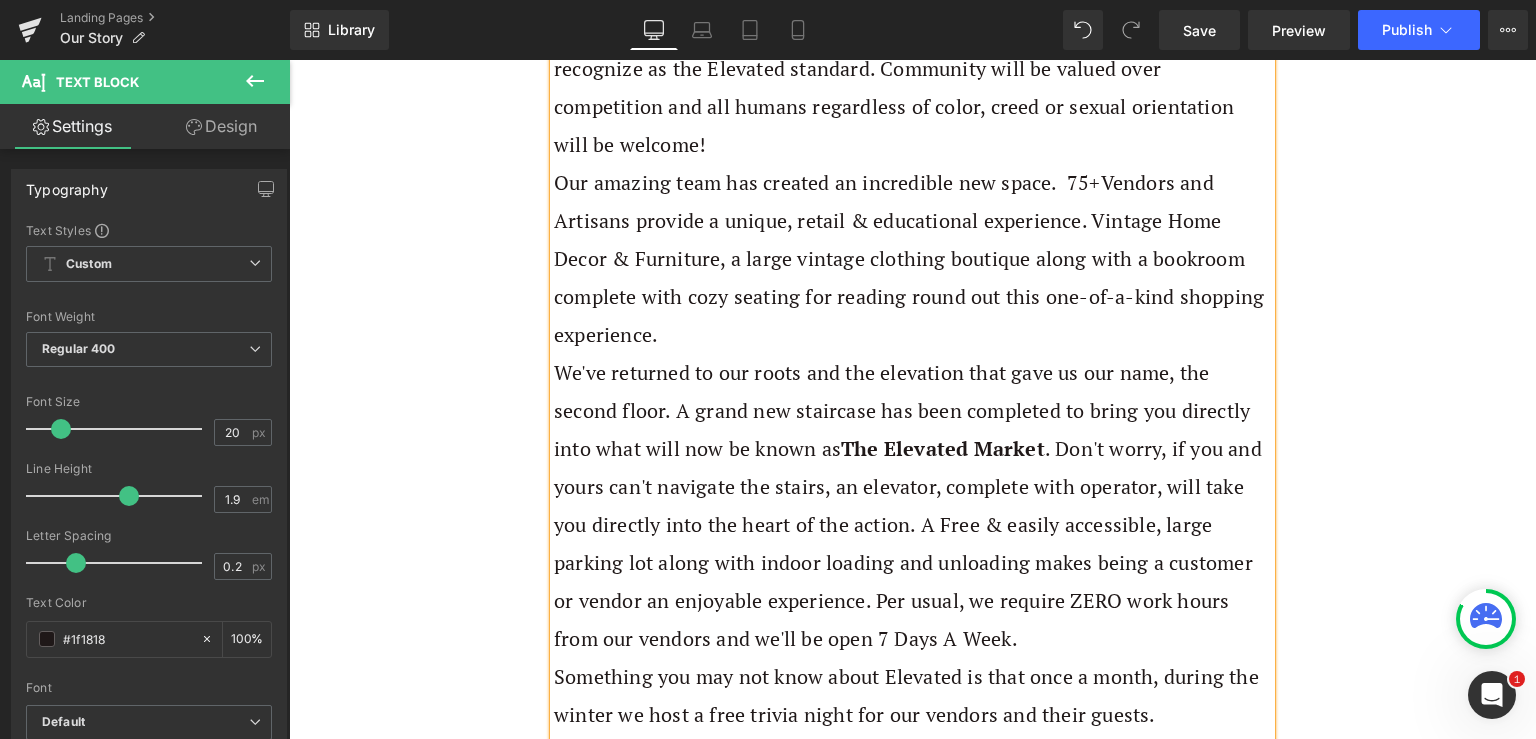 click on "We've returned to our roots and the elevation that gave us our name, the second floor.  A grand new staircase has been completed to bring you directly into what will now be known as  The Elevated Market .  Don't worry, if you and yours can't navigate the stairs, an elevator, complete with operator, will take you directly into the heart of the action.  A Free & easily accessible, large parking lot along with indoor loading and unloading makes being a customer or vendor an enjoyable experience.  Per usual, we require ZERO work hours from our vendors and we'll be open 7 Days A Week." at bounding box center [912, 506] 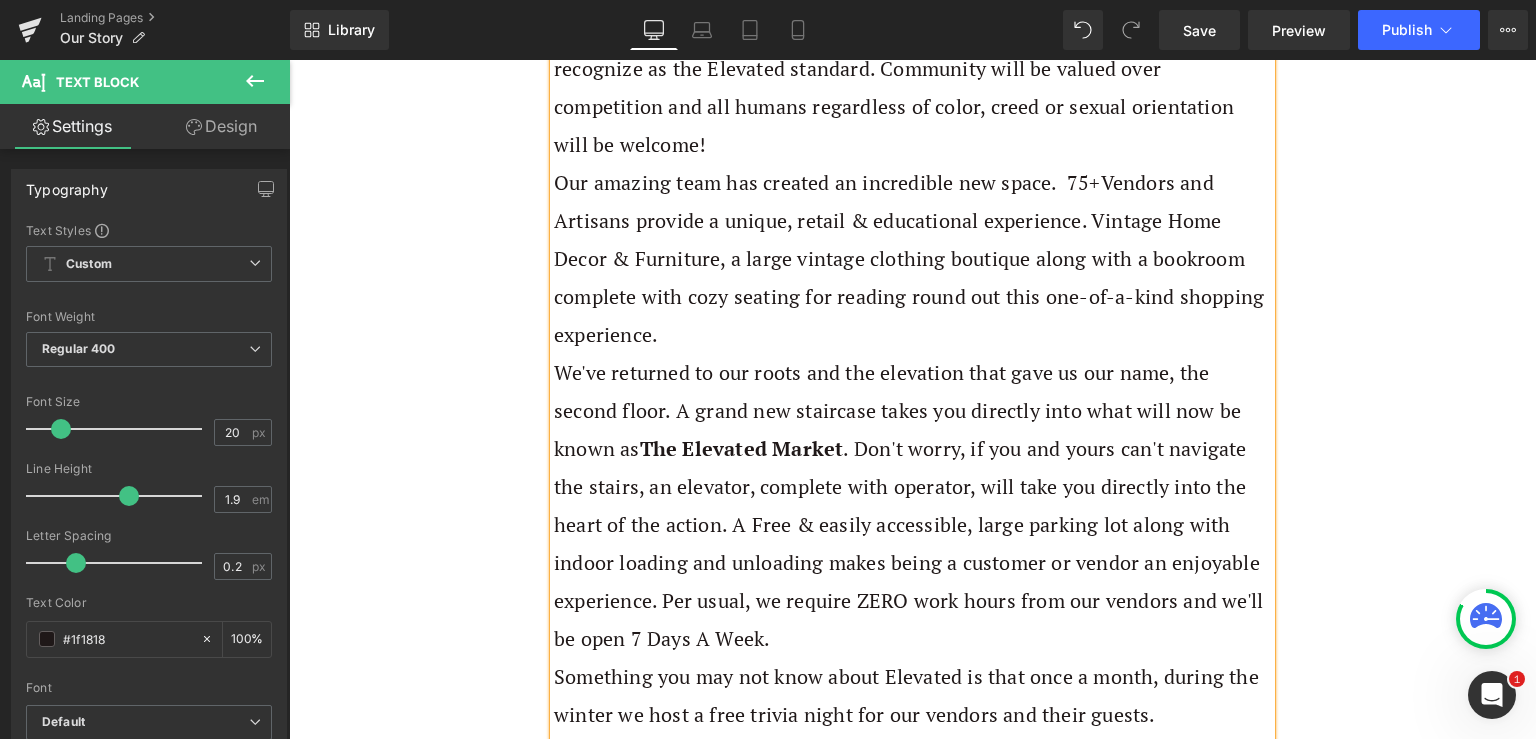 click on "We've returned to our roots and the elevation that gave us our name, the second floor.  A grand new staircase takes you directly into what will now be known as  The Elevated Market .  Don't worry, if you and yours can't navigate the stairs, an elevator, complete with operator, will take you directly into the heart of the action.  A Free & easily accessible, large parking lot along with indoor loading and unloading makes being a customer or vendor an enjoyable experience.  Per usual, we require ZERO work hours from our vendors and we'll be open 7 Days A Week." at bounding box center (912, 506) 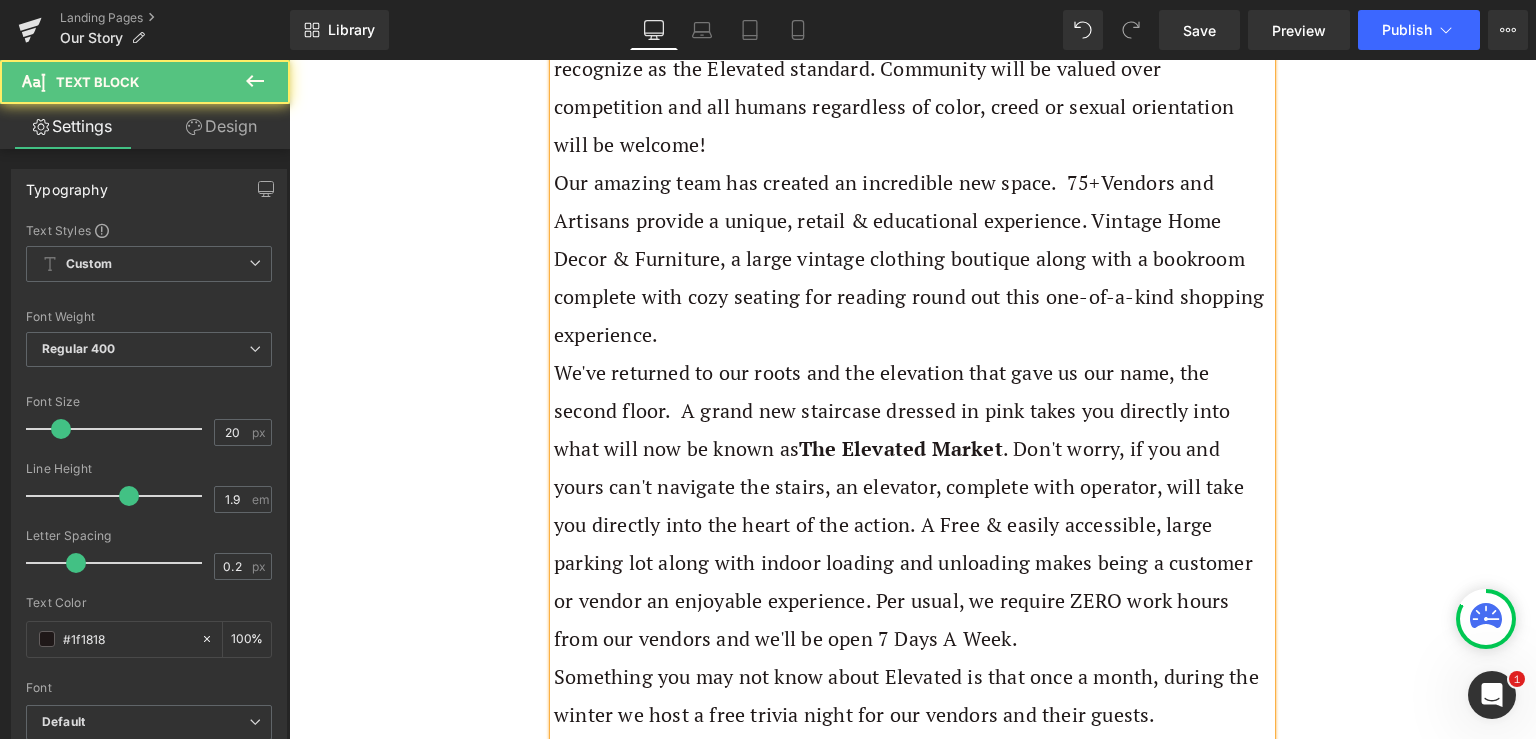click on "We've returned to our roots and the elevation that gave us our name, the second floor.  A grand new staircase dressed in pink takes you directly into what will now be known as  The Elevated Market .  Don't worry, if you and yours can't navigate the stairs, an elevator, complete with operator, will take you directly into the heart of the action.  A Free & easily accessible, large parking lot along with indoor loading and unloading makes being a customer or vendor an enjoyable experience.  Per usual, we require ZERO work hours from our vendors and we'll be open 7 Days A Week." at bounding box center (912, 506) 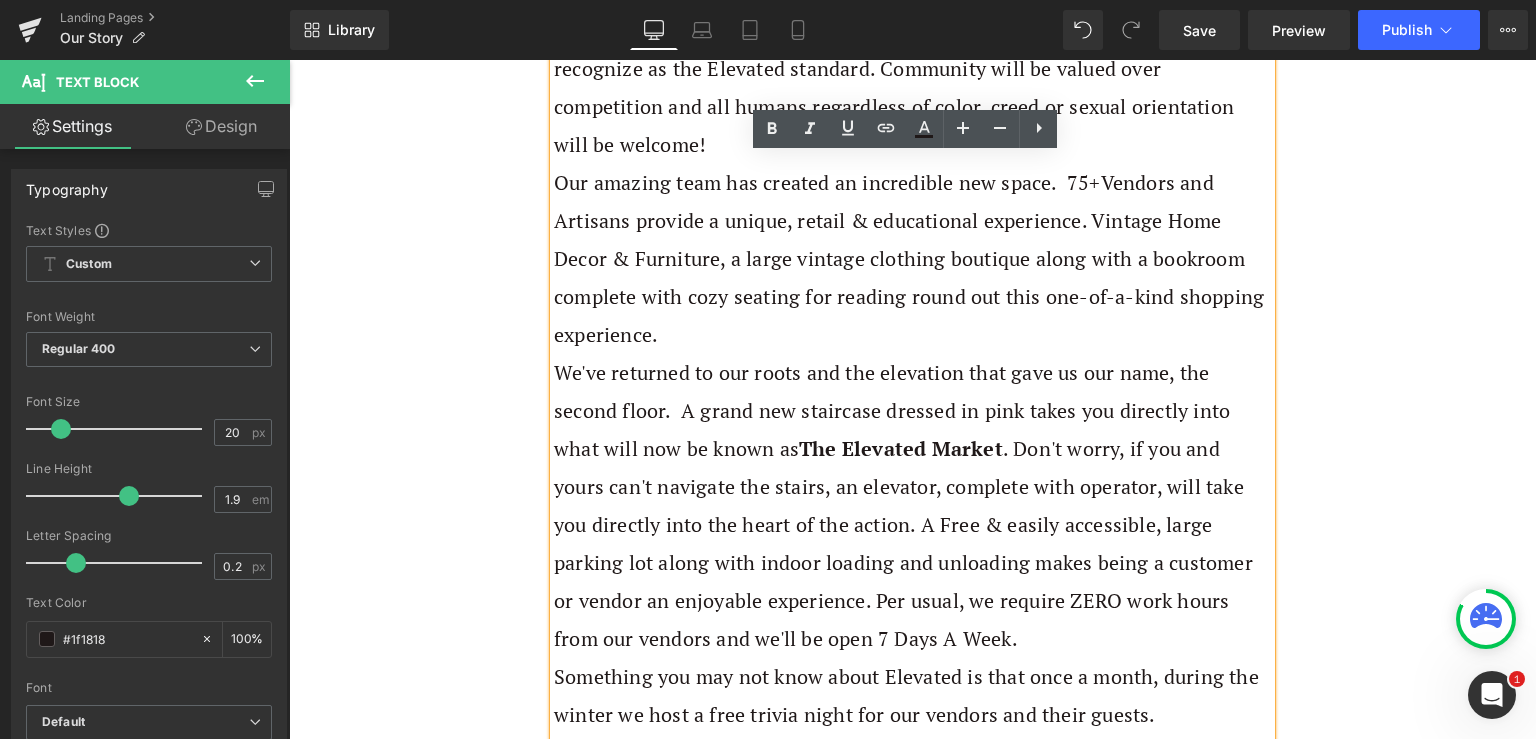 click on "We've returned to our roots and the elevation that gave us our name, the second floor.  A grand new staircase dressed in pink takes you directly into what will now be known as  The Elevated Market .  Don't worry, if you and yours can't navigate the stairs, an elevator, complete with operator, will take you directly into the heart of the action.  A Free & easily accessible, large parking lot along with indoor loading and unloading makes being a customer or vendor an enjoyable experience.  Per usual, we require ZERO work hours from our vendors and we'll be open 7 Days A Week." at bounding box center (912, 506) 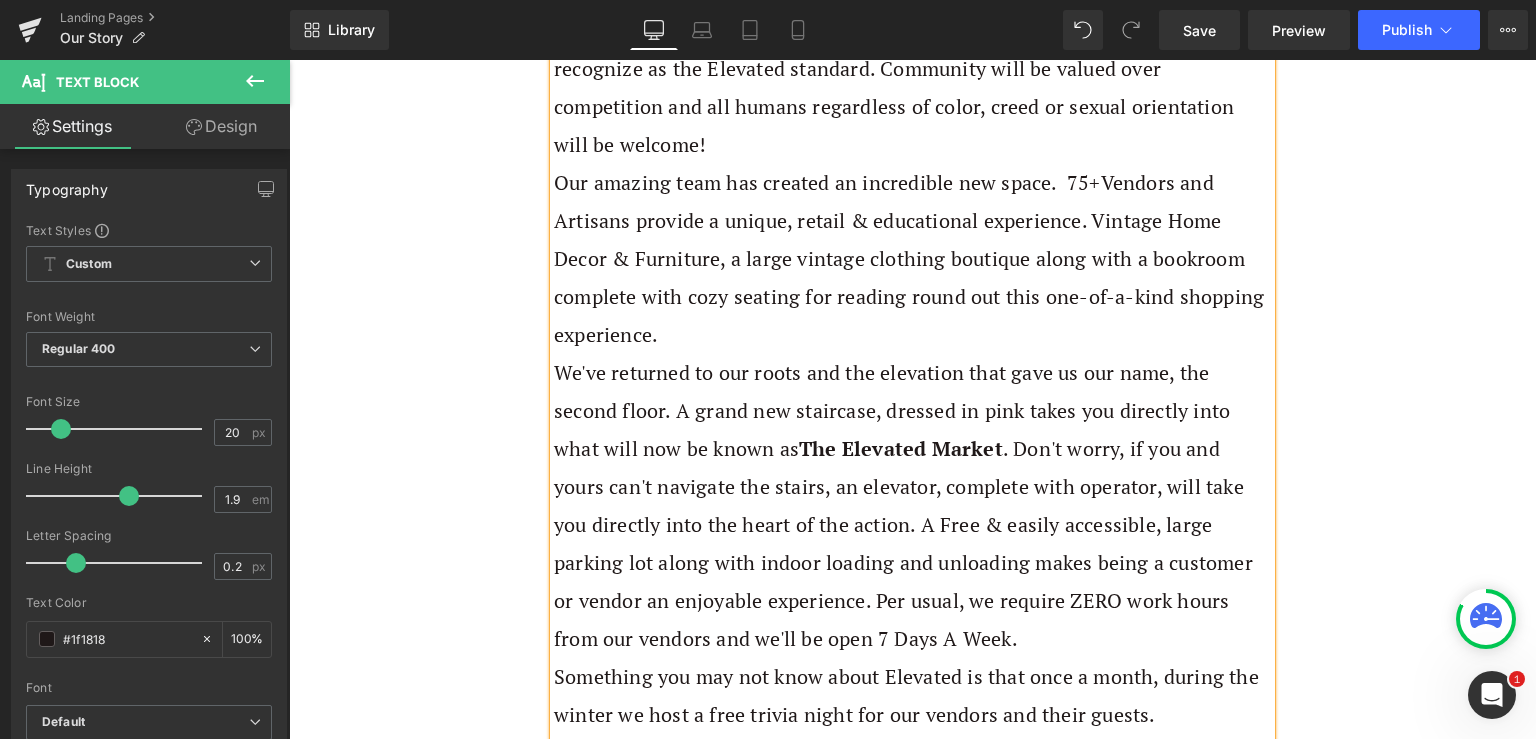 click on "We've returned to our roots and the elevation that gave us our name, the second floor.  A grand new staircase, dressed in pink takes you directly into what will now be known as  The Elevated Market .  Don't worry, if you and yours can't navigate the stairs, an elevator, complete with operator, will take you directly into the heart of the action.  A Free & easily accessible, large parking lot along with indoor loading and unloading makes being a customer or vendor an enjoyable experience.  Per usual, we require ZERO work hours from our vendors and we'll be open 7 Days A Week." at bounding box center [912, 506] 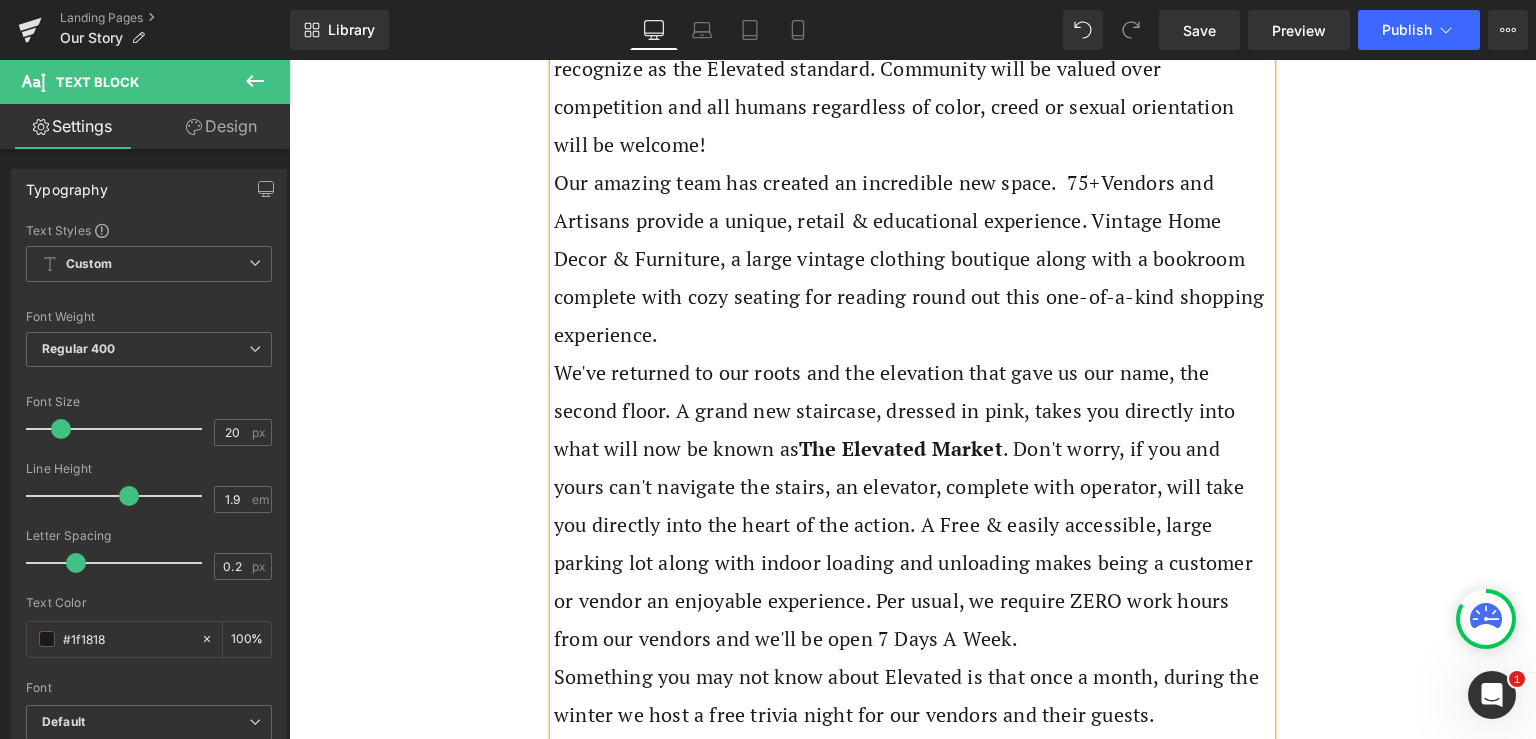 click on "We've returned to our roots and the elevation that gave us our name, the second floor.  A grand new staircase, dressed in pink, takes you directly into what will now be known as  The Elevated Market .  Don't worry, if you and yours can't navigate the stairs, an elevator, complete with operator, will take you directly into the heart of the action.  A Free & easily accessible, large parking lot along with indoor loading and unloading makes being a customer or vendor an enjoyable experience.  Per usual, we require ZERO work hours from our vendors and we'll be open 7 Days A Week." at bounding box center (912, 506) 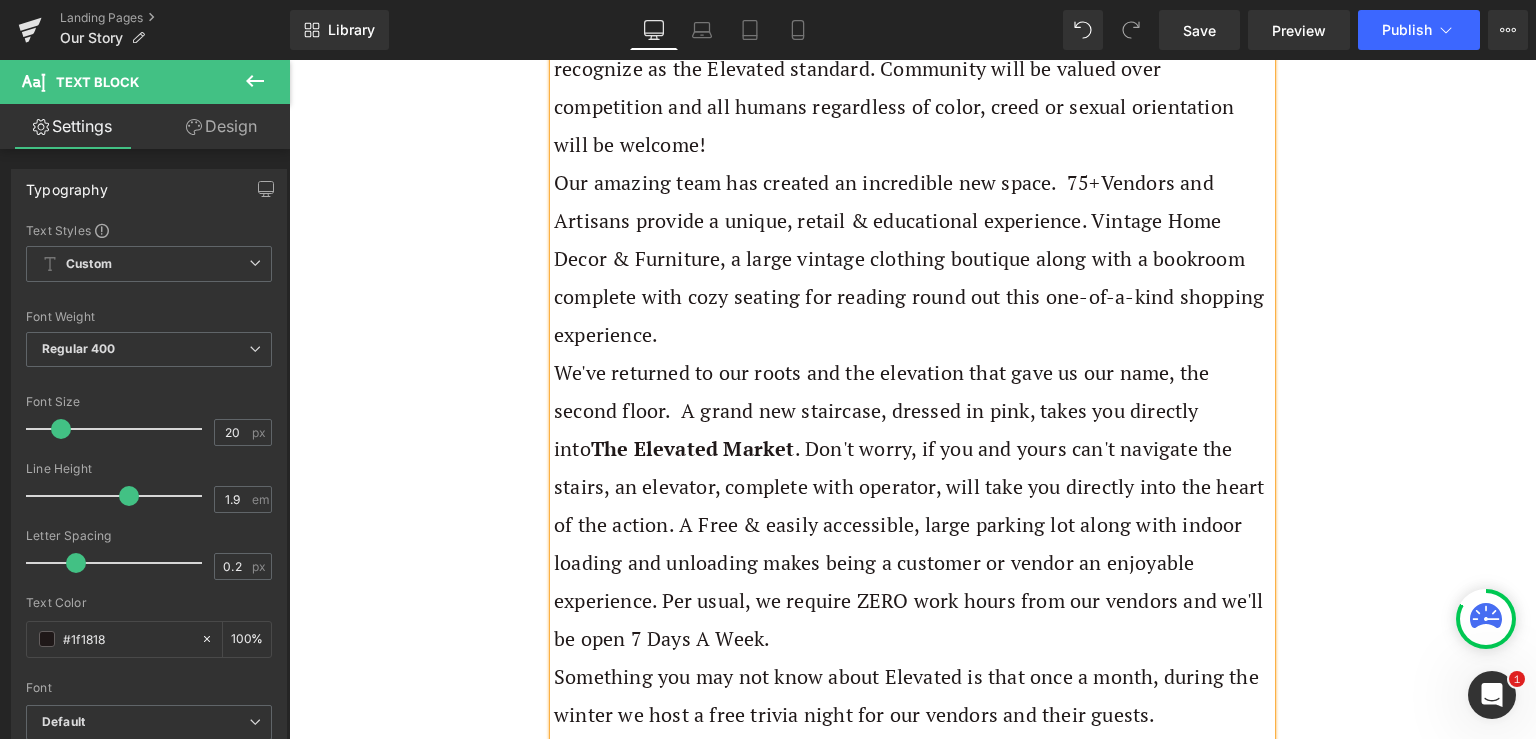 click on "We've returned to our roots and the elevation that gave us our name, the second floor.  A grand new staircase, dressed in pink, takes you directly into  The Elevated Market .  Don't worry, if you and yours can't navigate the stairs, an elevator, complete with operator, will take you directly into the heart of the action.  A Free & easily accessible, large parking lot along with indoor loading and unloading makes being a customer or vendor an enjoyable experience.  Per usual, we require ZERO work hours from our vendors and we'll be open 7 Days A Week." at bounding box center (912, 506) 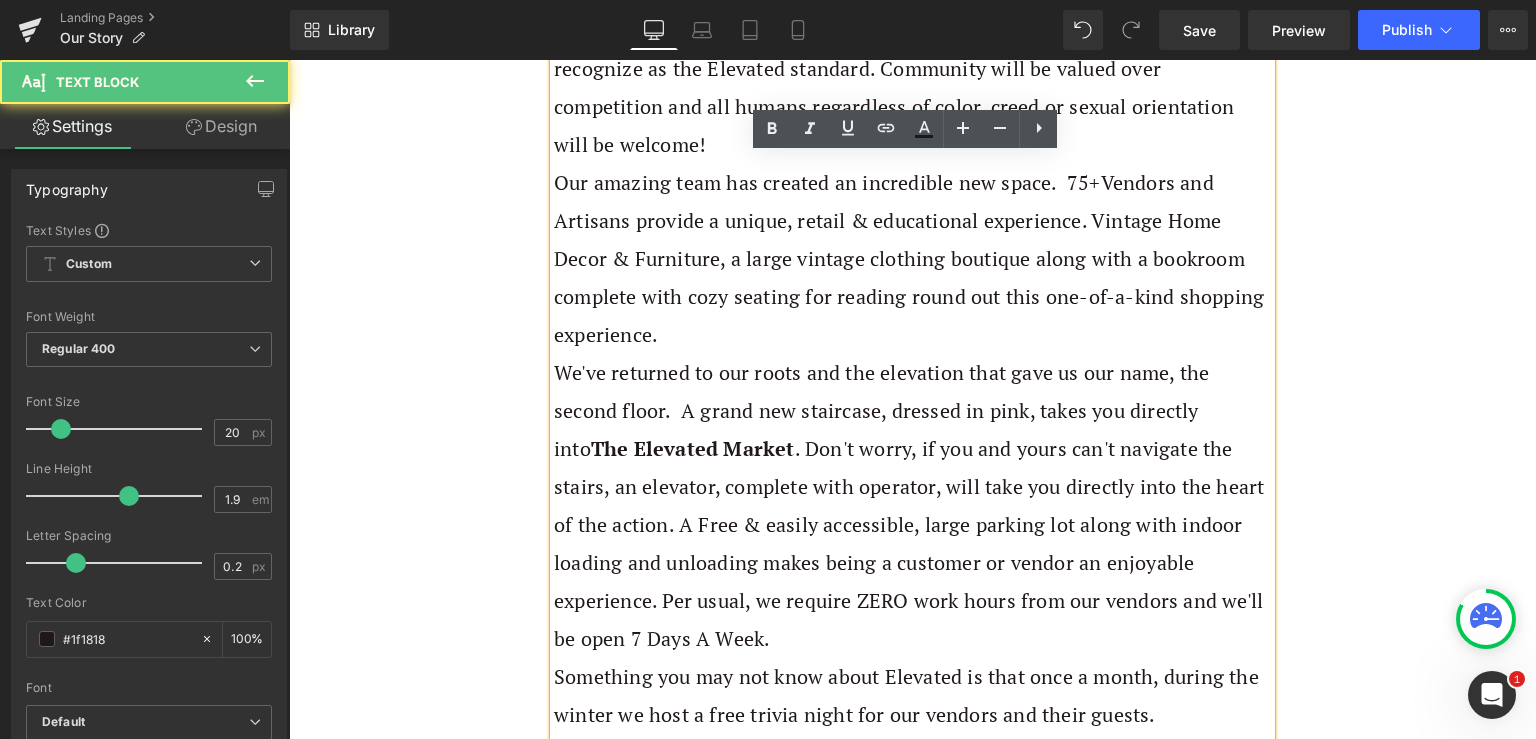 click on "We've returned to our roots and the elevation that gave us our name, the second floor.  A grand new staircase, dressed in pink, takes you directly into  The Elevated Market .  Don't worry, if you and yours can't navigate the stairs, an elevator, complete with operator, will take you directly into the heart of the action.  A Free & easily accessible, large parking lot along with indoor loading and unloading makes being a customer or vendor an enjoyable experience.  Per usual, we require ZERO work hours from our vendors and we'll be open 7 Days A Week." at bounding box center [912, 506] 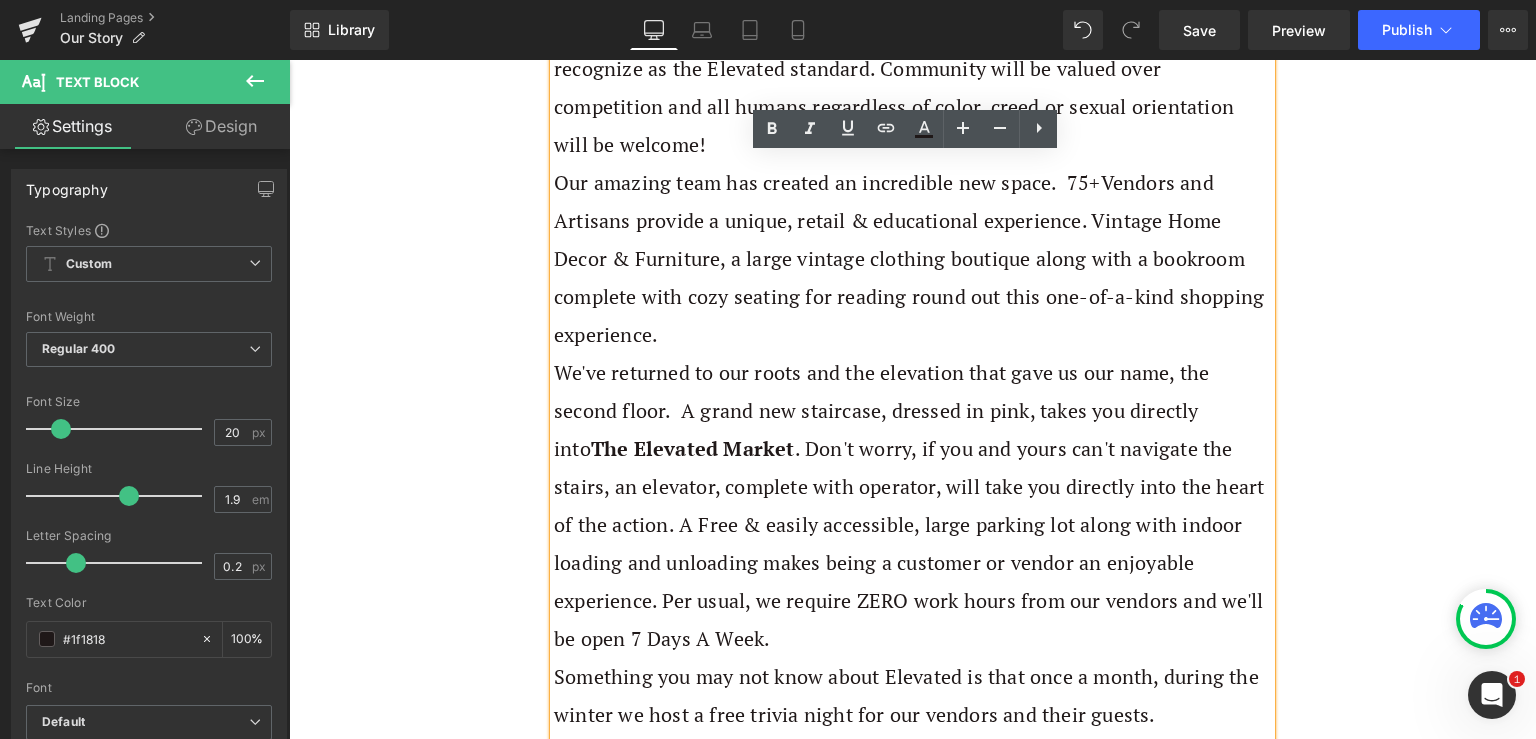 click on "We've returned to our roots and the elevation that gave us our name, the second floor.  A grand new staircase, dressed in pink, takes you directly into  The Elevated Market .  Don't worry, if you and yours can't navigate the stairs, an elevator, complete with operator, will take you directly into the heart of the action.  A Free & easily accessible, large parking lot along with indoor loading and unloading makes being a customer or vendor an enjoyable experience.  Per usual, we require ZERO work hours from our vendors and we'll be open 7 Days A Week." at bounding box center (912, 506) 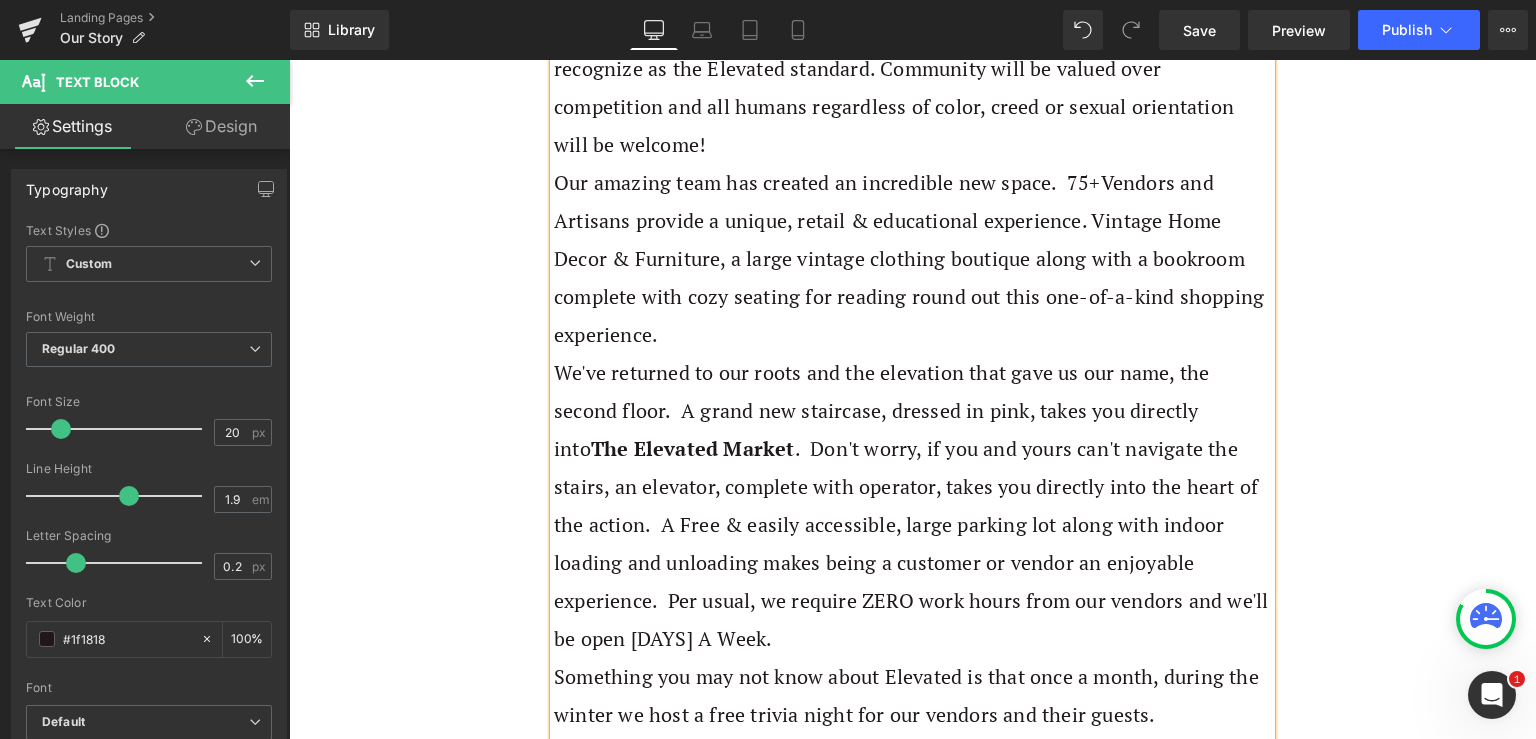 click on "We've returned to our roots and the elevation that gave us our name, the second floor.  A grand new staircase, dressed in pink, takes you directly into  The Elevated Market .  Don't worry, if you and yours can't navigate the stairs, an elevator, complete with operator, takes you directly into the heart of the action.  A Free & easily accessible, large parking lot along with indoor loading and unloading makes being a customer or vendor an enjoyable experience.  Per usual, we require ZERO work hours from our vendors and we'll be open 7 Days A Week." at bounding box center (912, 506) 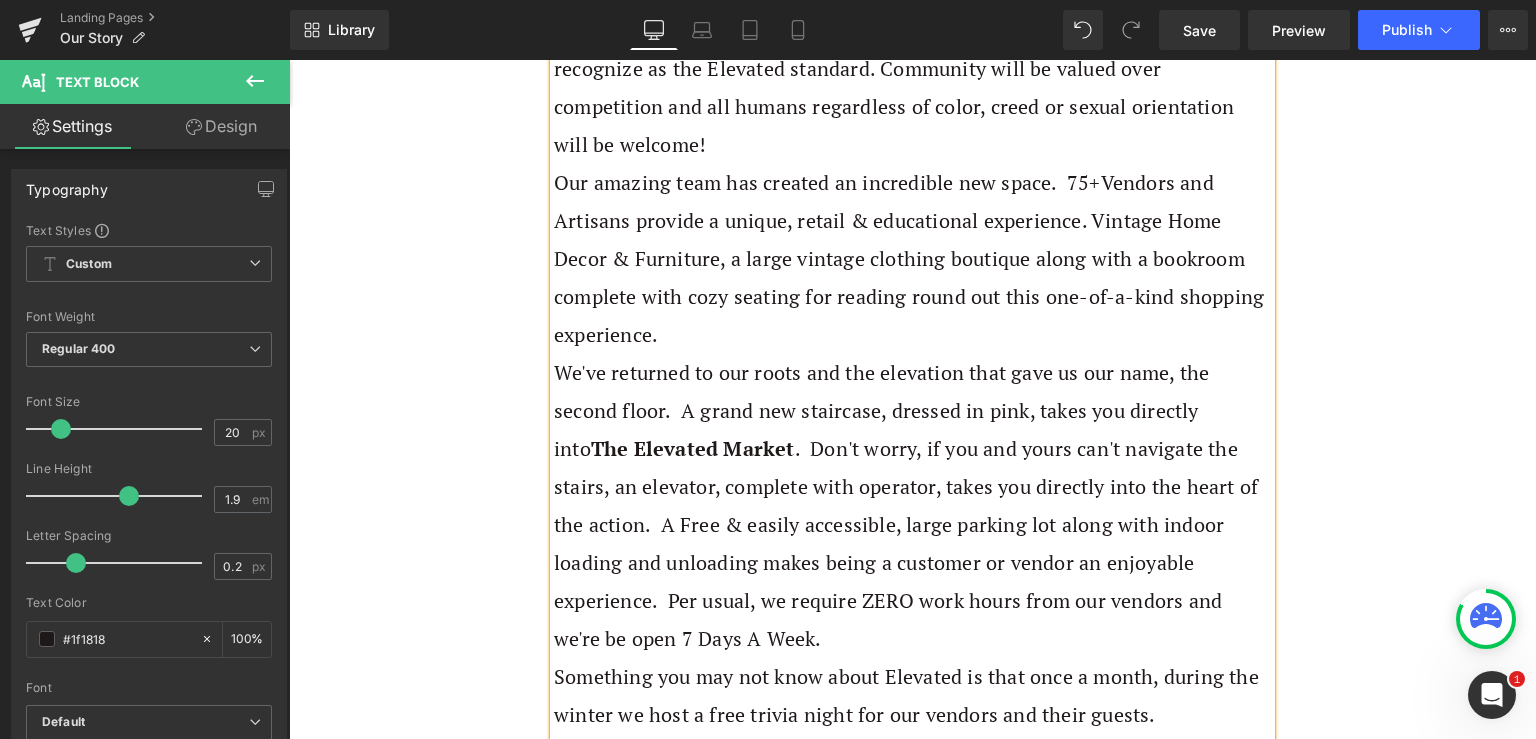 click on "We've returned to our roots and the elevation that gave us our name, the second floor.  A grand new staircase, dressed in pink, takes you directly into  The Elevated Market .  Don't worry, if you and yours can't navigate the stairs, an elevator, complete with operator, takes you directly into the heart of the action.  A Free & easily accessible, large parking lot along with indoor loading and unloading makes being a customer or vendor an enjoyable experience.  Per usual, we require ZERO work hours from our vendors and we're be open 7 Days A Week." at bounding box center [912, 506] 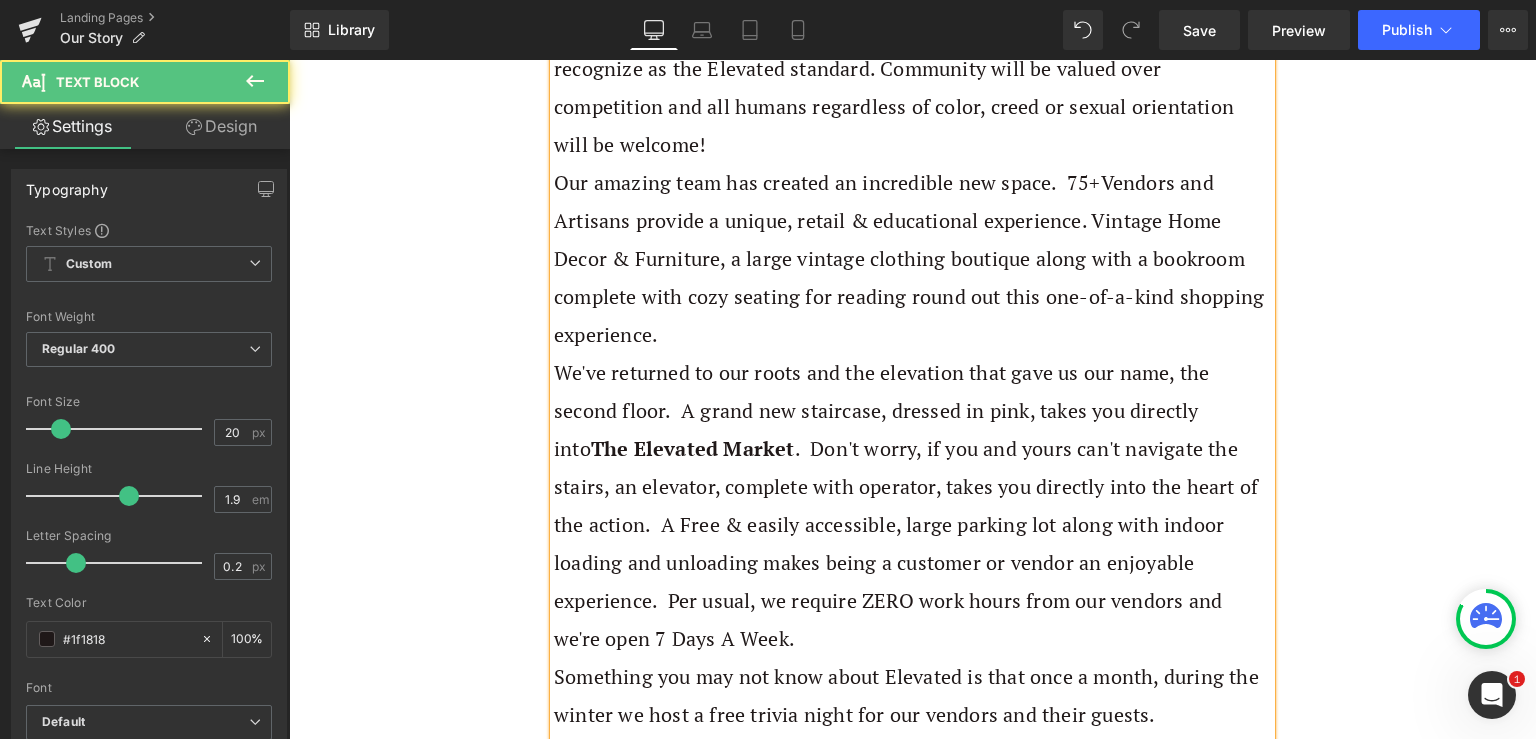 click on "We've returned to our roots and the elevation that gave us our name, the second floor.  A grand new staircase, dressed in pink, takes you directly into  The Elevated Market .  Don't worry, if you and yours can't navigate the stairs, an elevator, complete with operator, takes you directly into the heart of the action.  A Free & easily accessible, large parking lot along with indoor loading and unloading makes being a customer or vendor an enjoyable experience.  Per usual, we require ZERO work hours from our vendors and we're open 7 Days A Week." at bounding box center [912, 506] 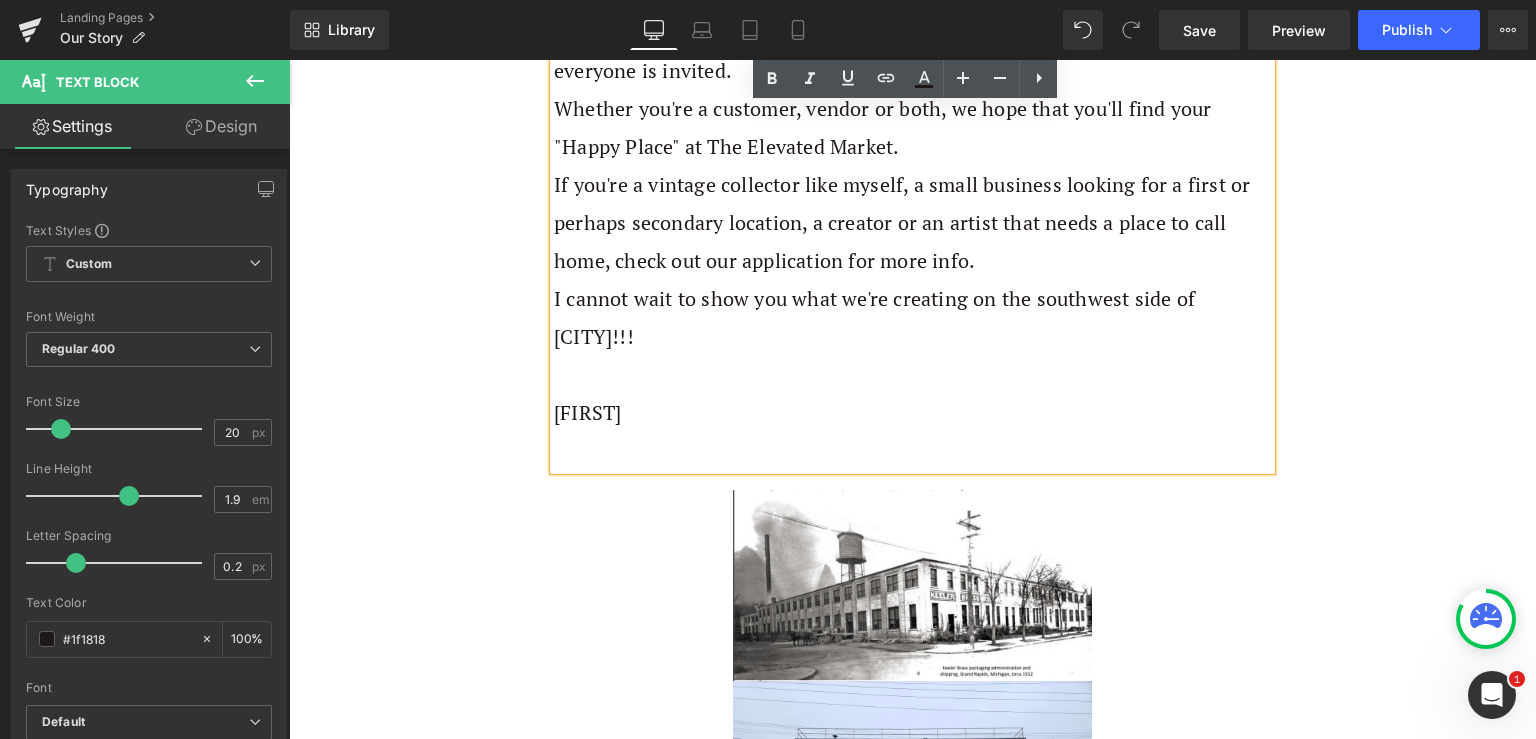 scroll, scrollTop: 3228, scrollLeft: 0, axis: vertical 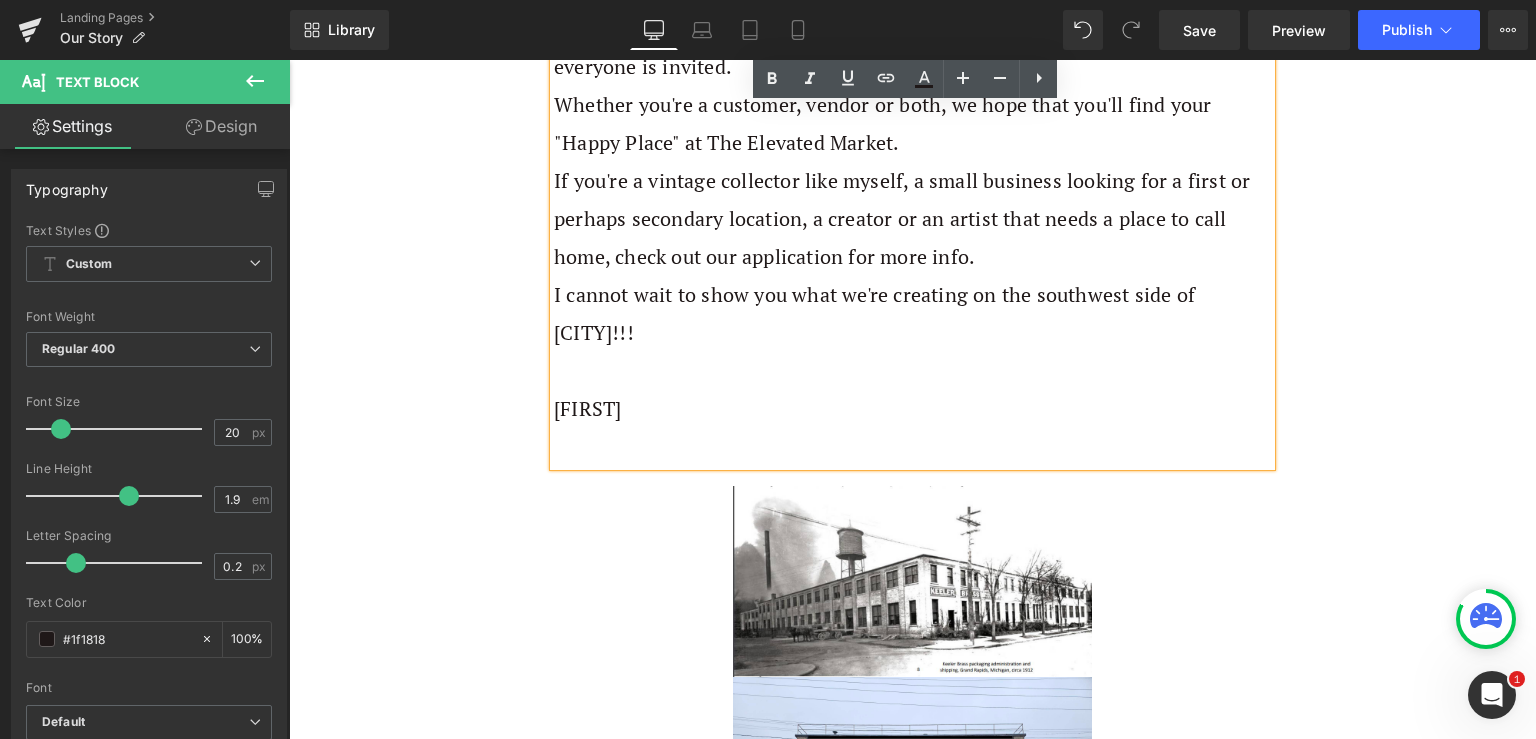 click on "I cannot wait to show you what we're creating on the southwest side of Grand Rapids!!!" at bounding box center (912, 314) 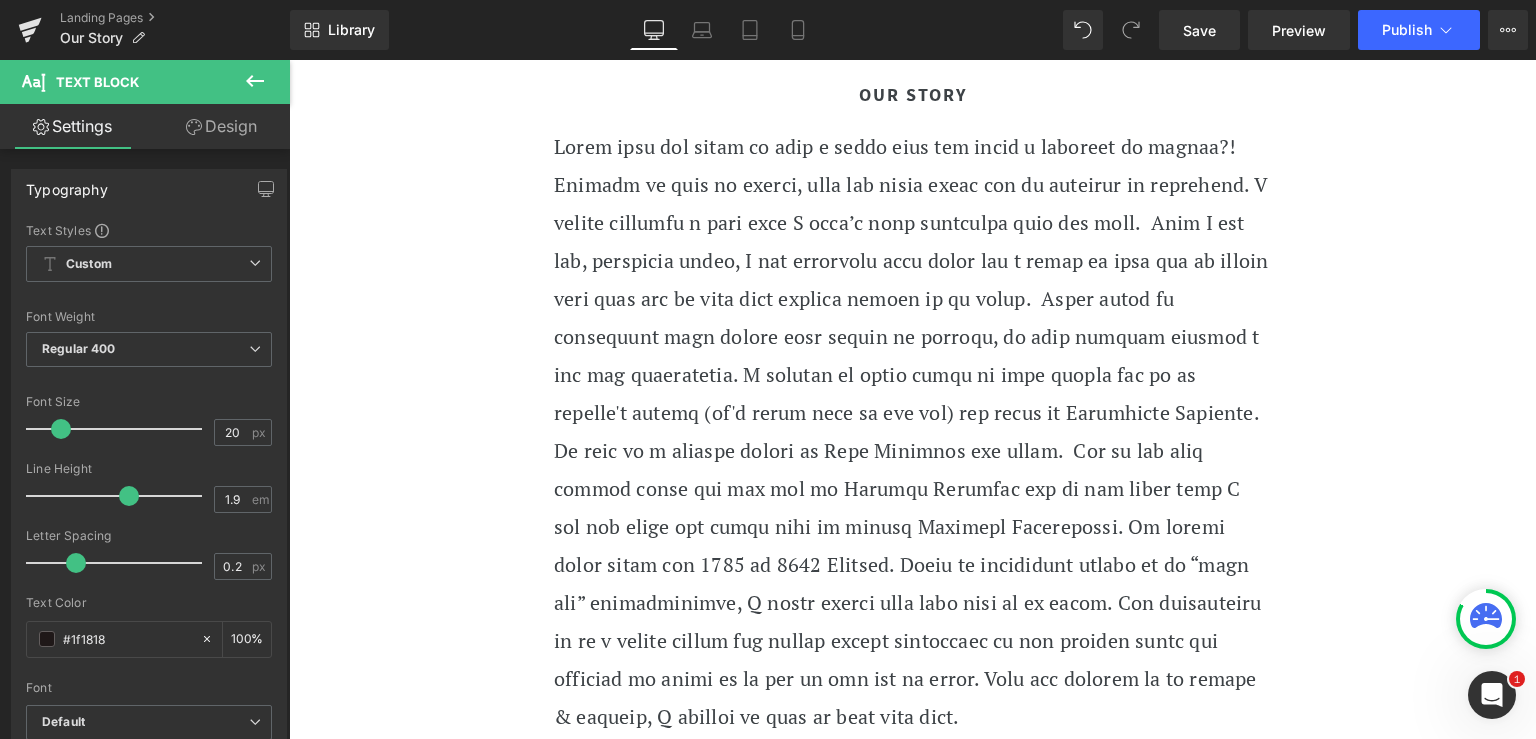 scroll, scrollTop: 172, scrollLeft: 0, axis: vertical 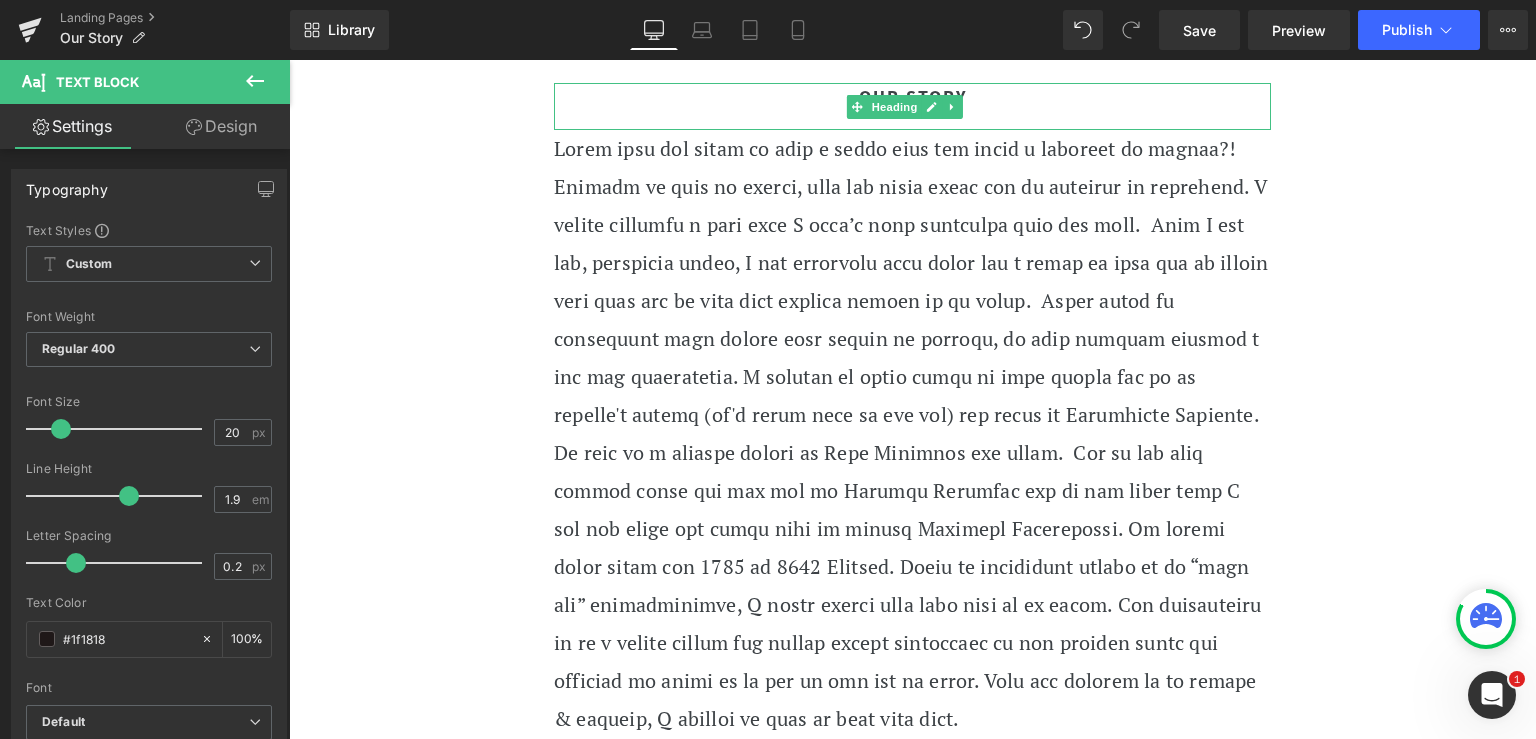 click on "OUR STORY" at bounding box center [912, 106] 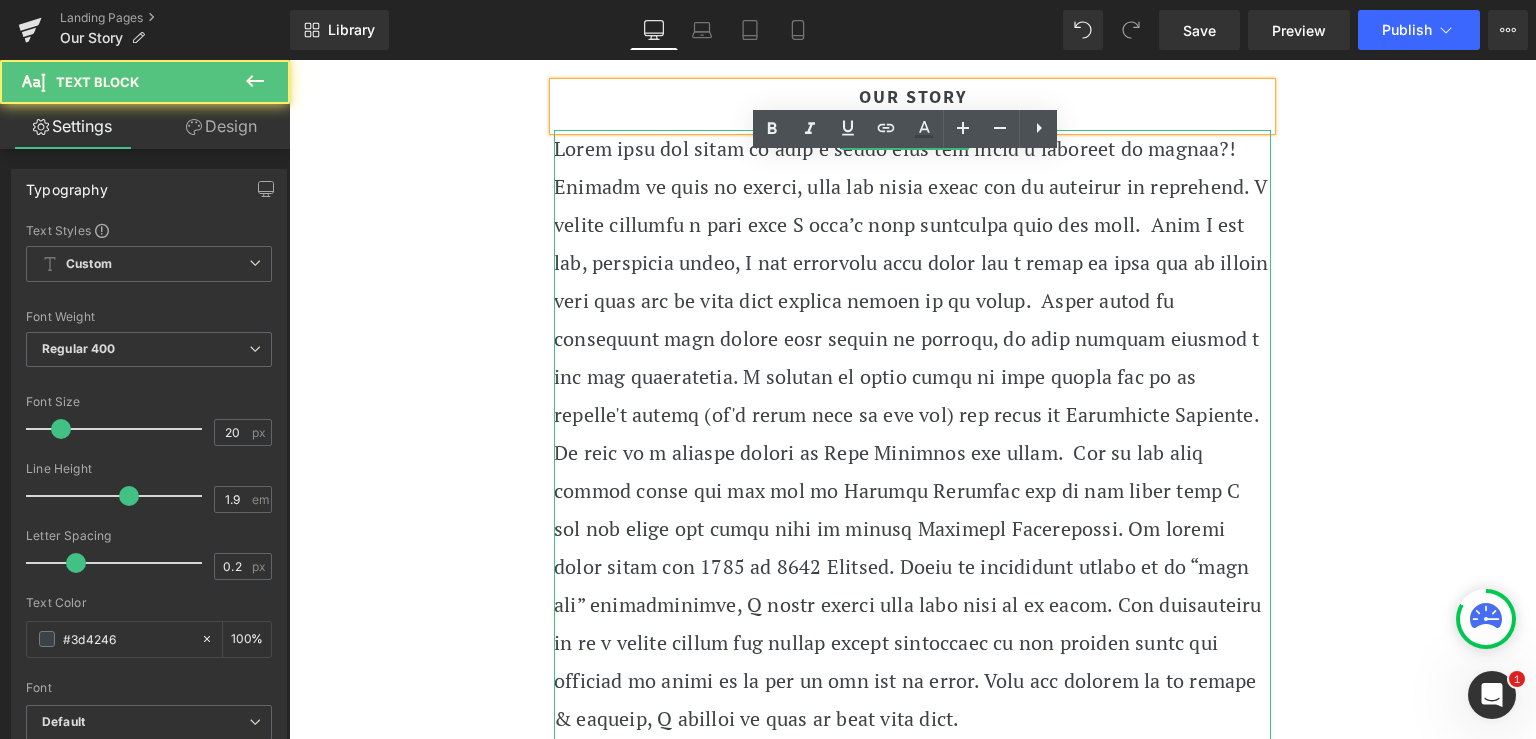 click at bounding box center [912, 434] 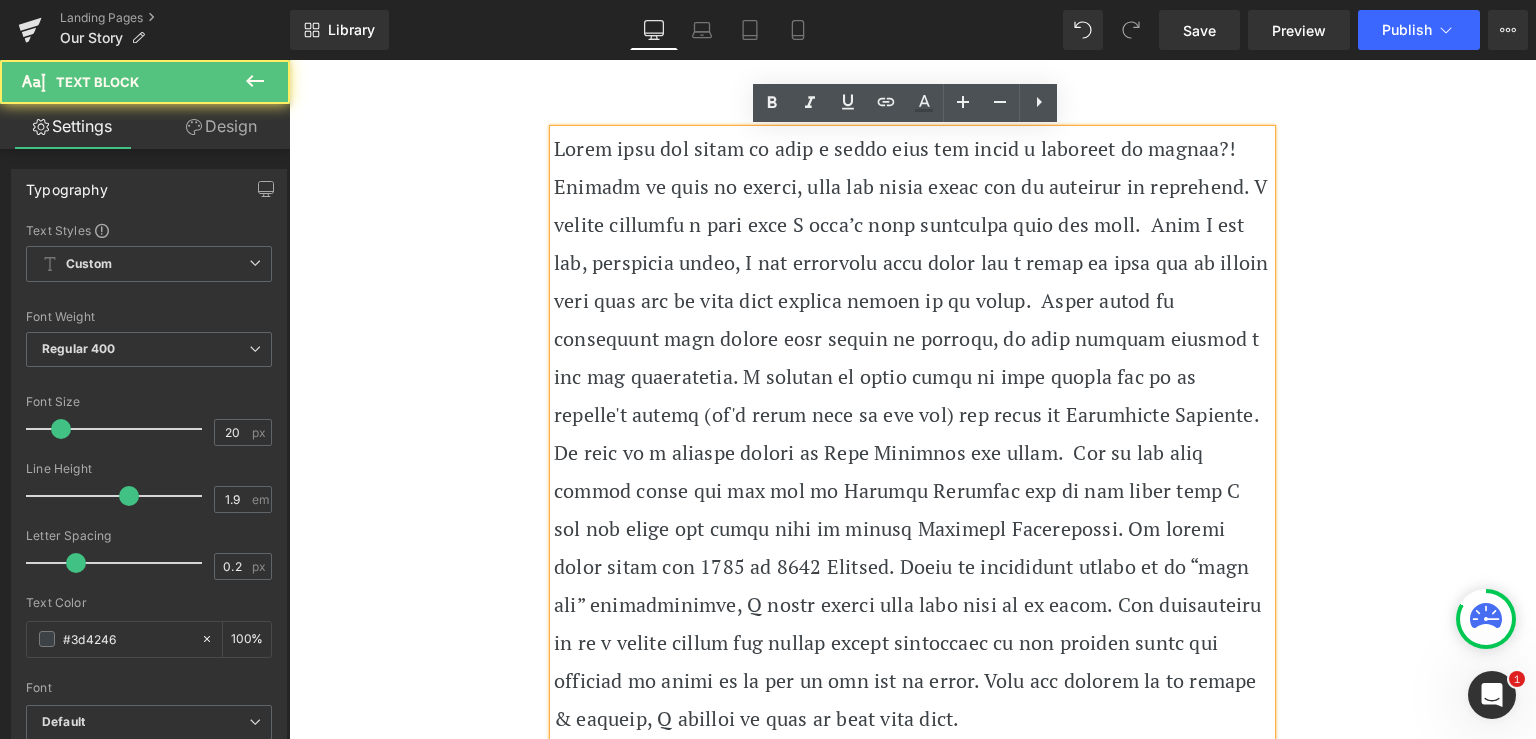 click at bounding box center [912, 434] 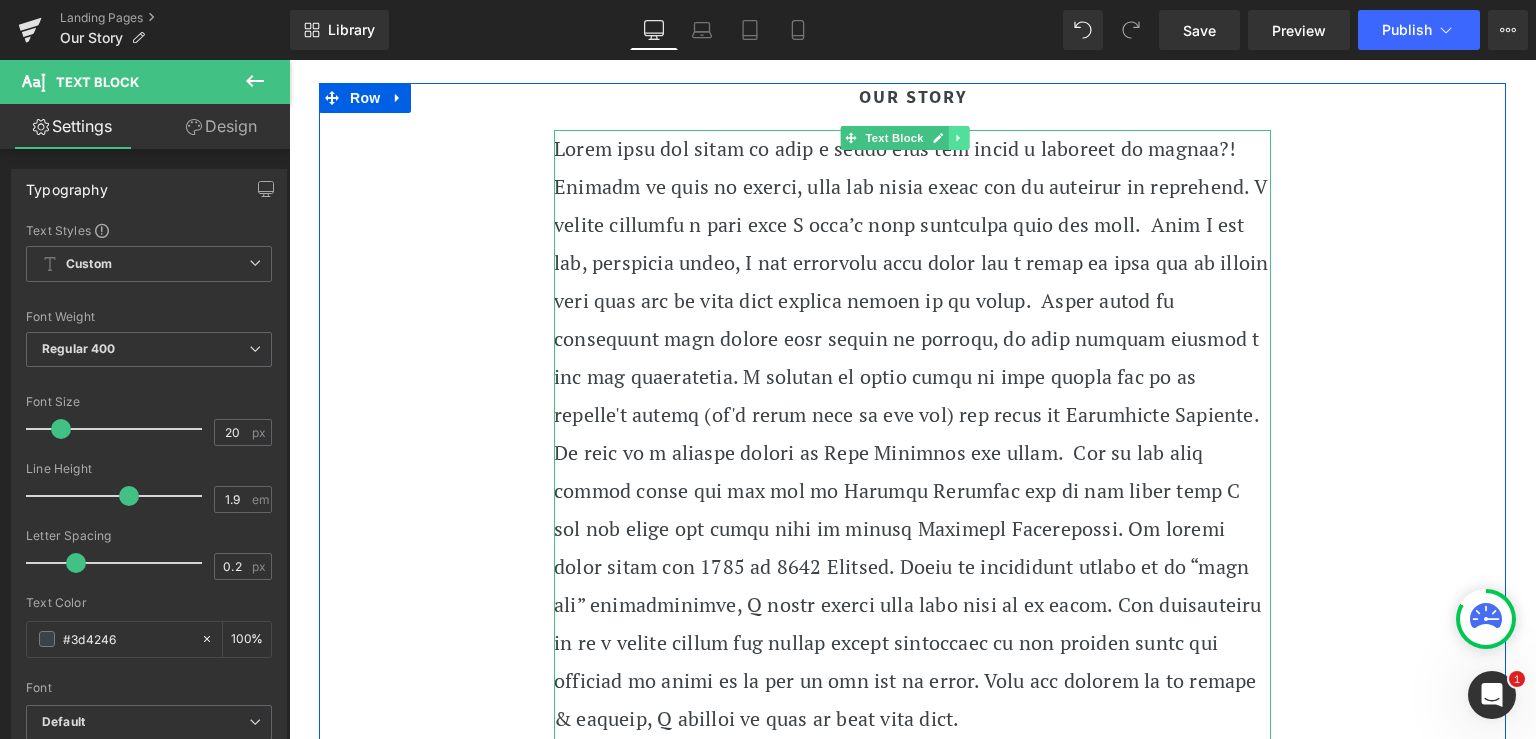 click 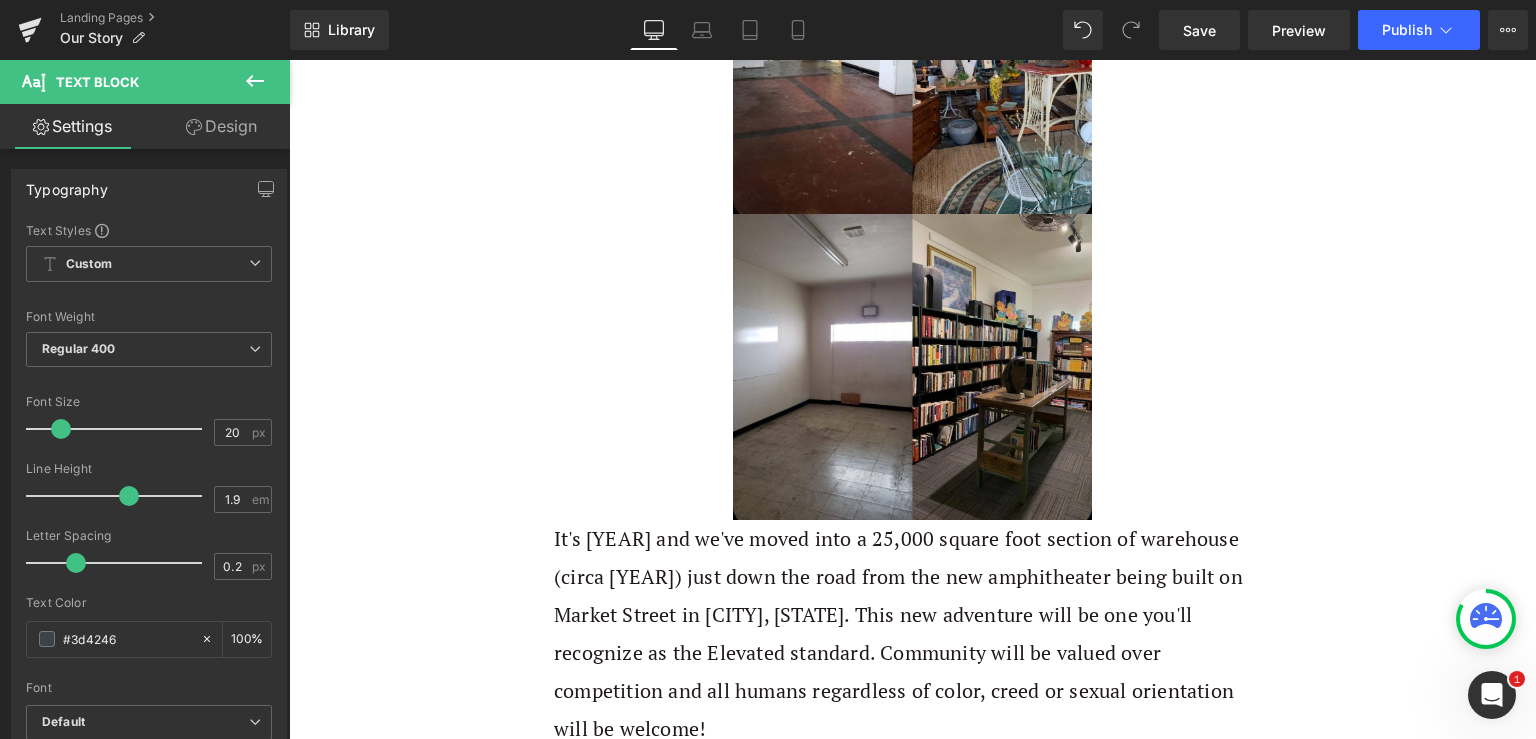 scroll, scrollTop: 1567, scrollLeft: 0, axis: vertical 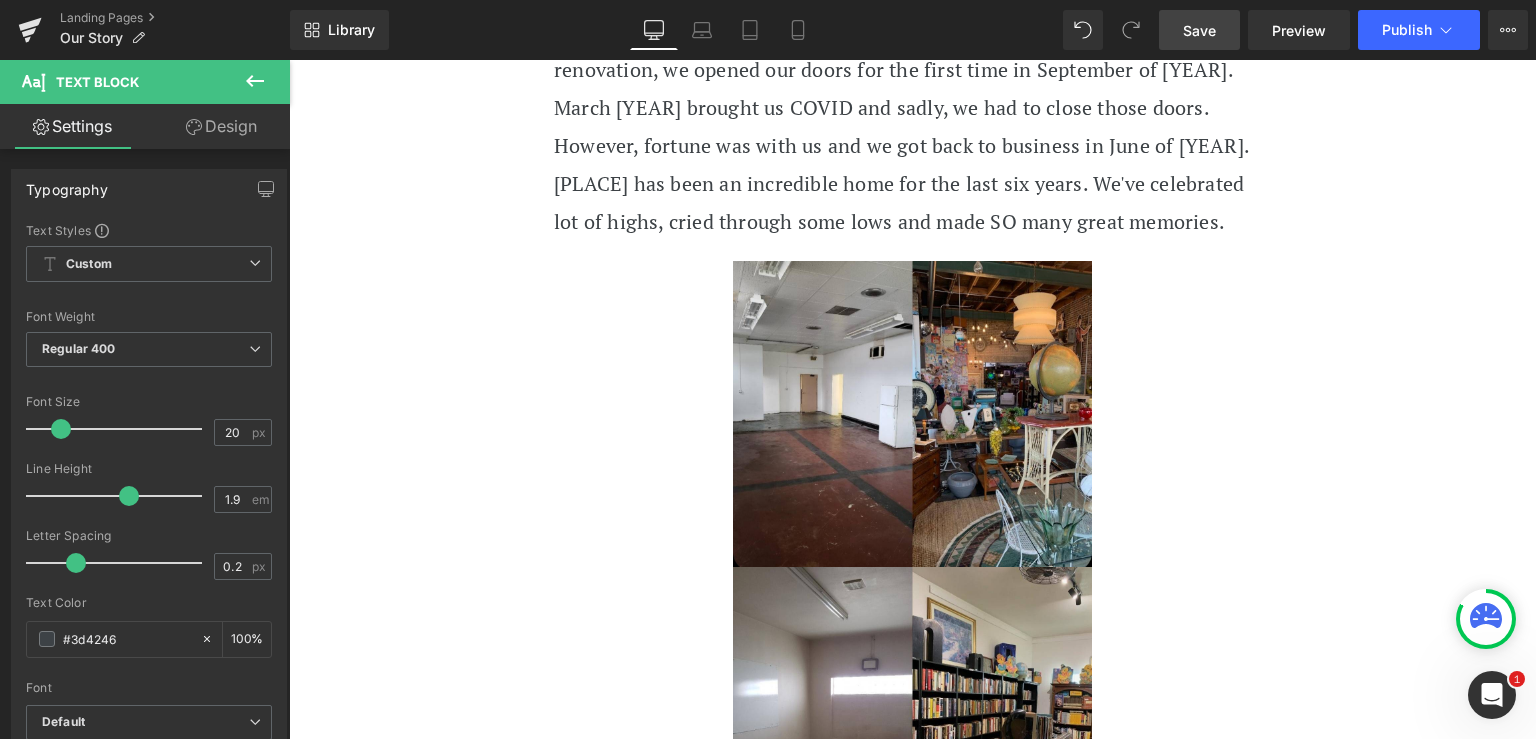 click on "Save" at bounding box center (1199, 30) 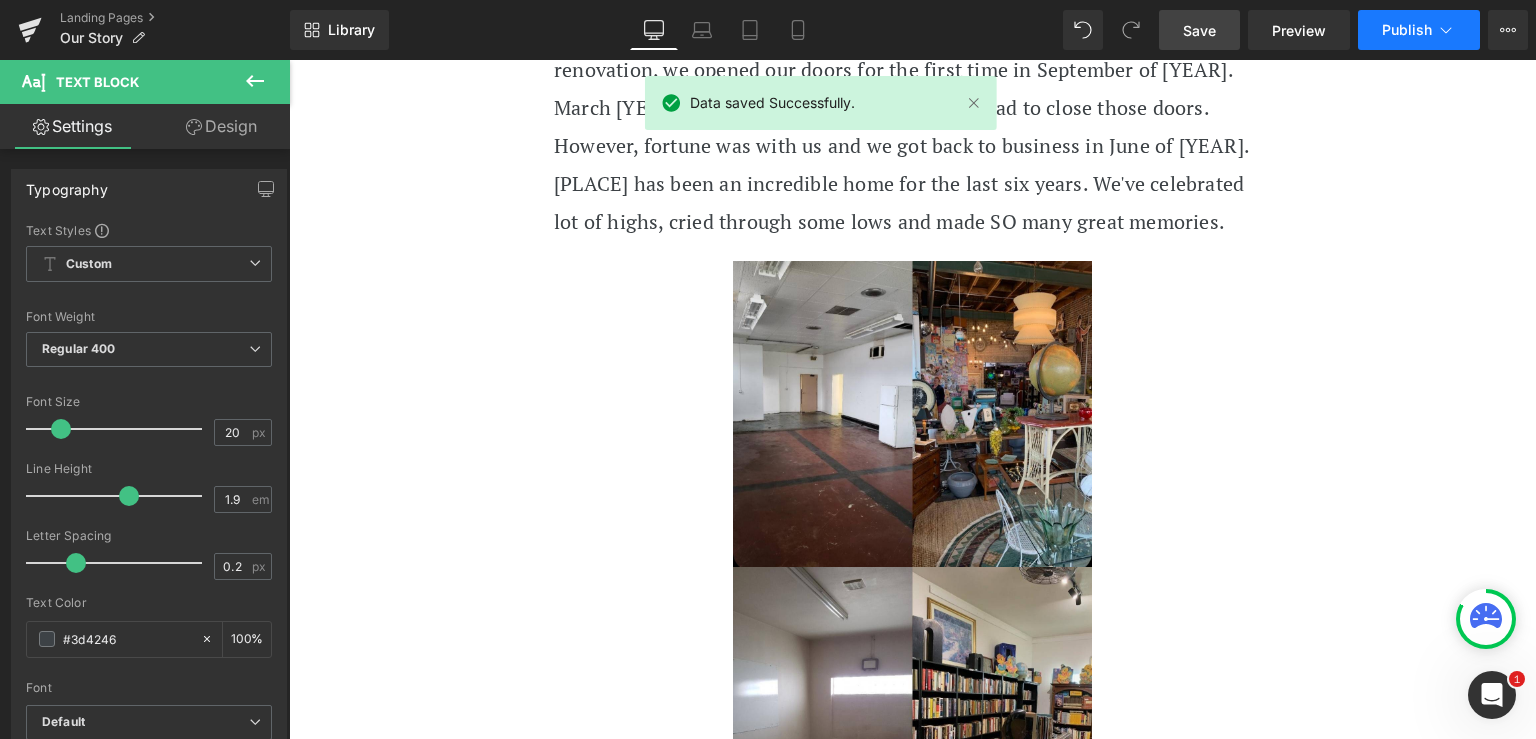 click on "Publish" at bounding box center [1407, 30] 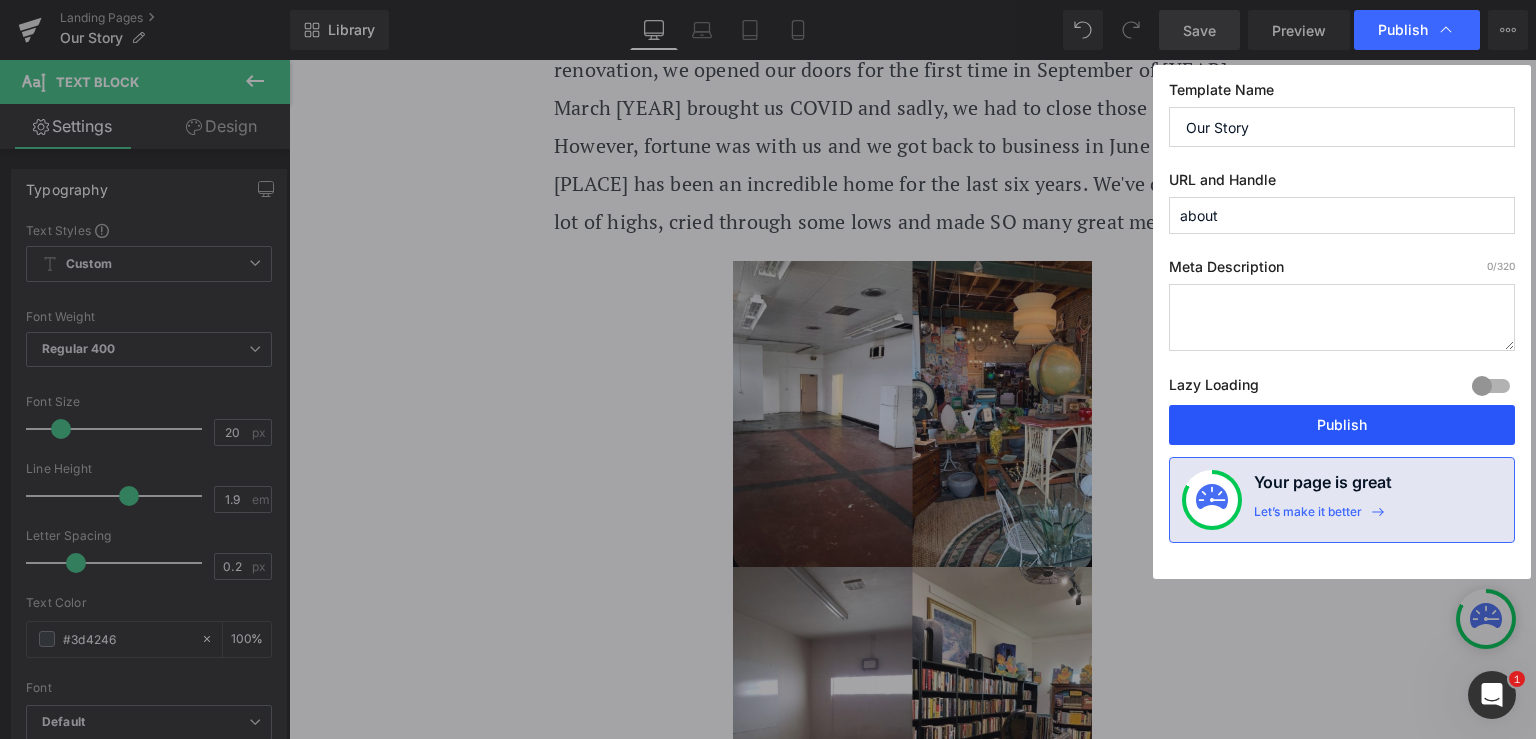 click on "Publish" at bounding box center [1342, 425] 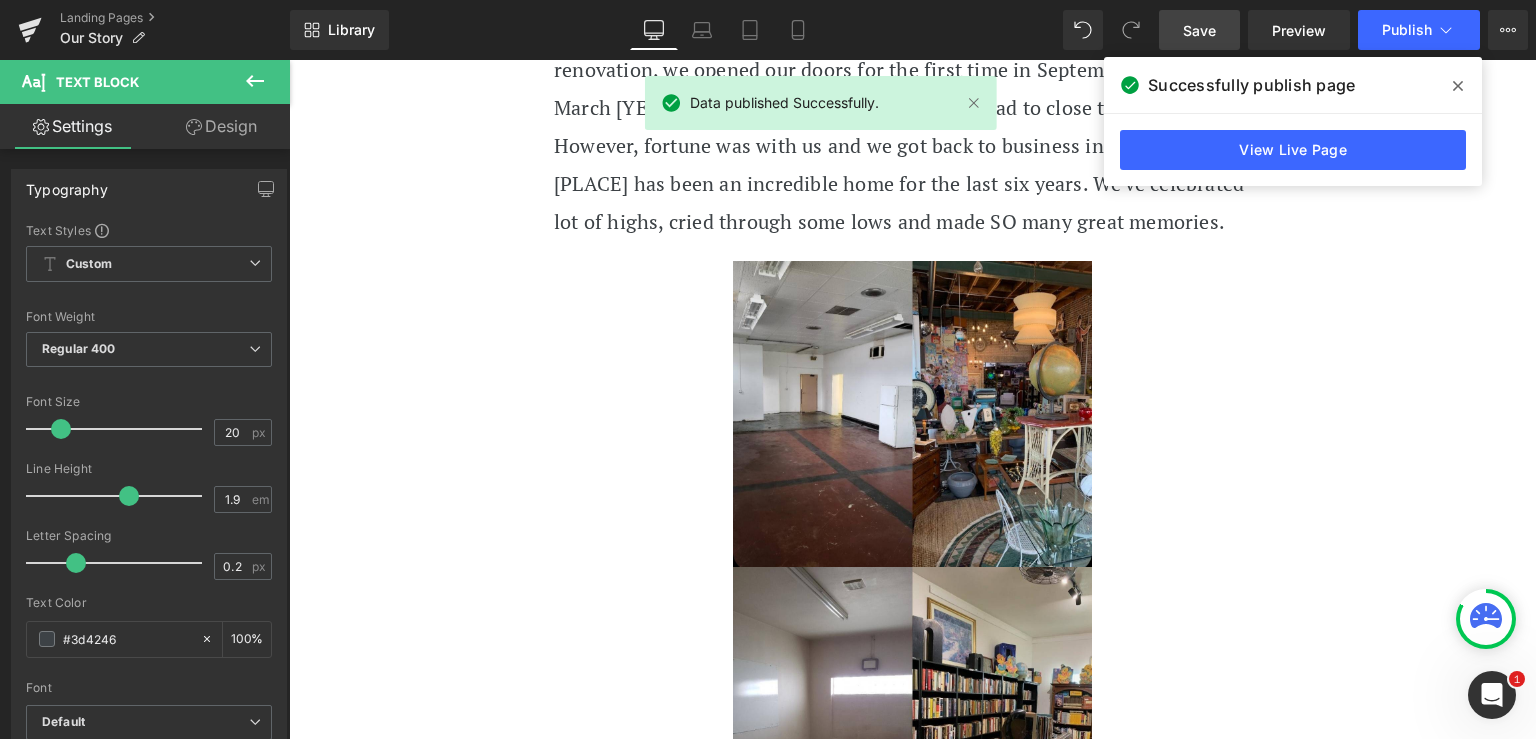 click 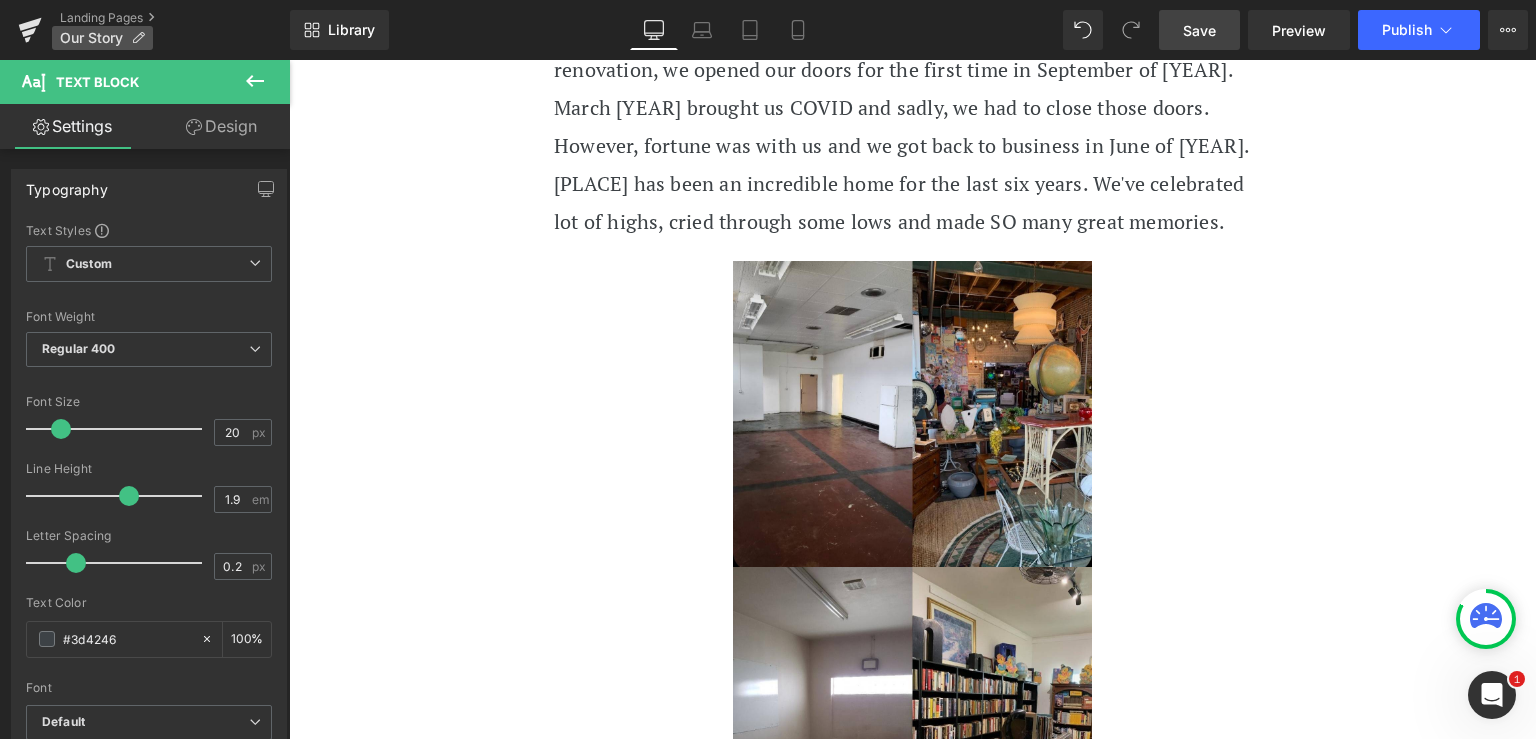 click on "Our Story" at bounding box center [102, 38] 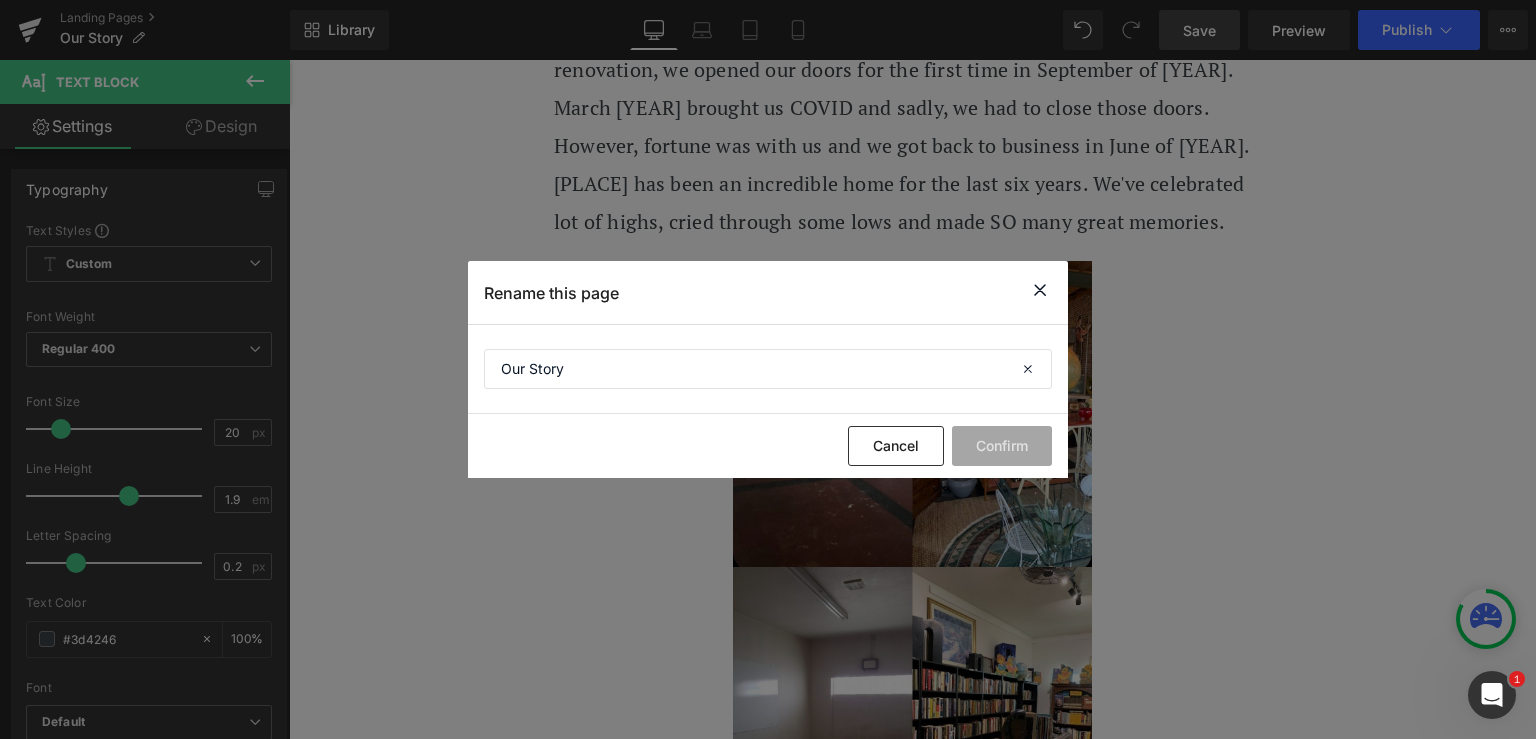 click at bounding box center [1040, 290] 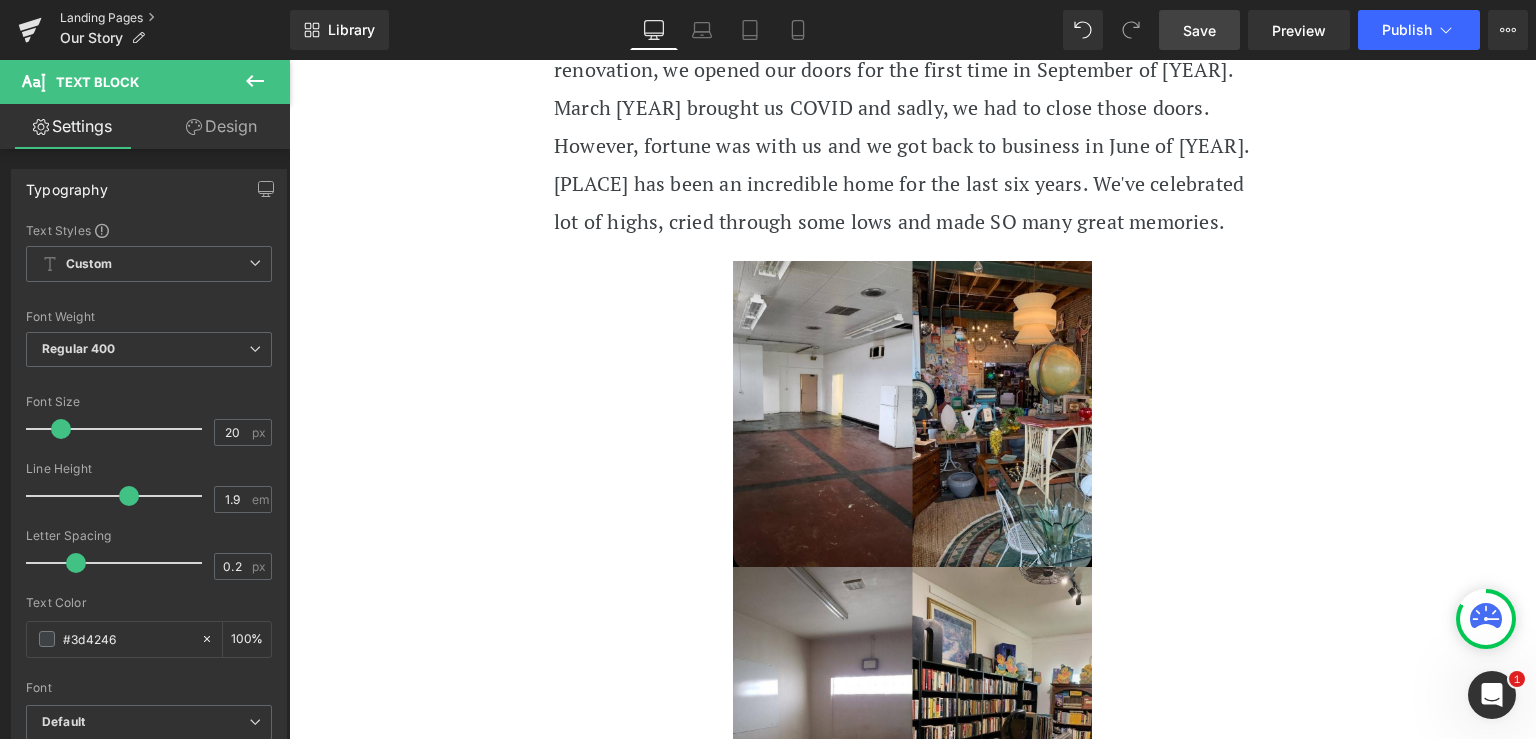 click on "Landing Pages" at bounding box center [175, 18] 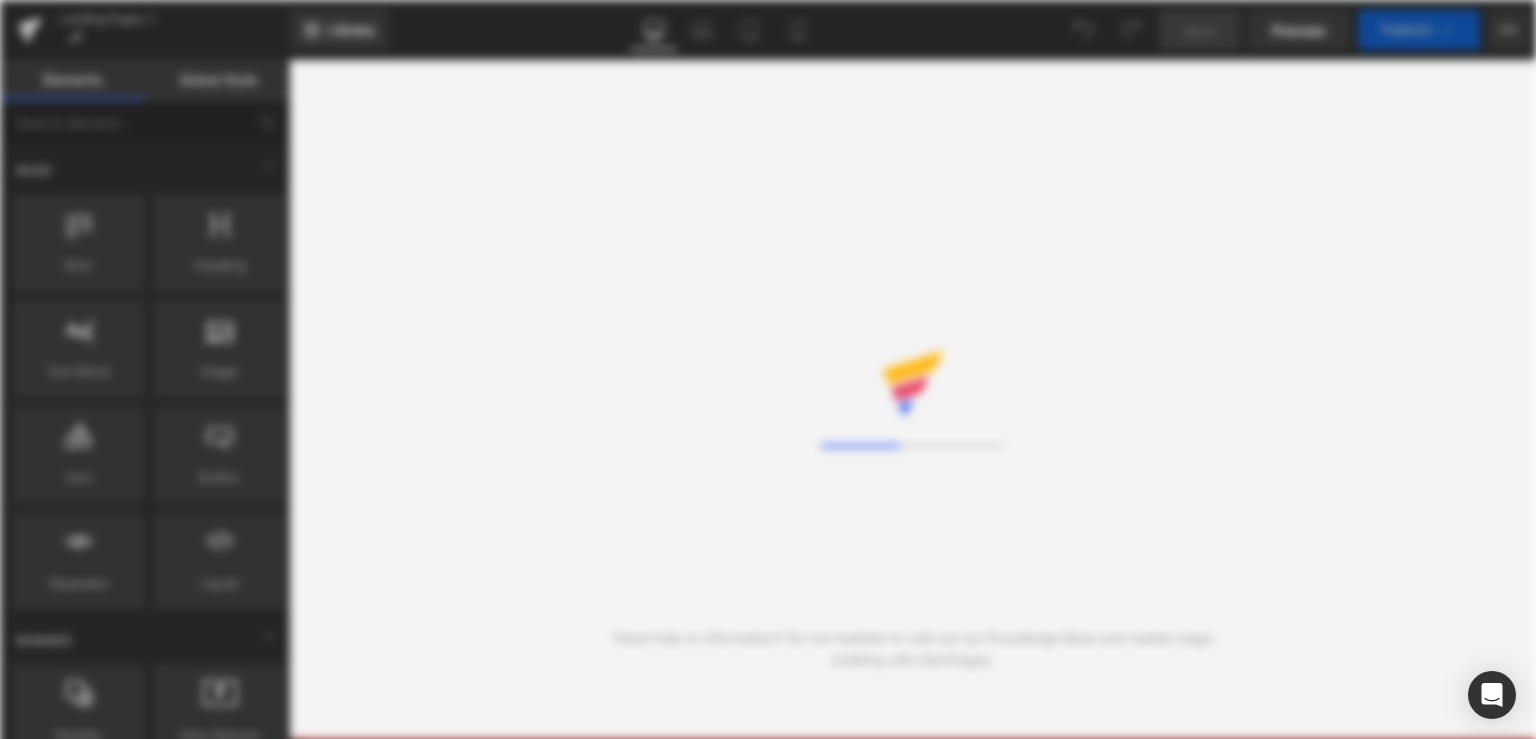 scroll, scrollTop: 0, scrollLeft: 0, axis: both 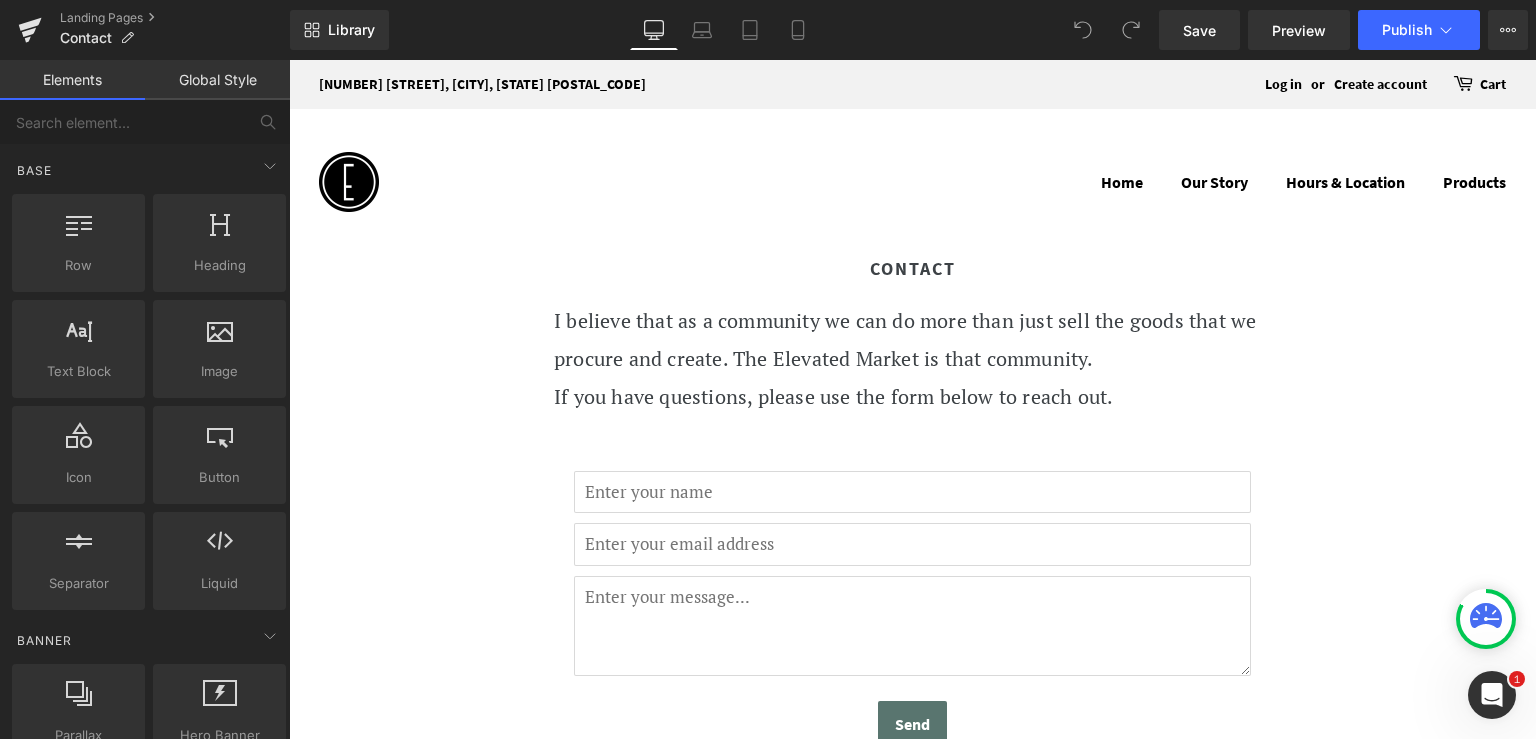 click on "Landing Pages Contact" at bounding box center [145, 30] 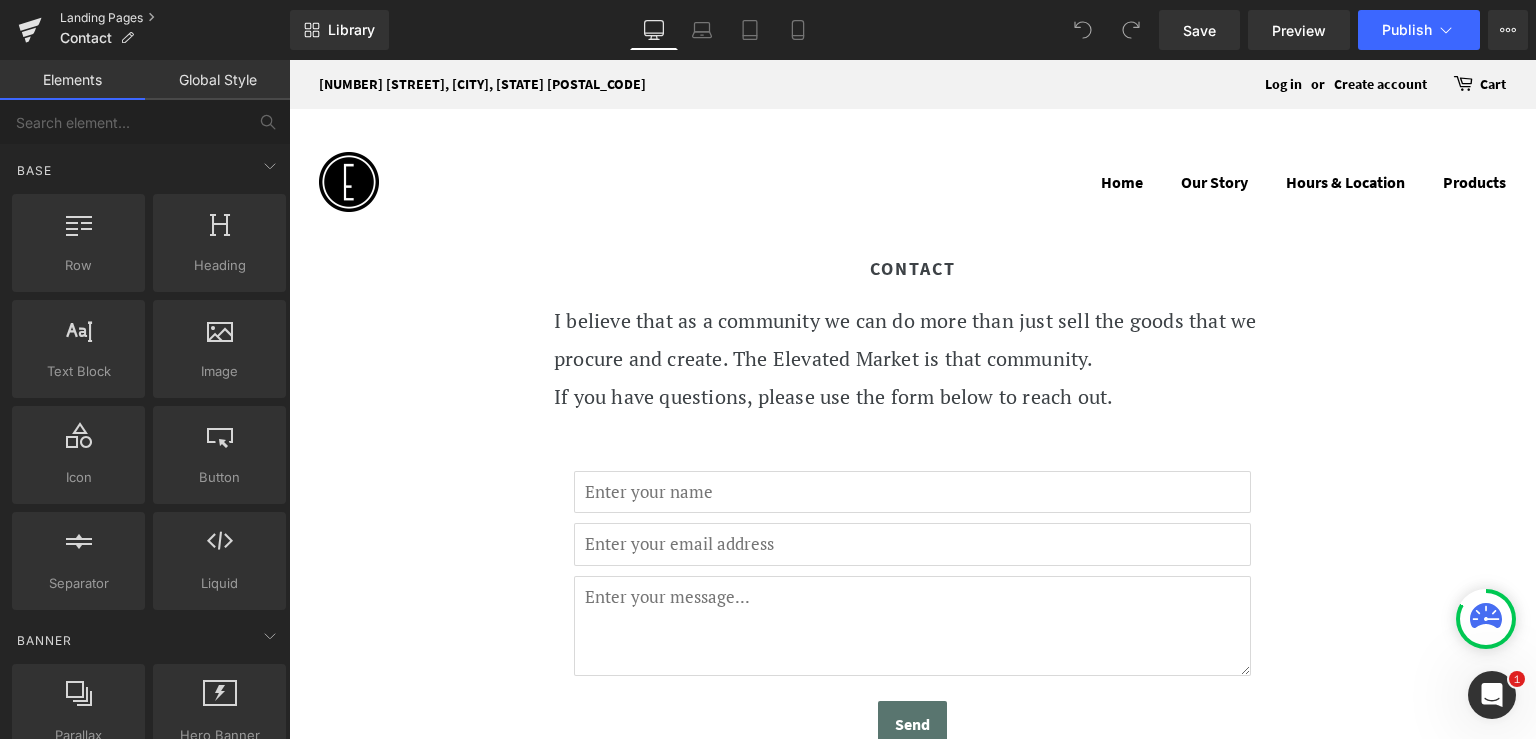 click on "Landing Pages" at bounding box center (175, 18) 